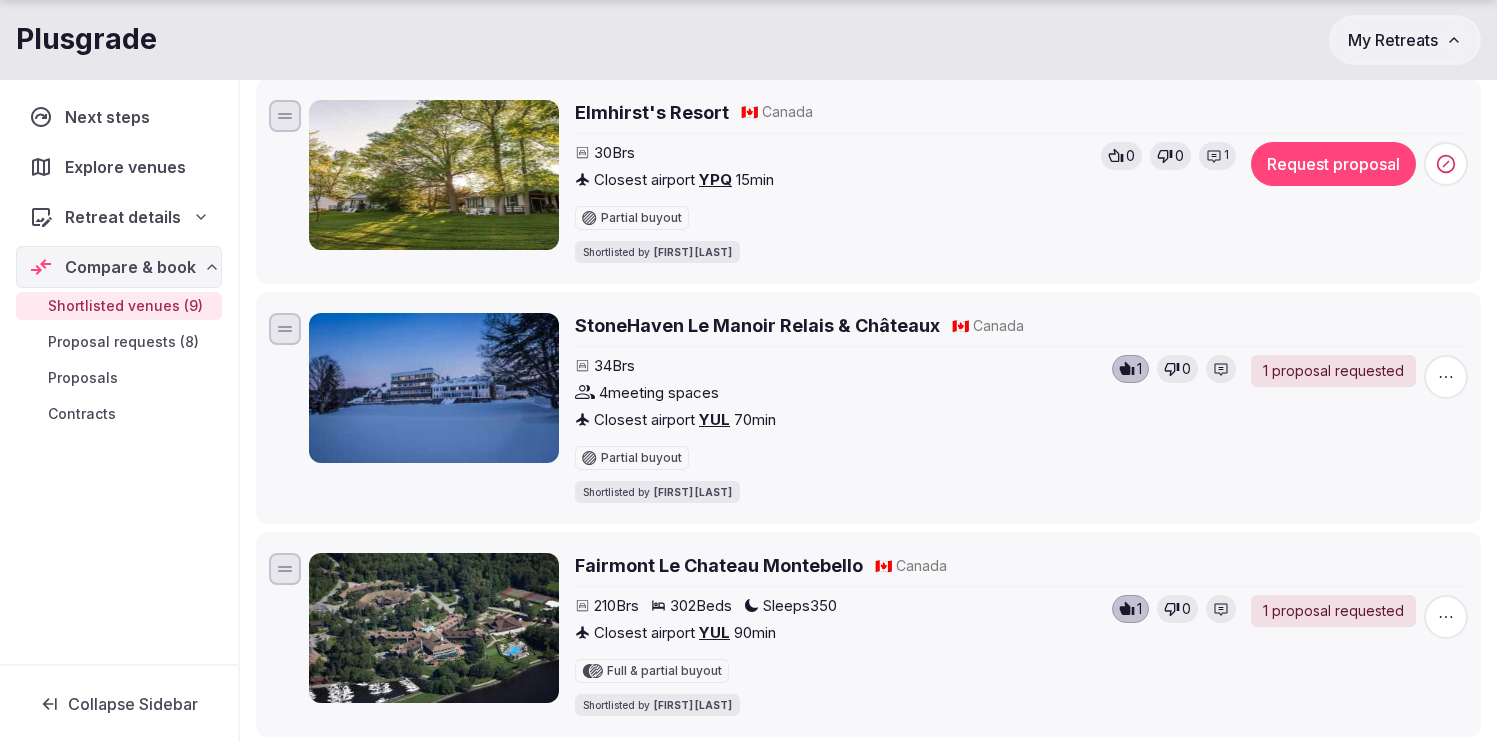 scroll, scrollTop: 1187, scrollLeft: 0, axis: vertical 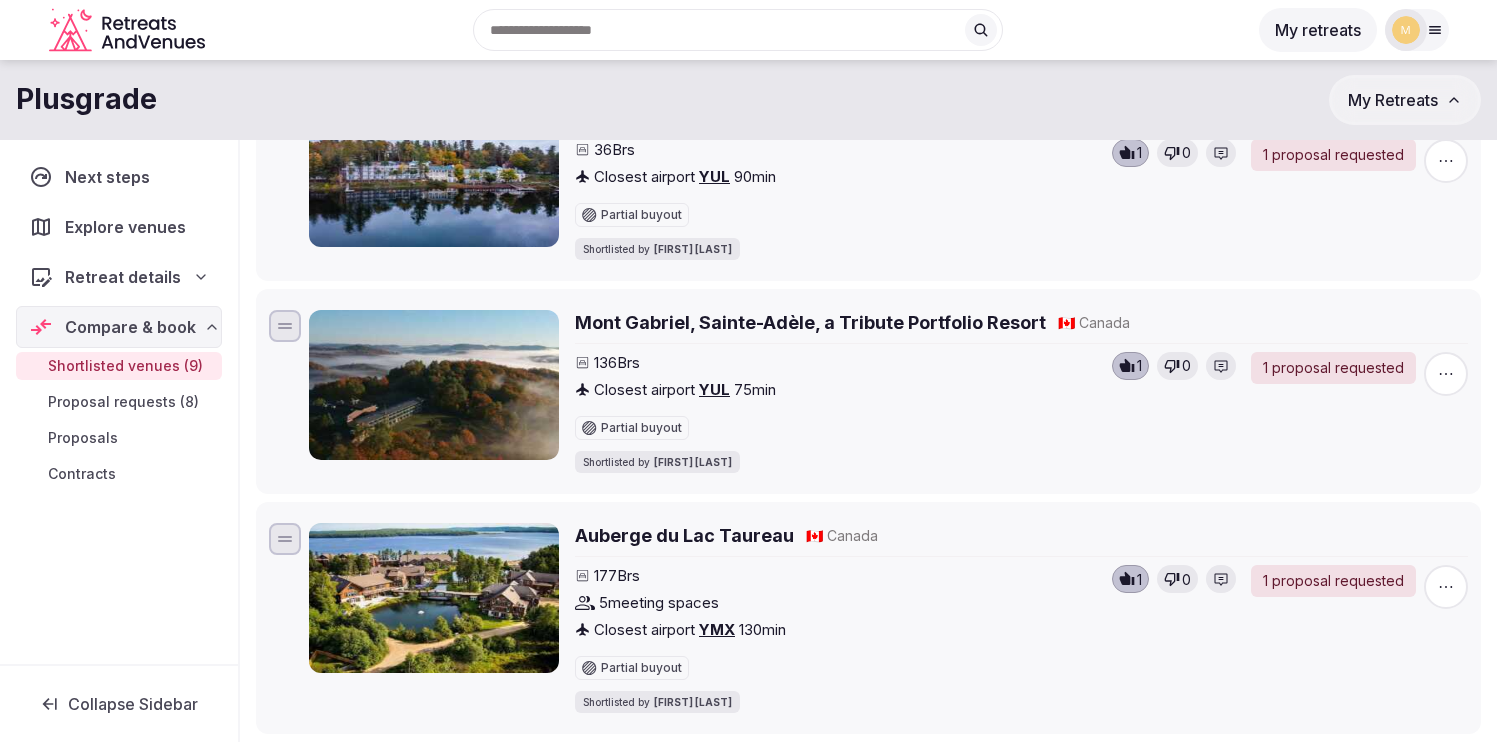 click at bounding box center (434, 598) 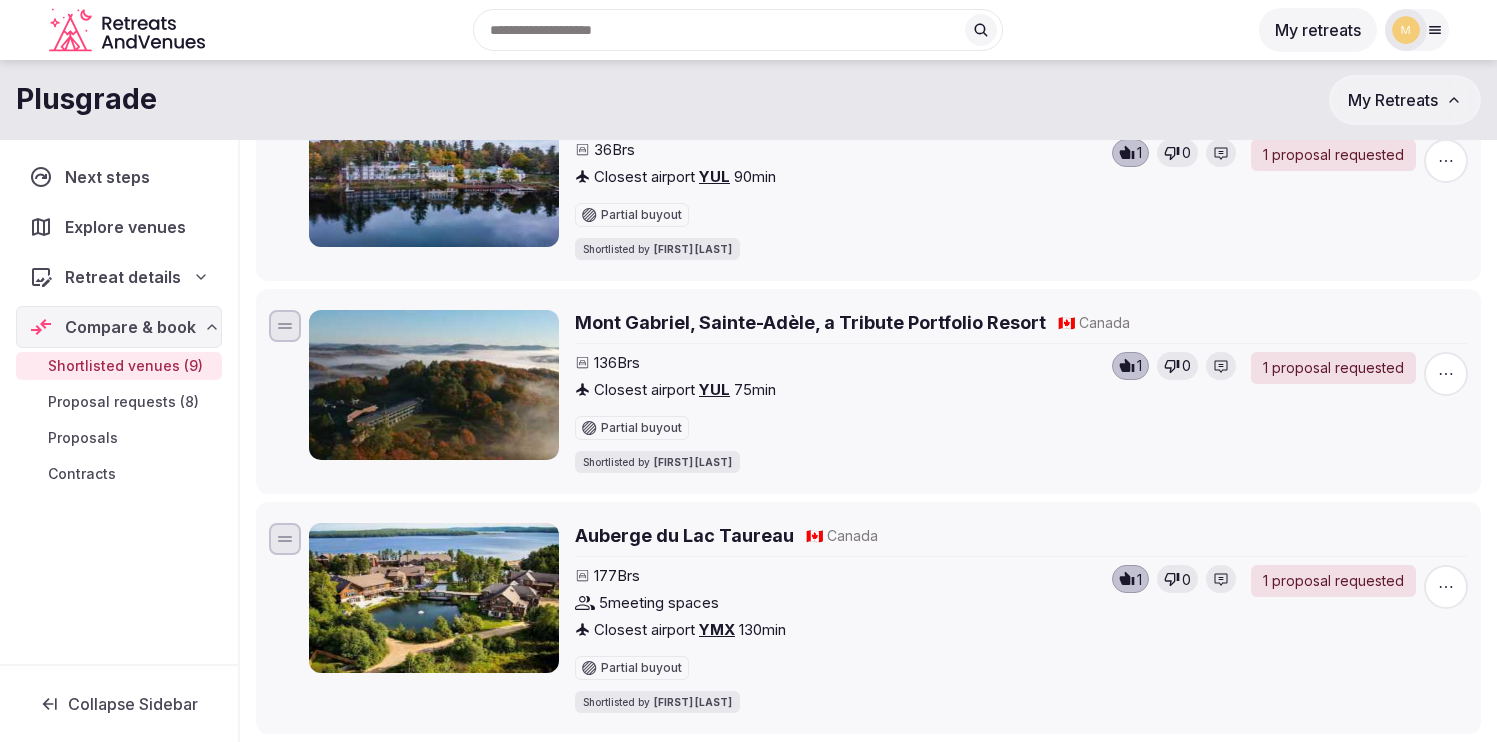 scroll, scrollTop: 0, scrollLeft: 0, axis: both 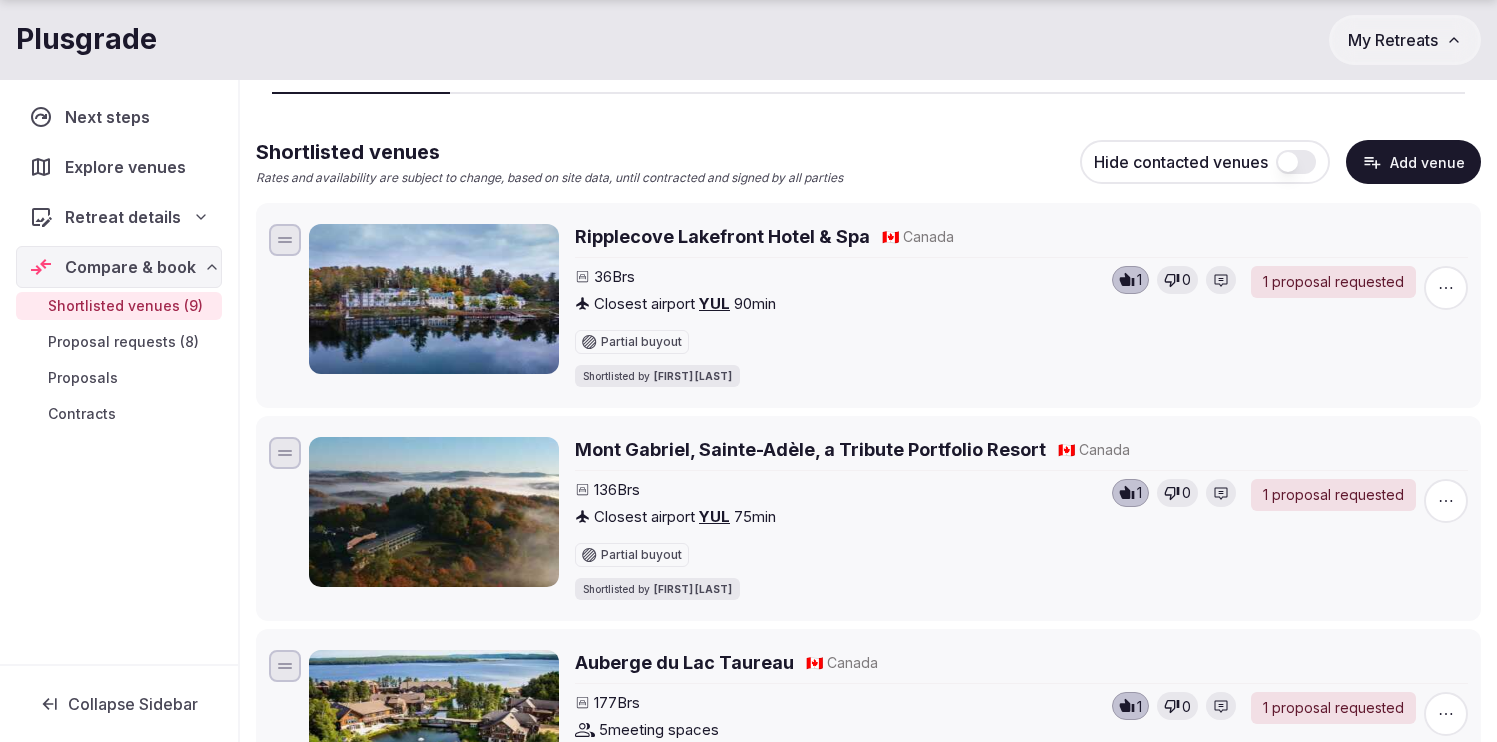 click on "Mont Gabriel, Sainte-Adèle, a Tribute Portfolio Resort" at bounding box center [810, 449] 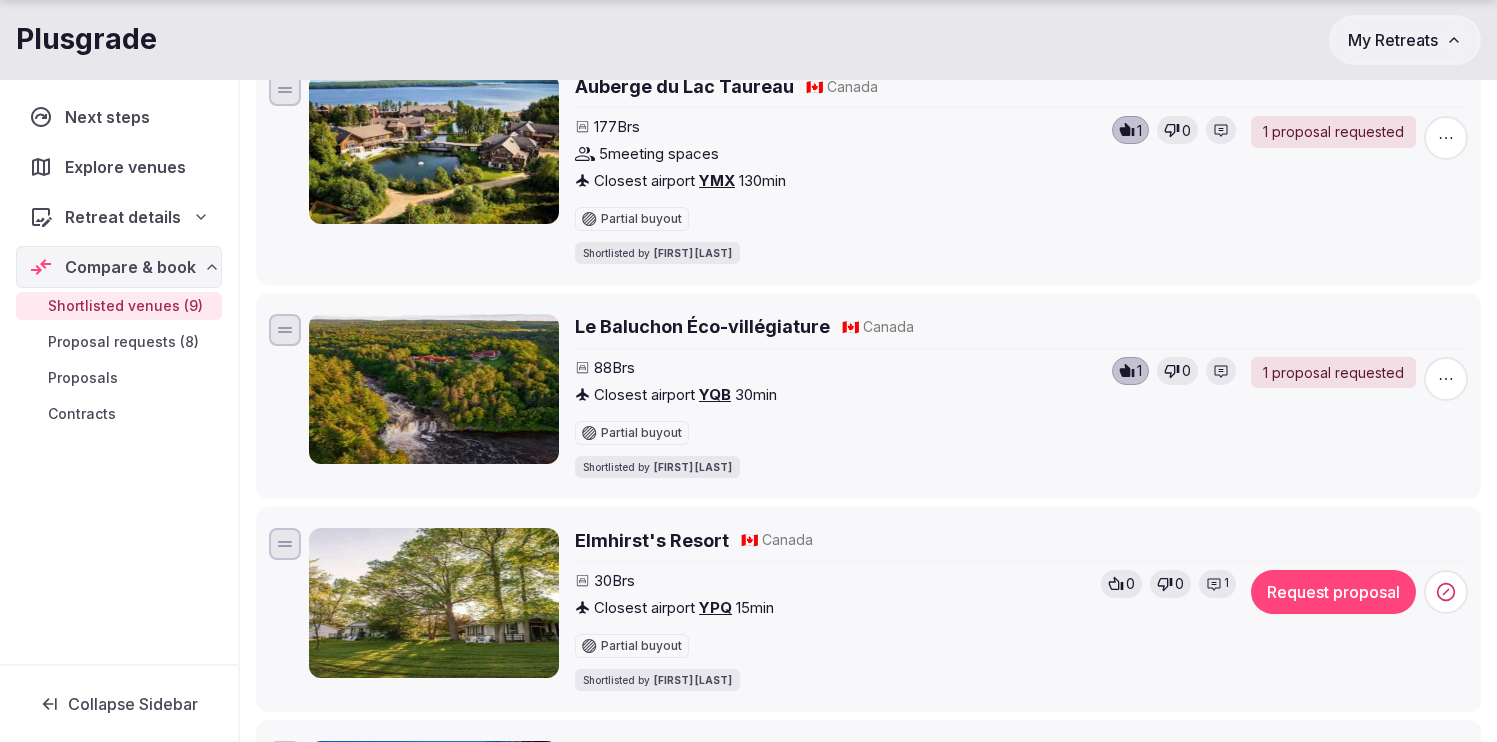 scroll, scrollTop: 766, scrollLeft: 0, axis: vertical 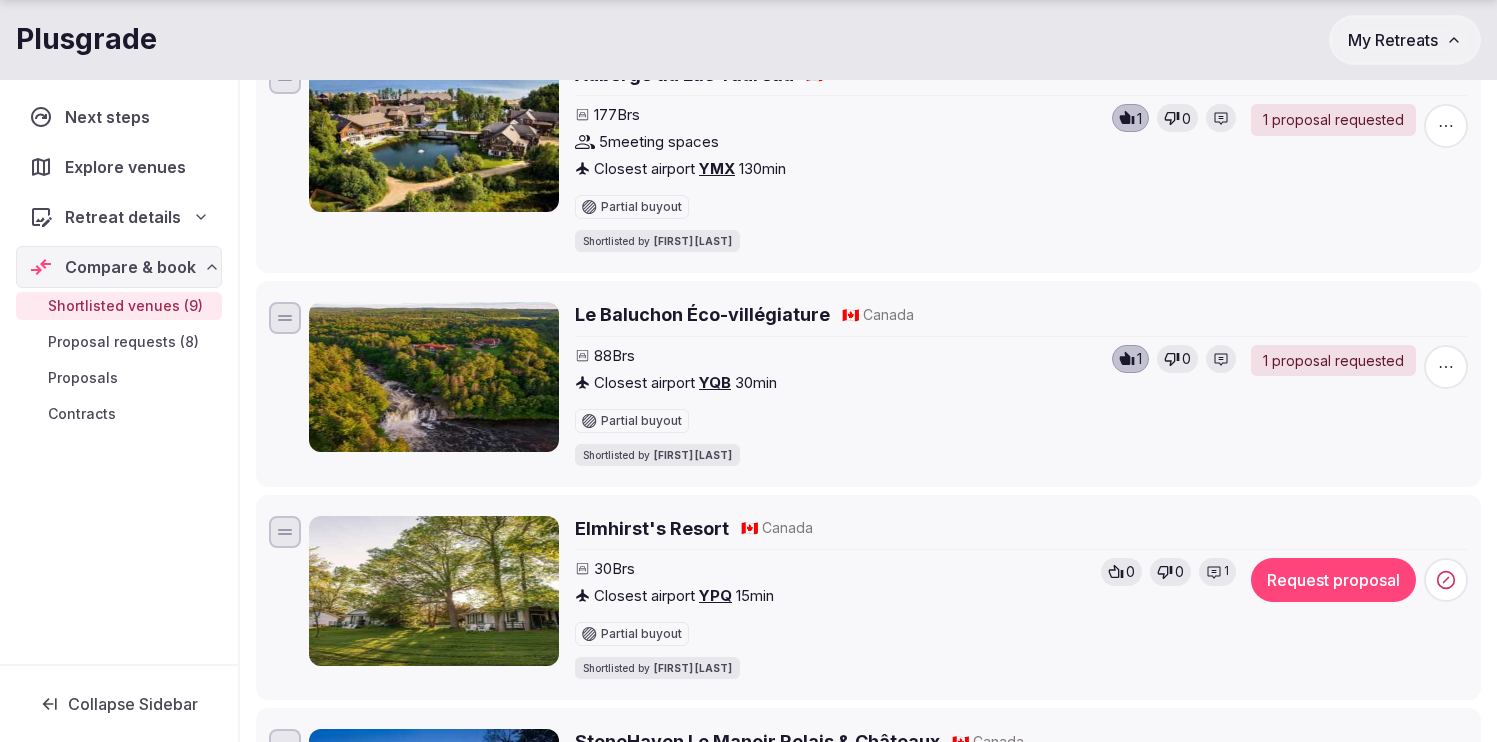 click on "Le Baluchon Éco-villégiature" at bounding box center (702, 314) 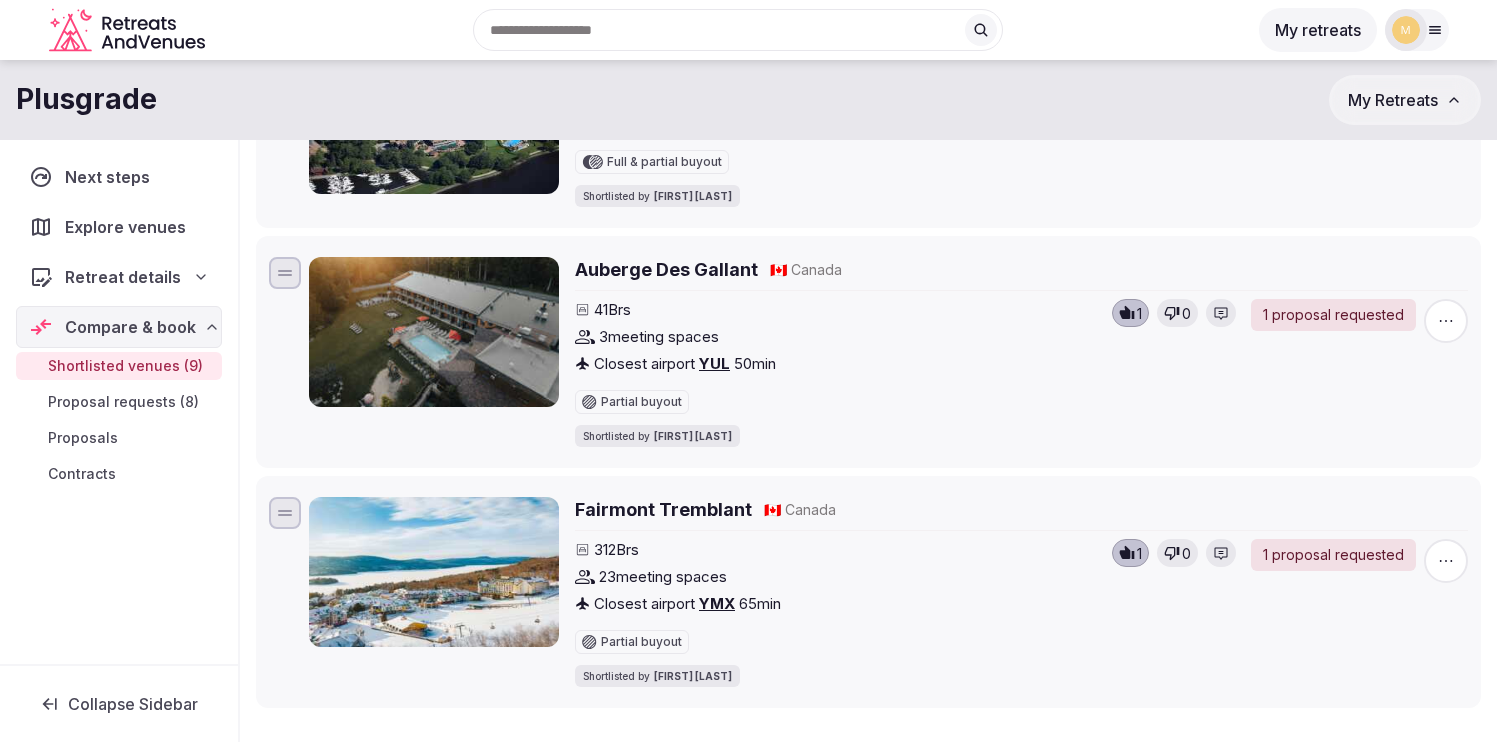 scroll, scrollTop: 1689, scrollLeft: 0, axis: vertical 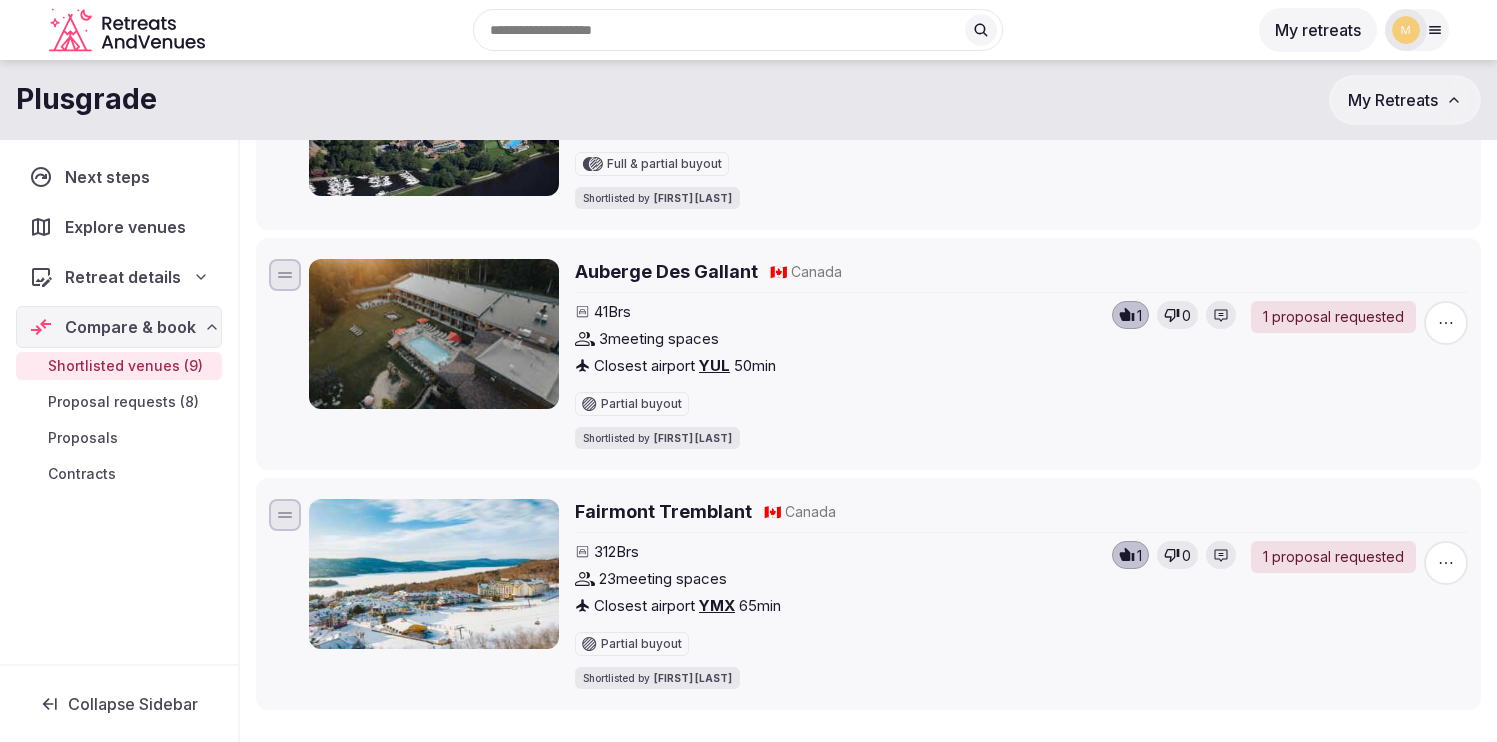 click on "Auberge Des Gallant" at bounding box center (666, 271) 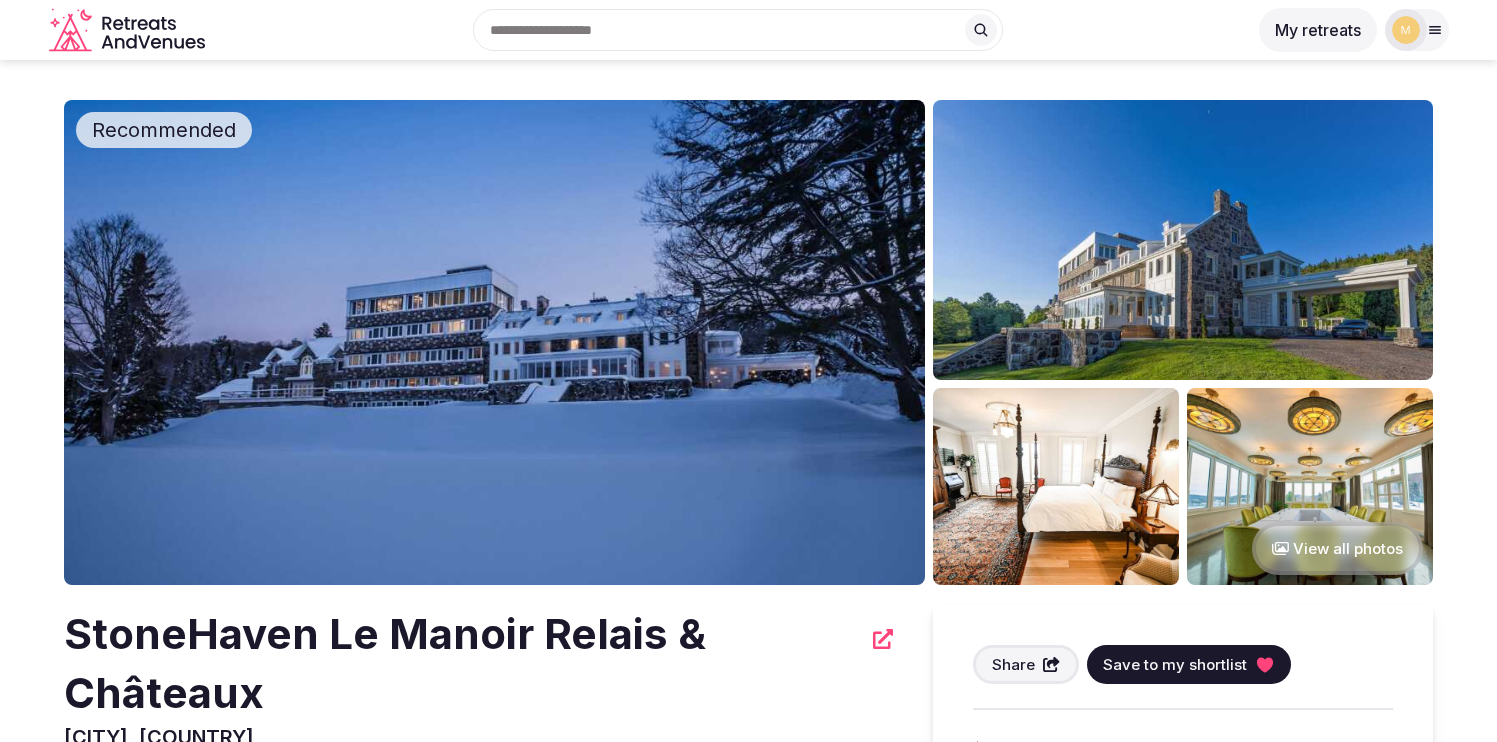 scroll, scrollTop: 0, scrollLeft: 0, axis: both 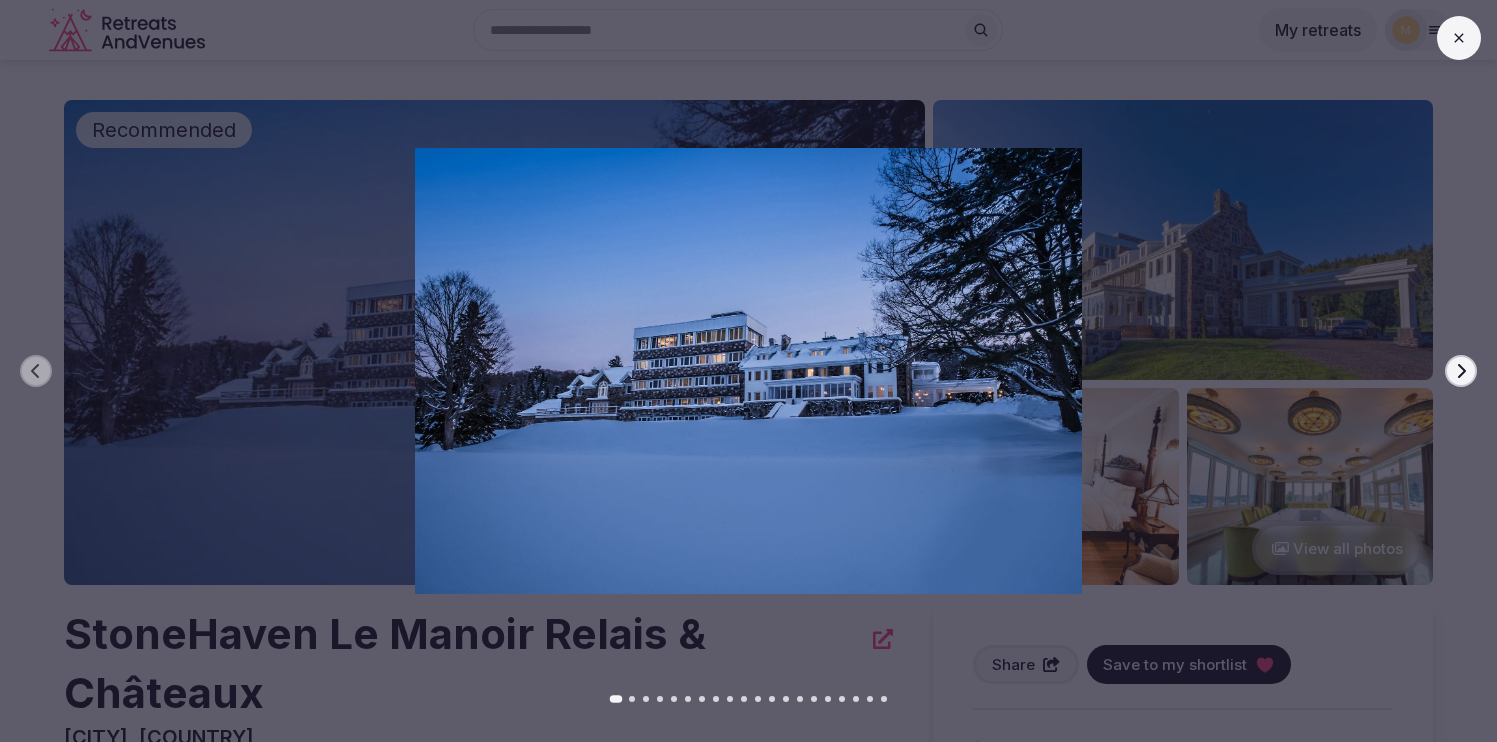 click on "Next slide" at bounding box center (1461, 371) 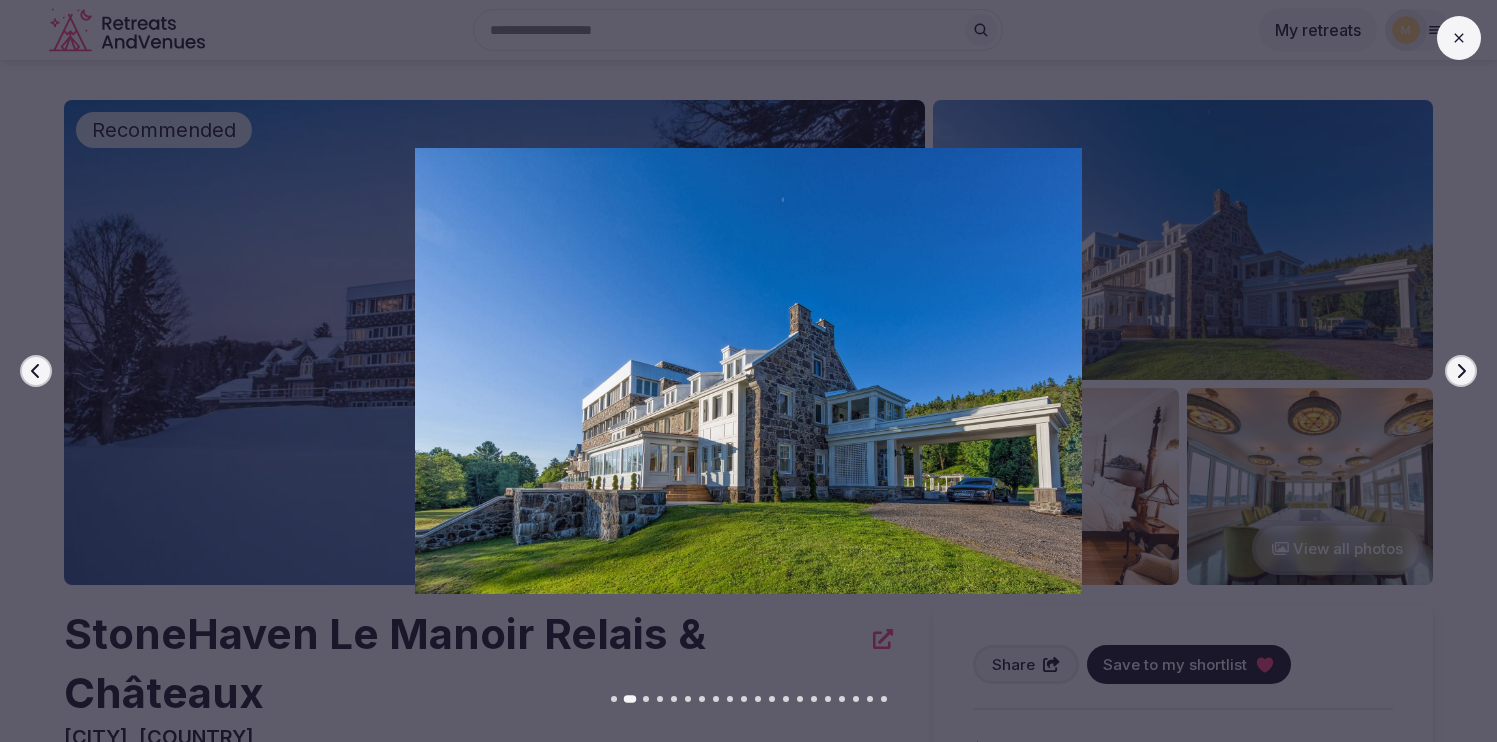 click at bounding box center (740, 370) 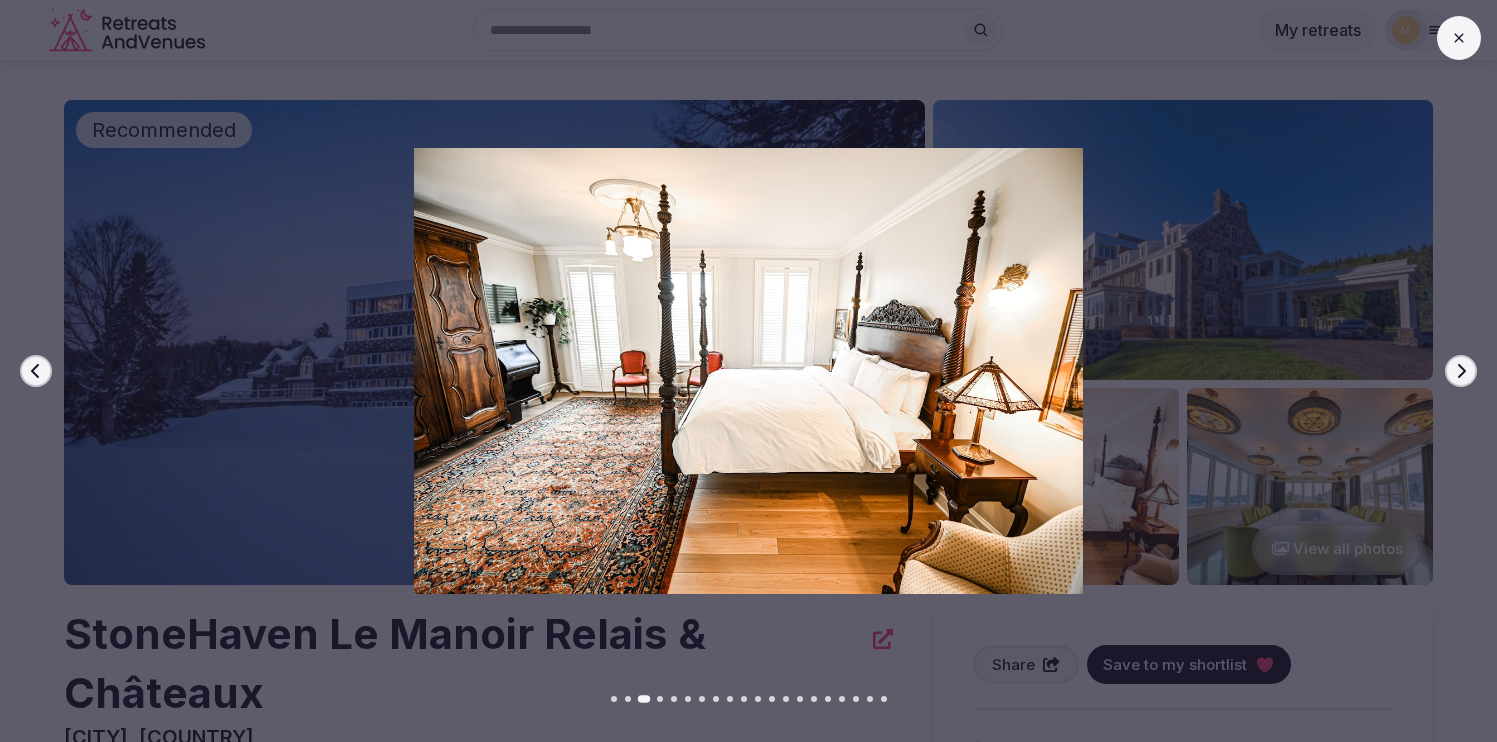 click 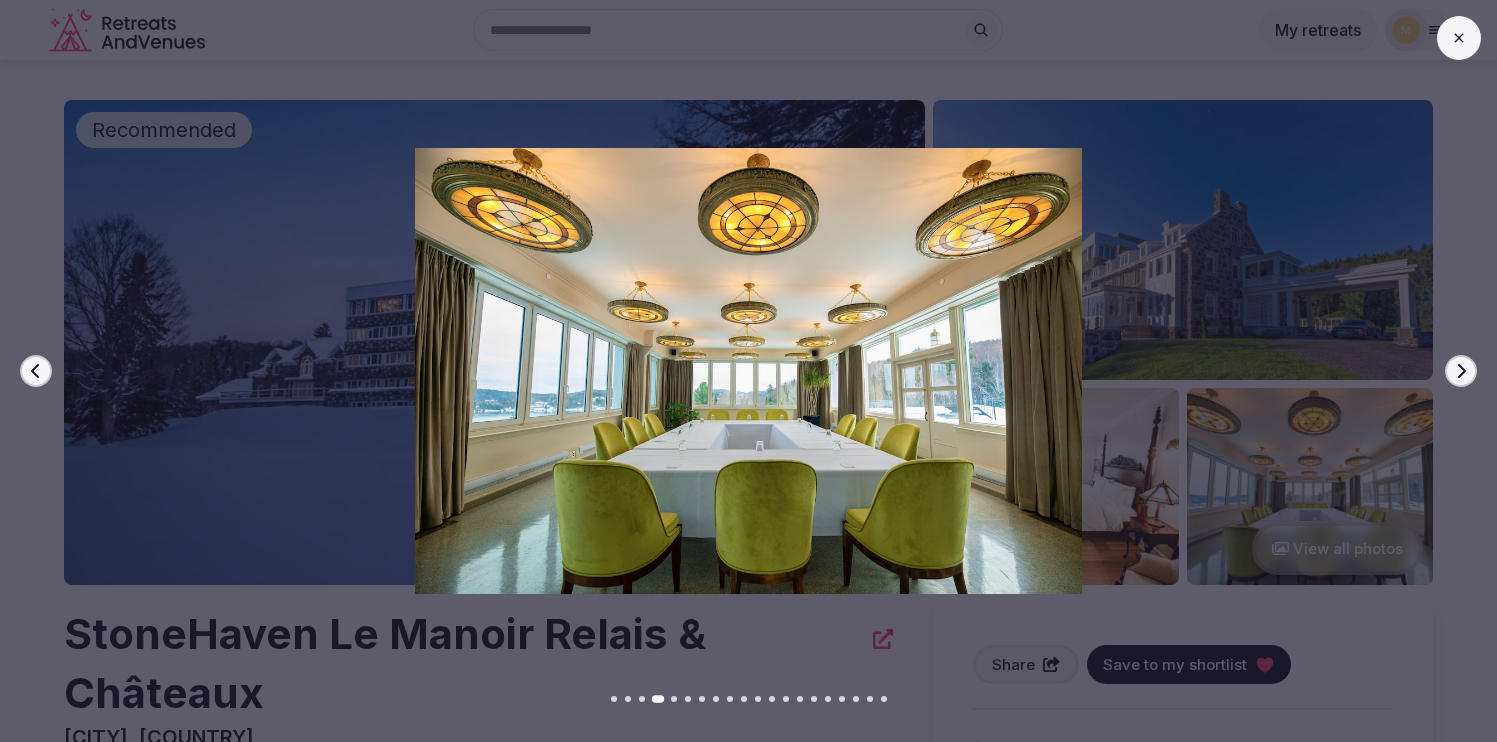 click 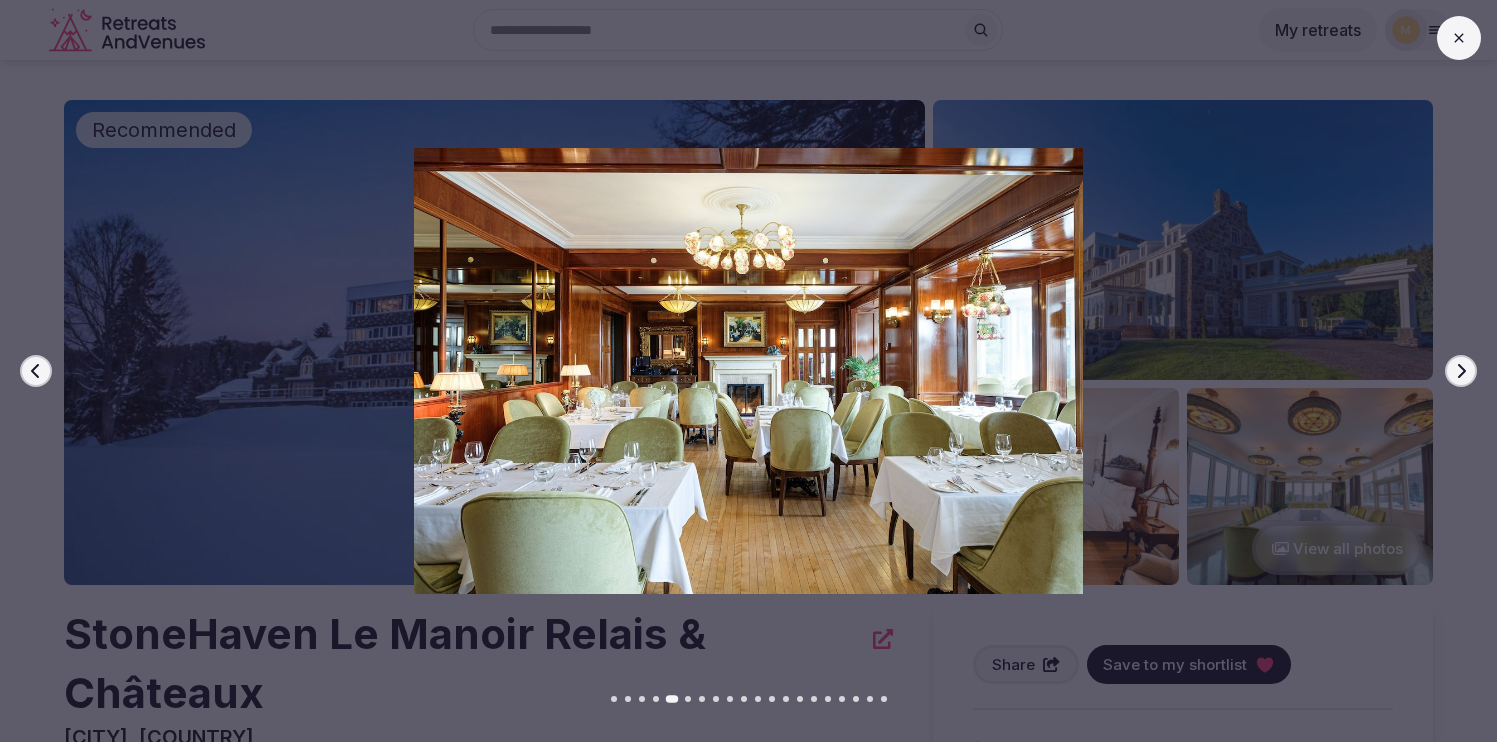 click 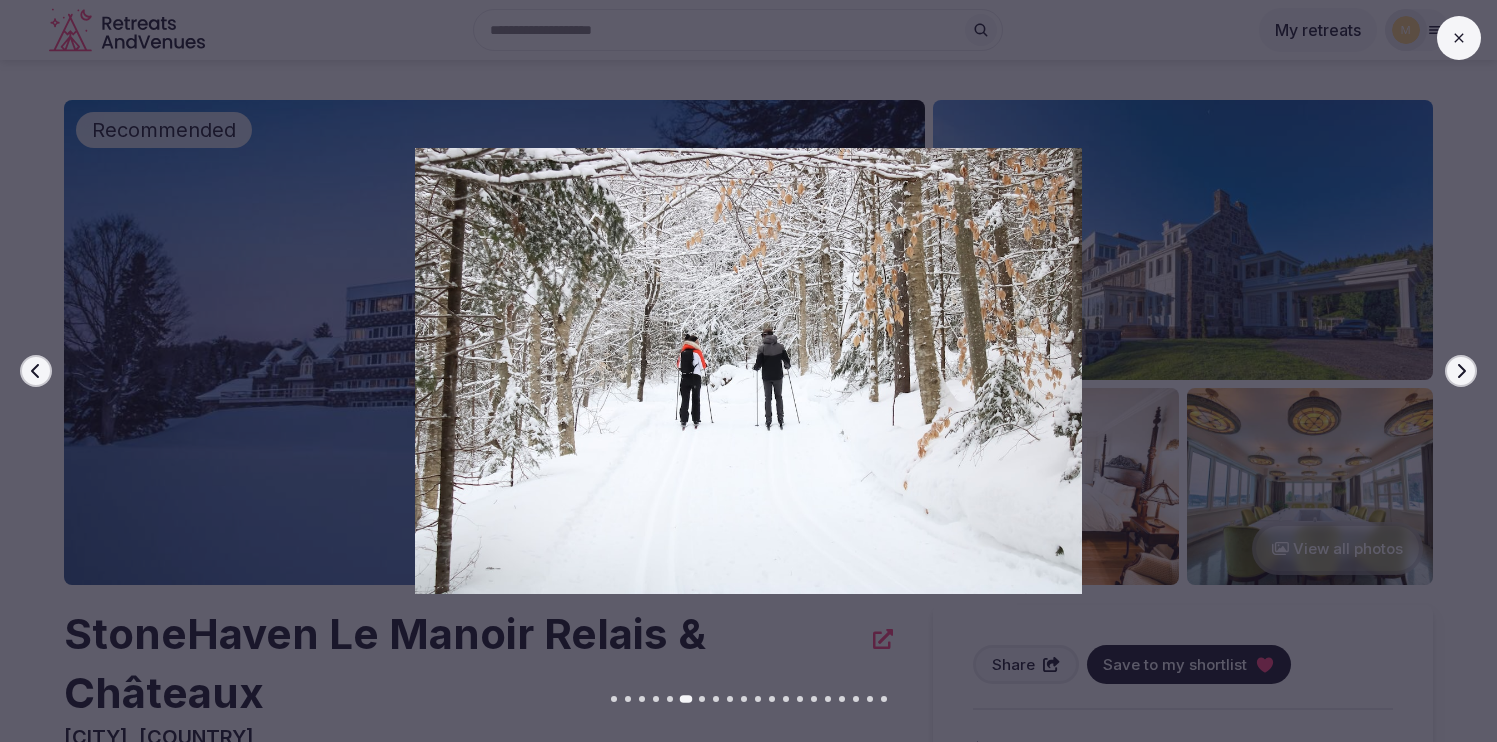 click 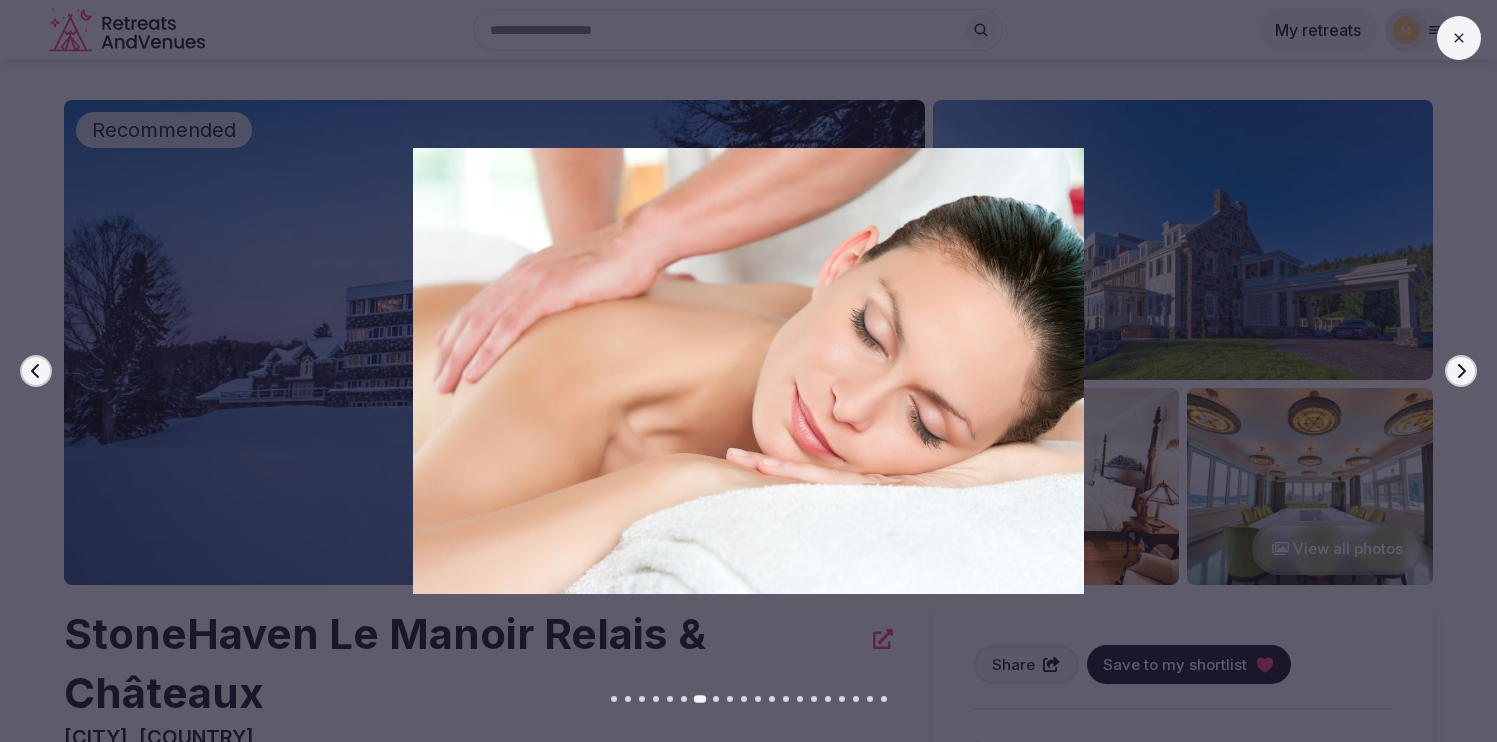 click 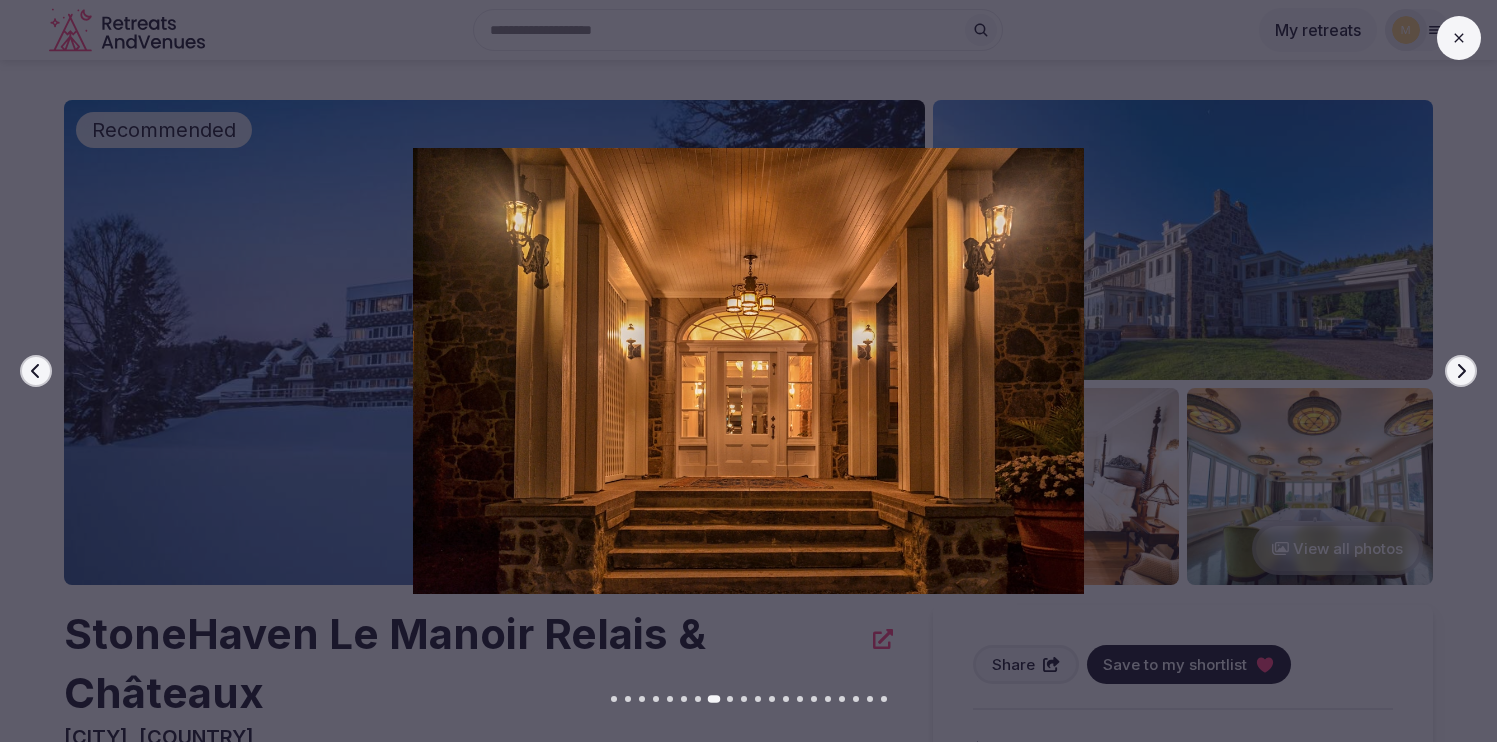 click at bounding box center (1459, 38) 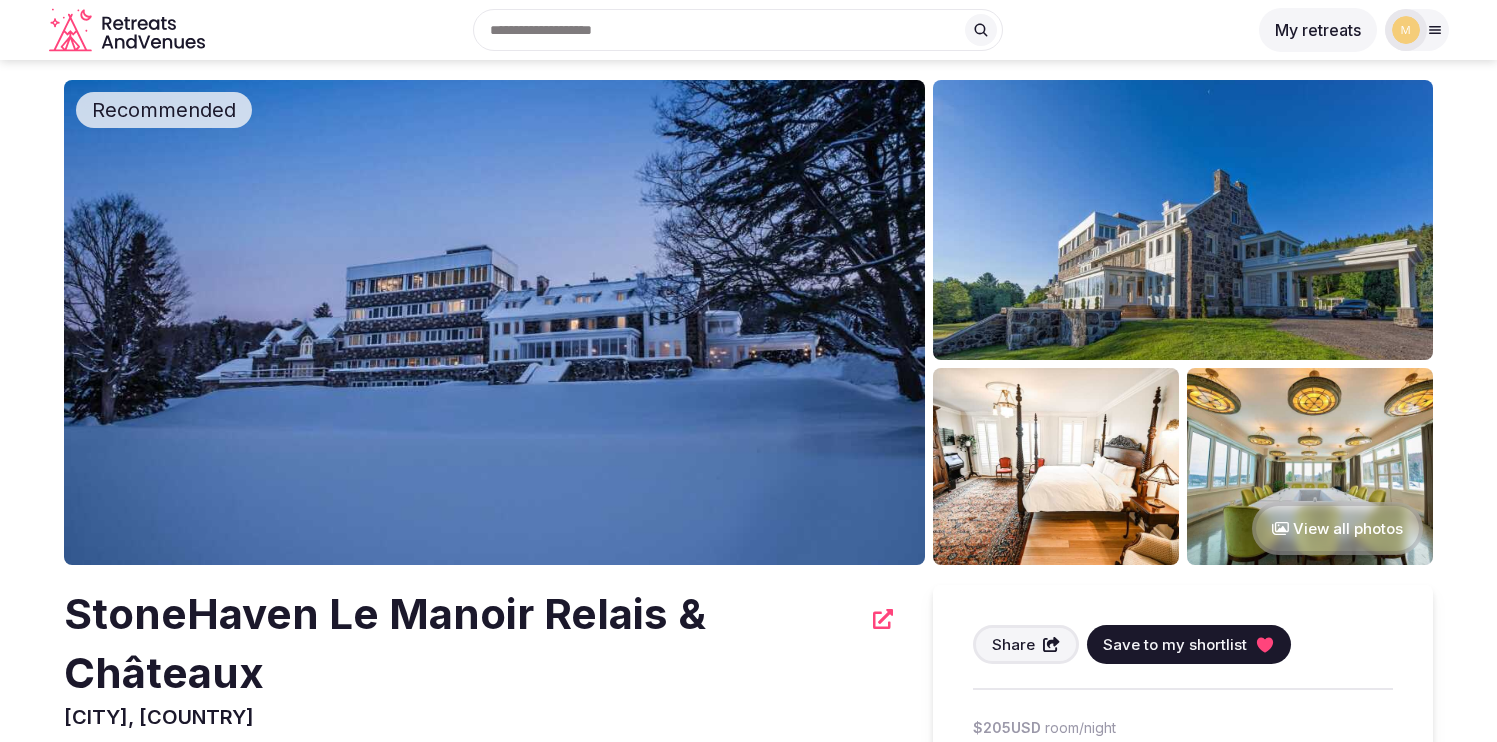 scroll, scrollTop: 0, scrollLeft: 0, axis: both 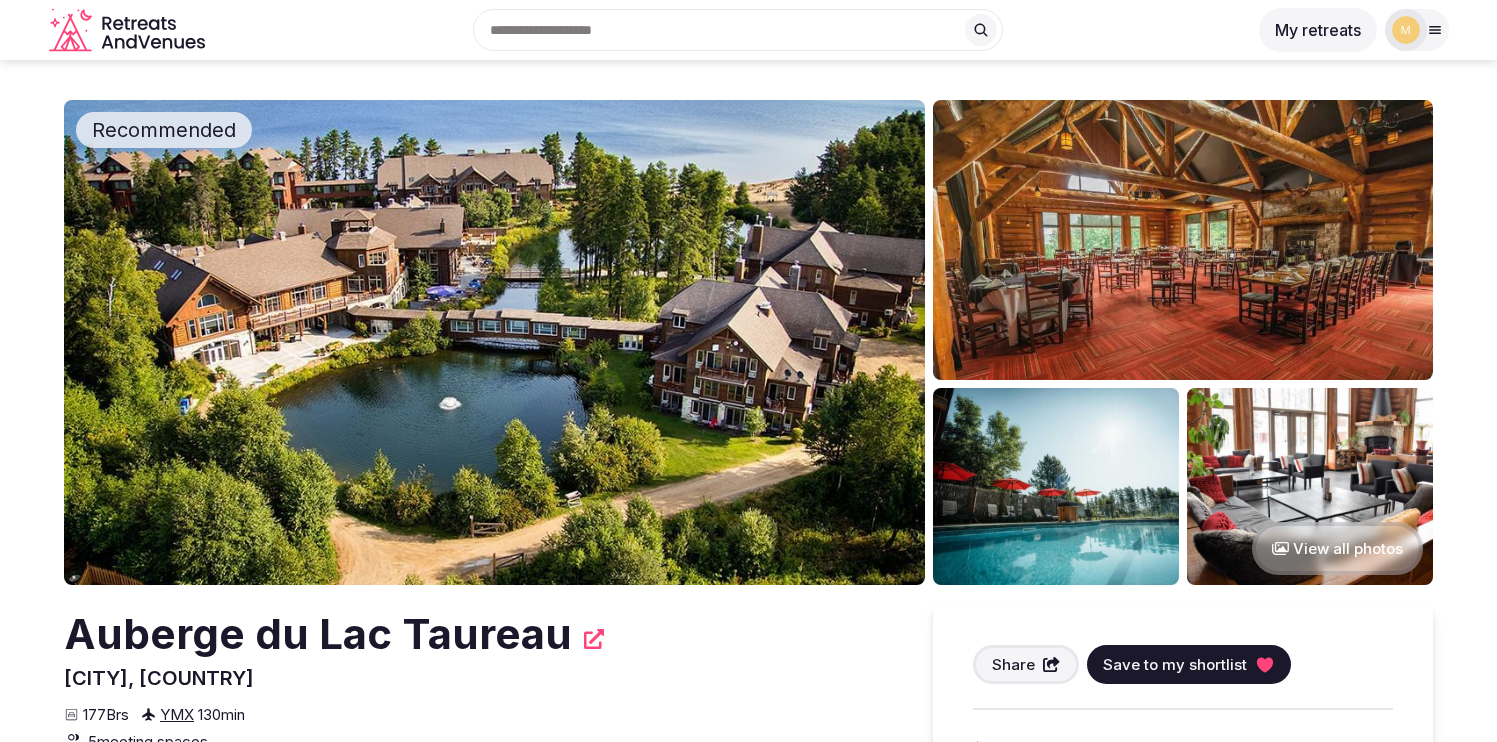 click at bounding box center [494, 342] 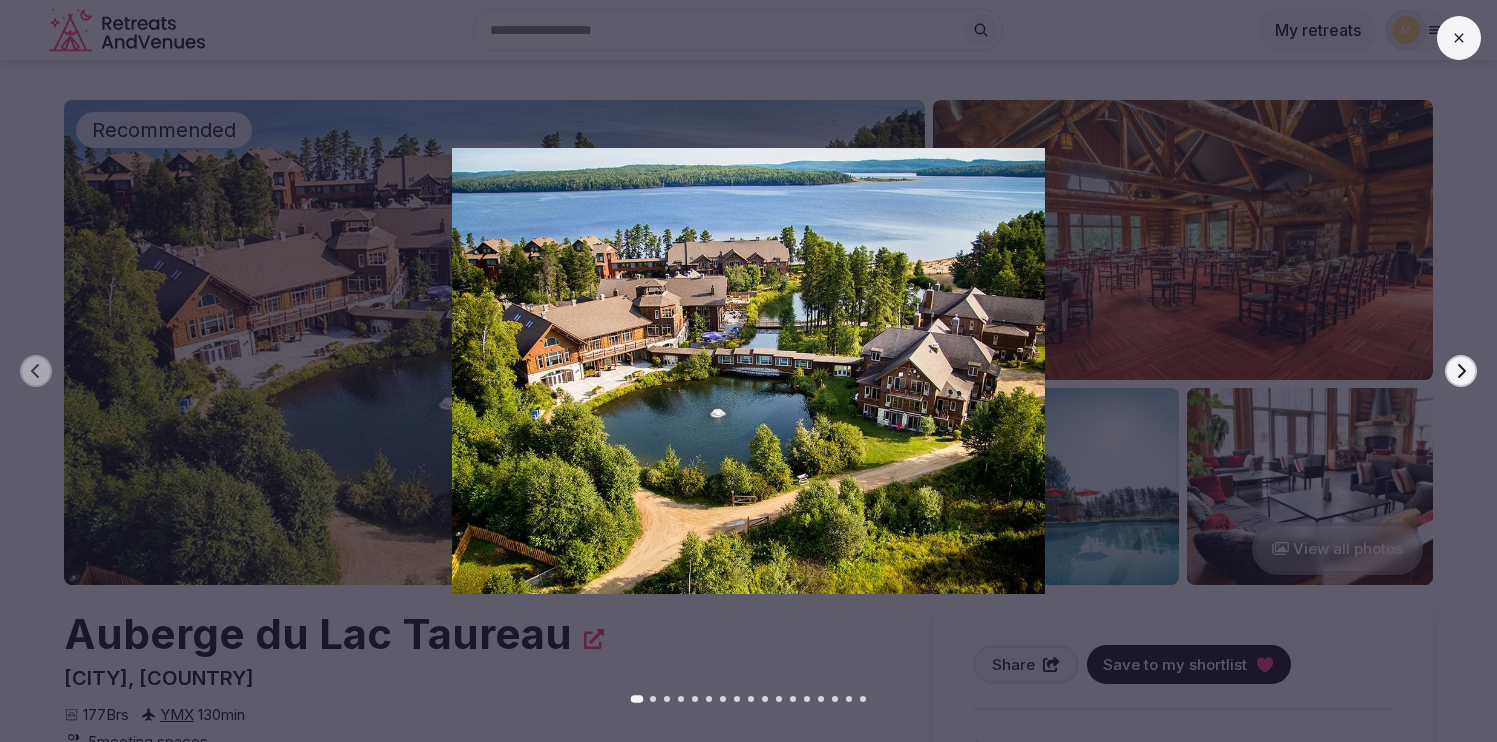 click 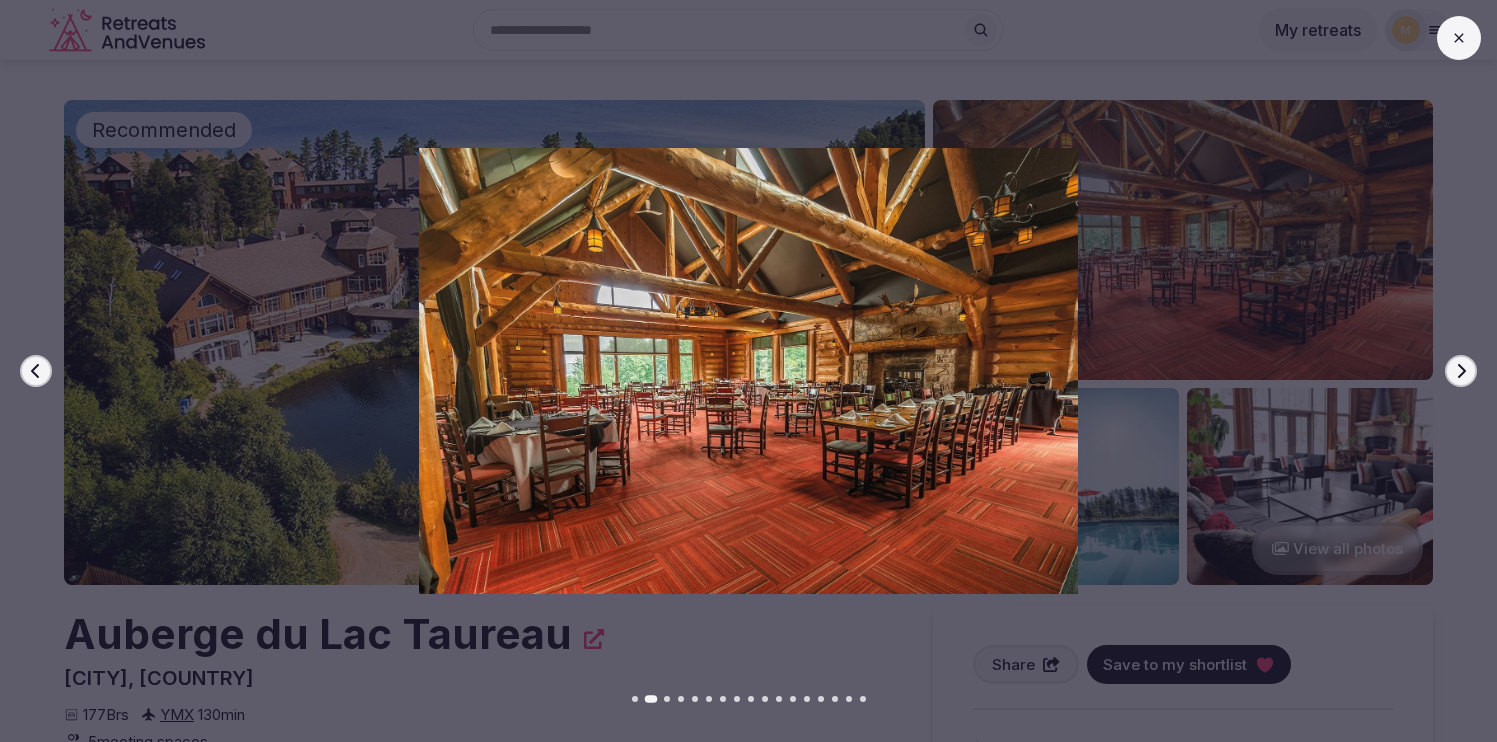 click 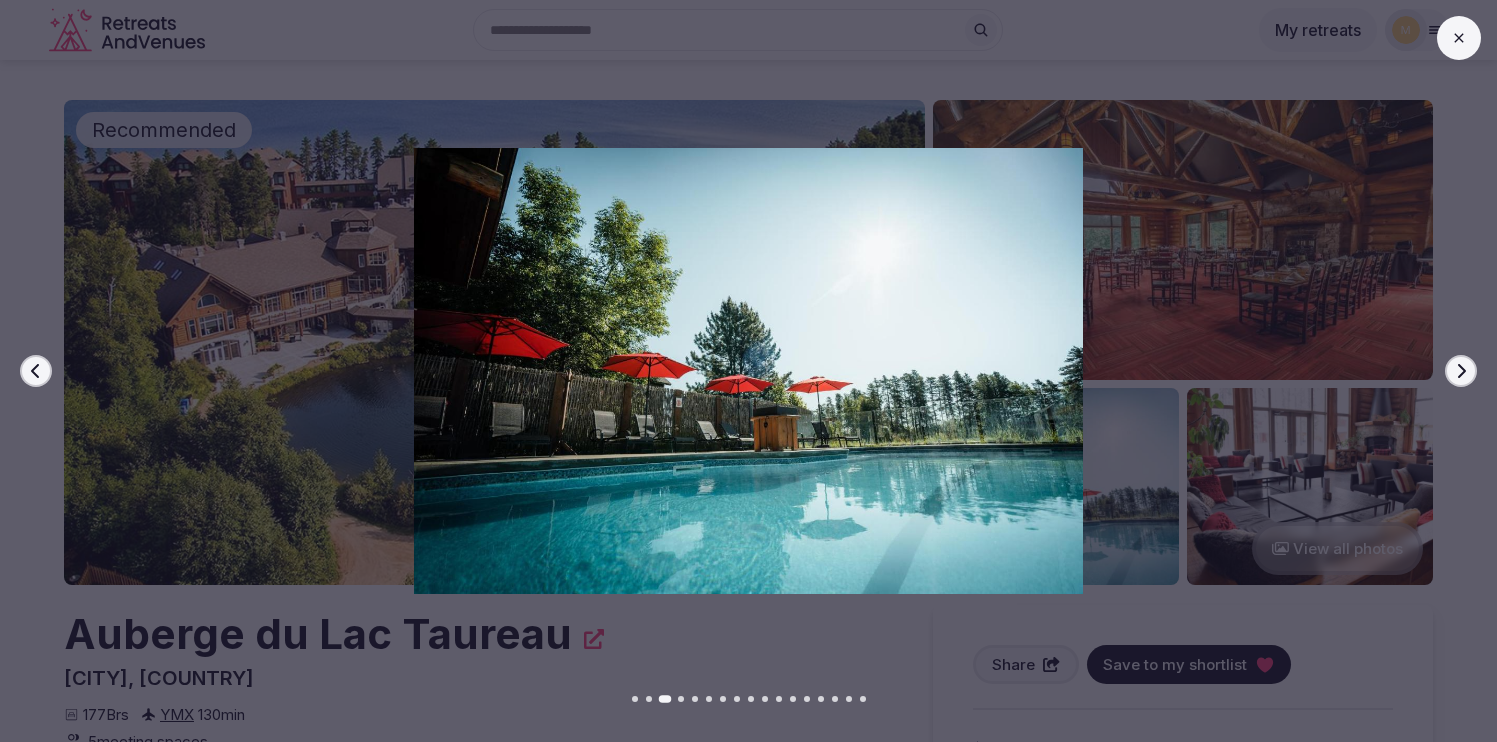 click 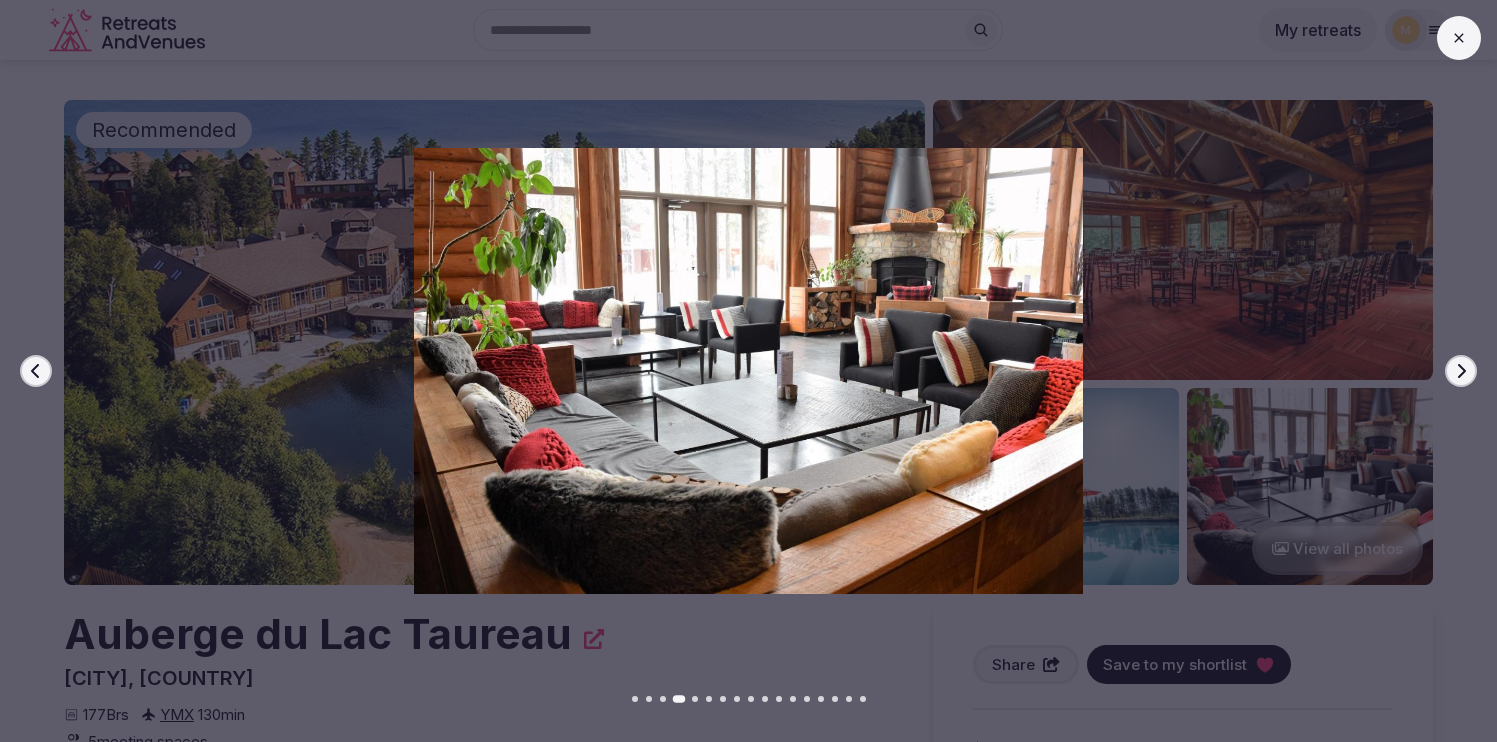 click 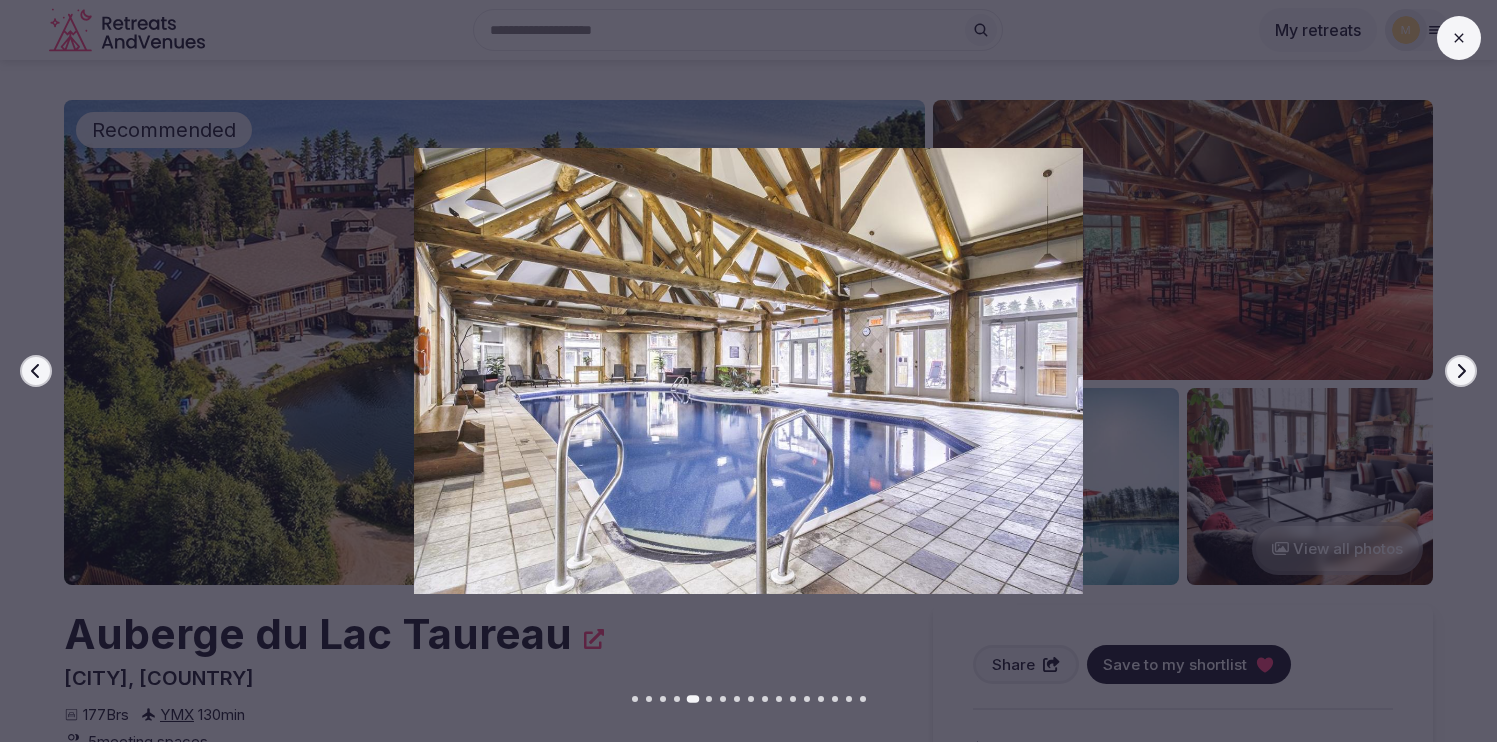 click 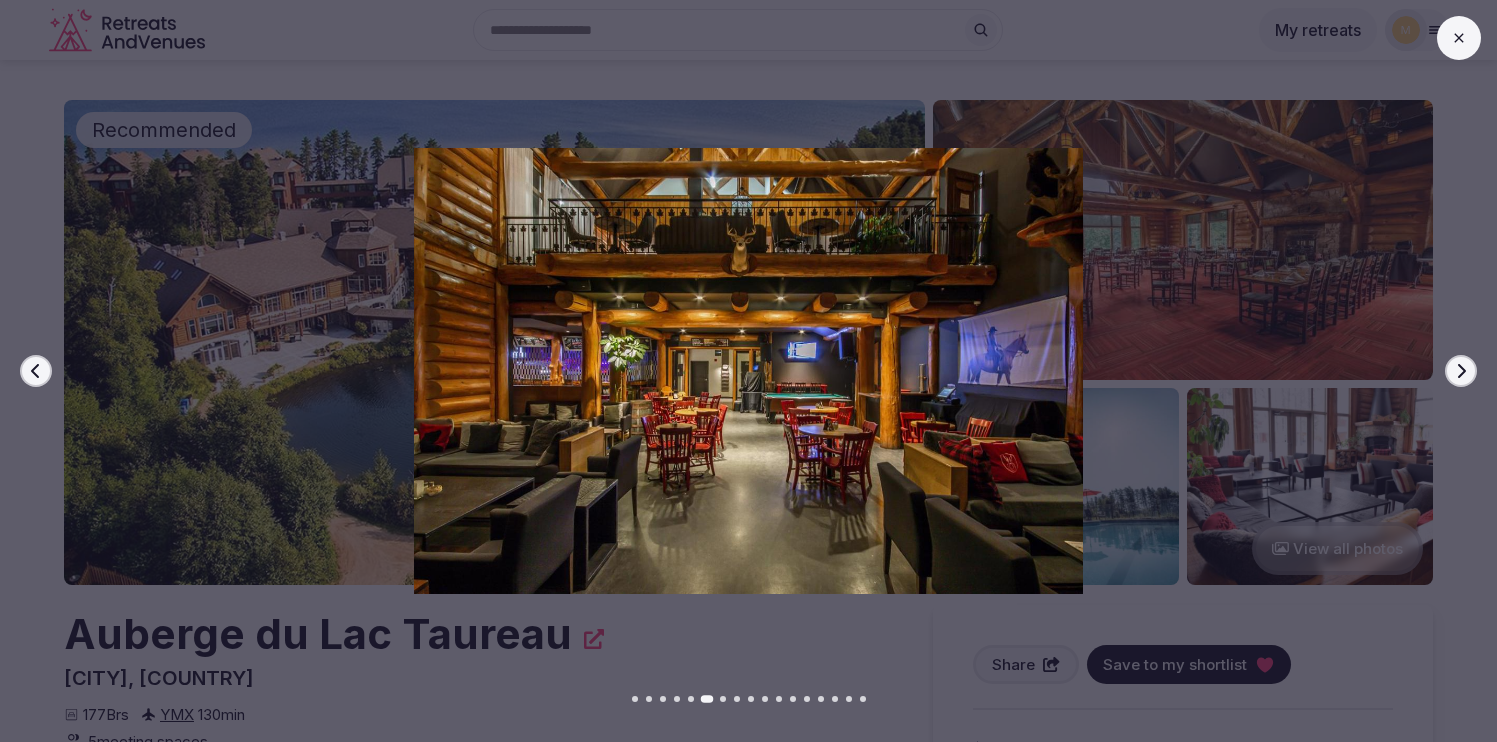 click 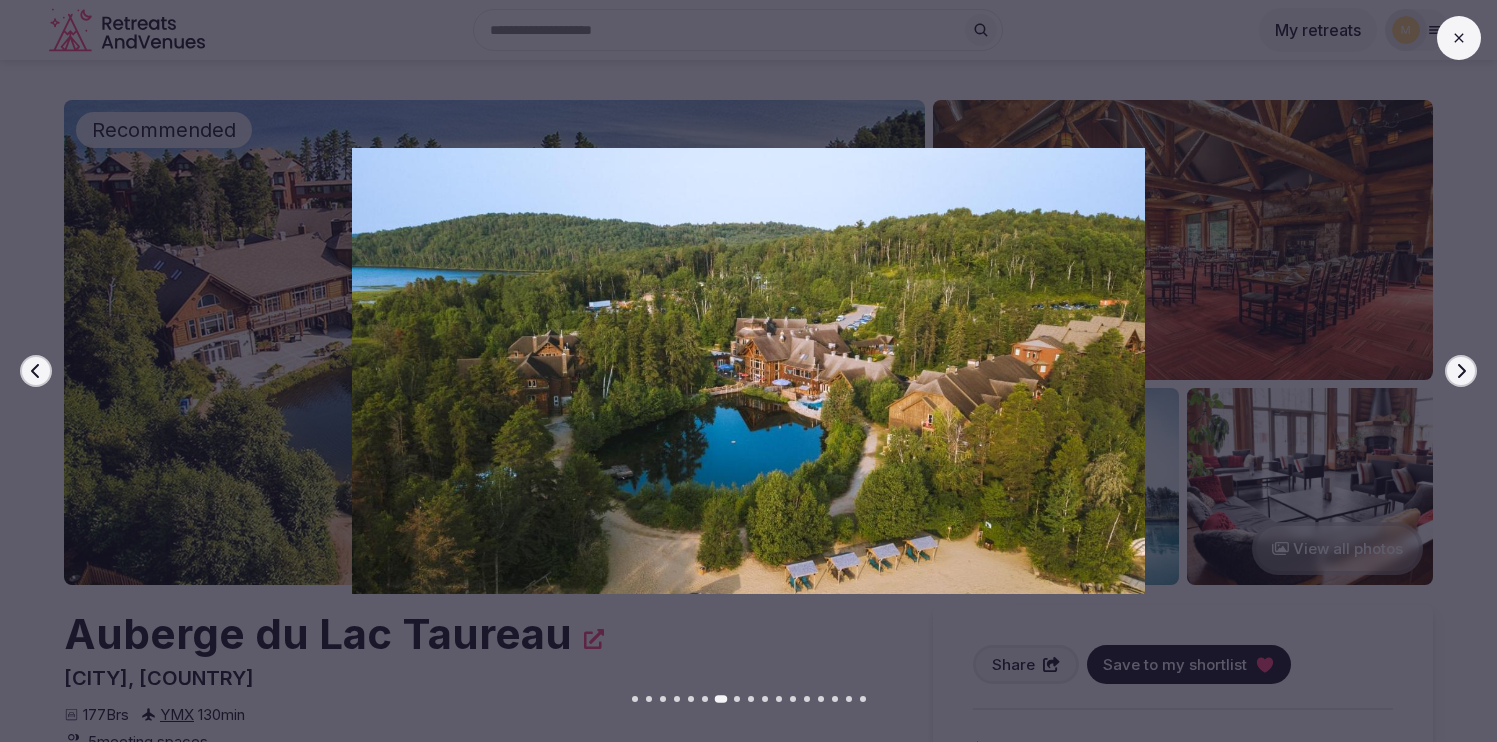 click 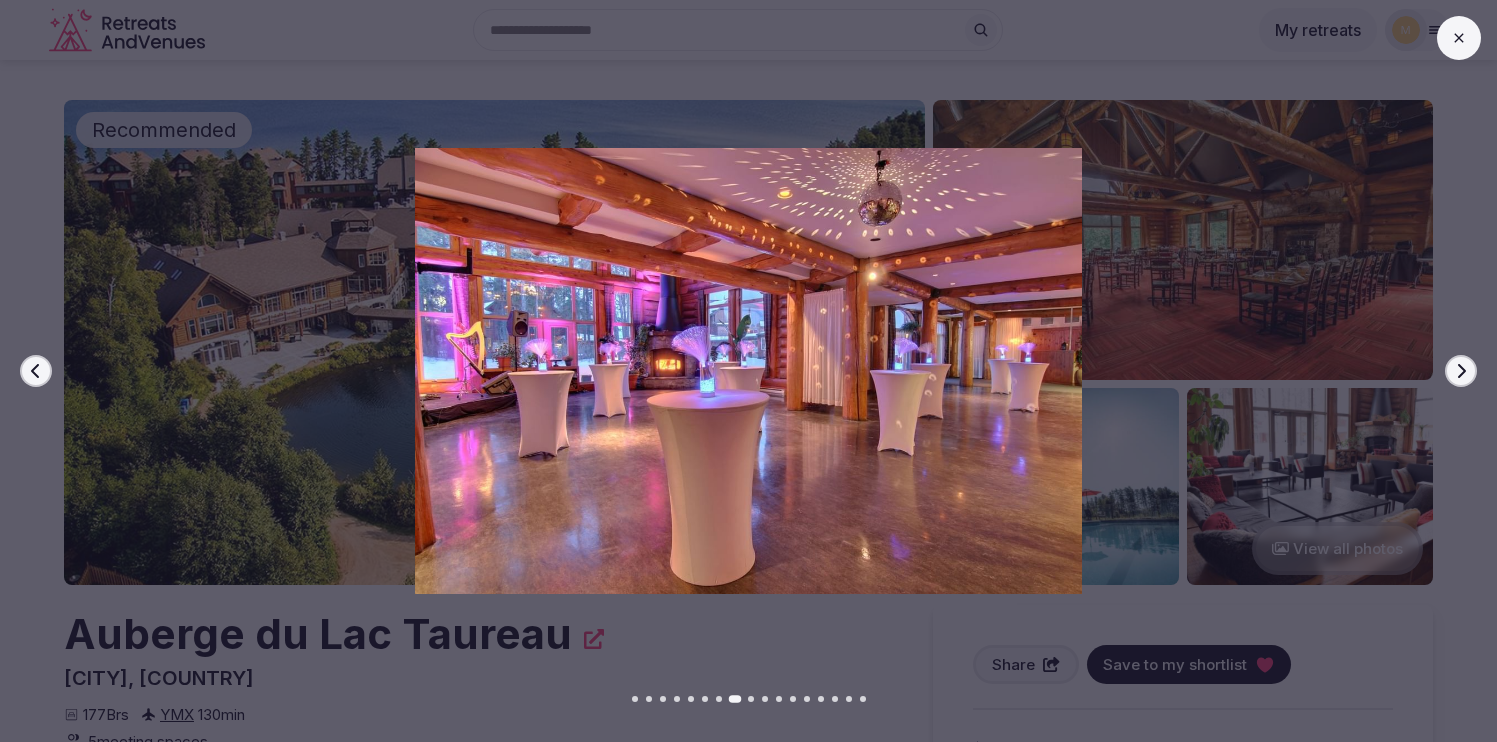 click 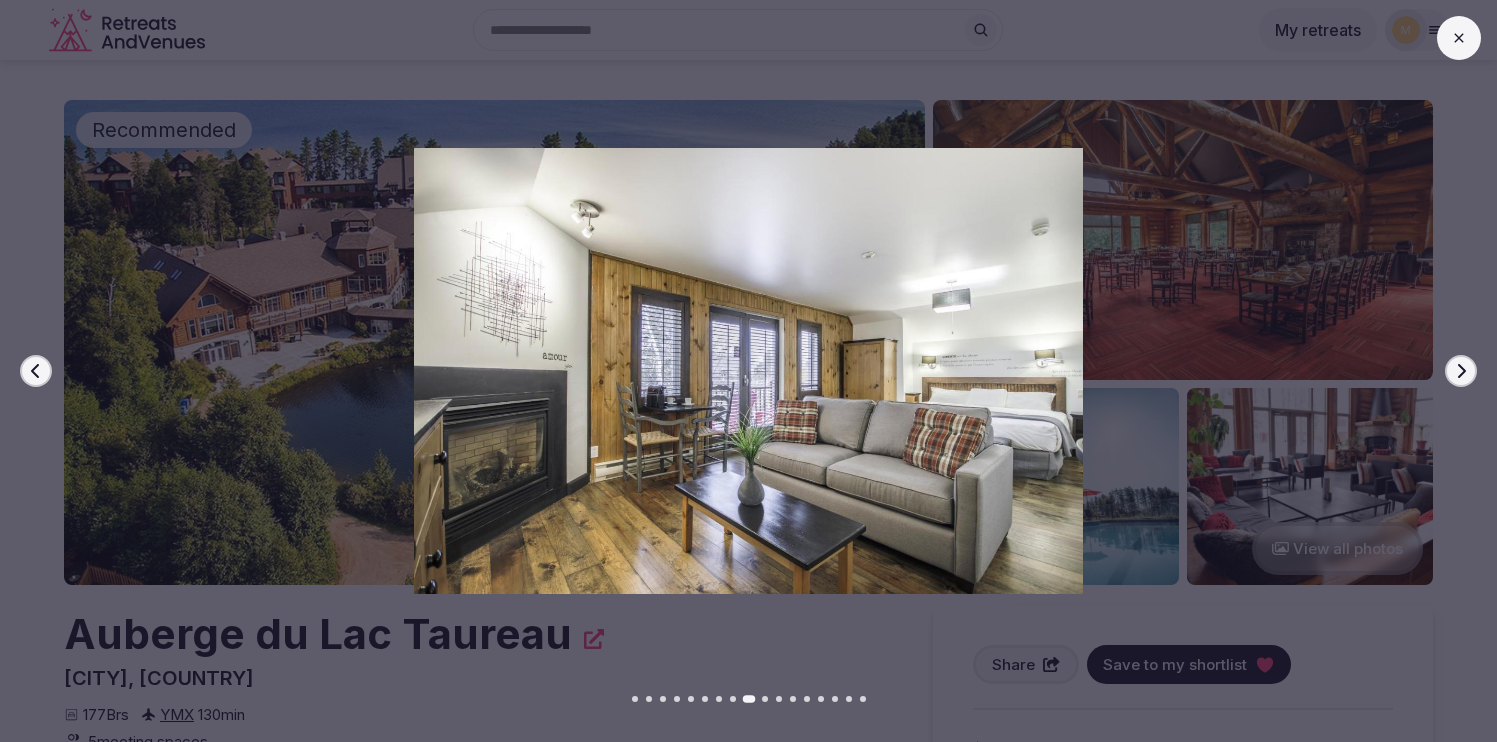click 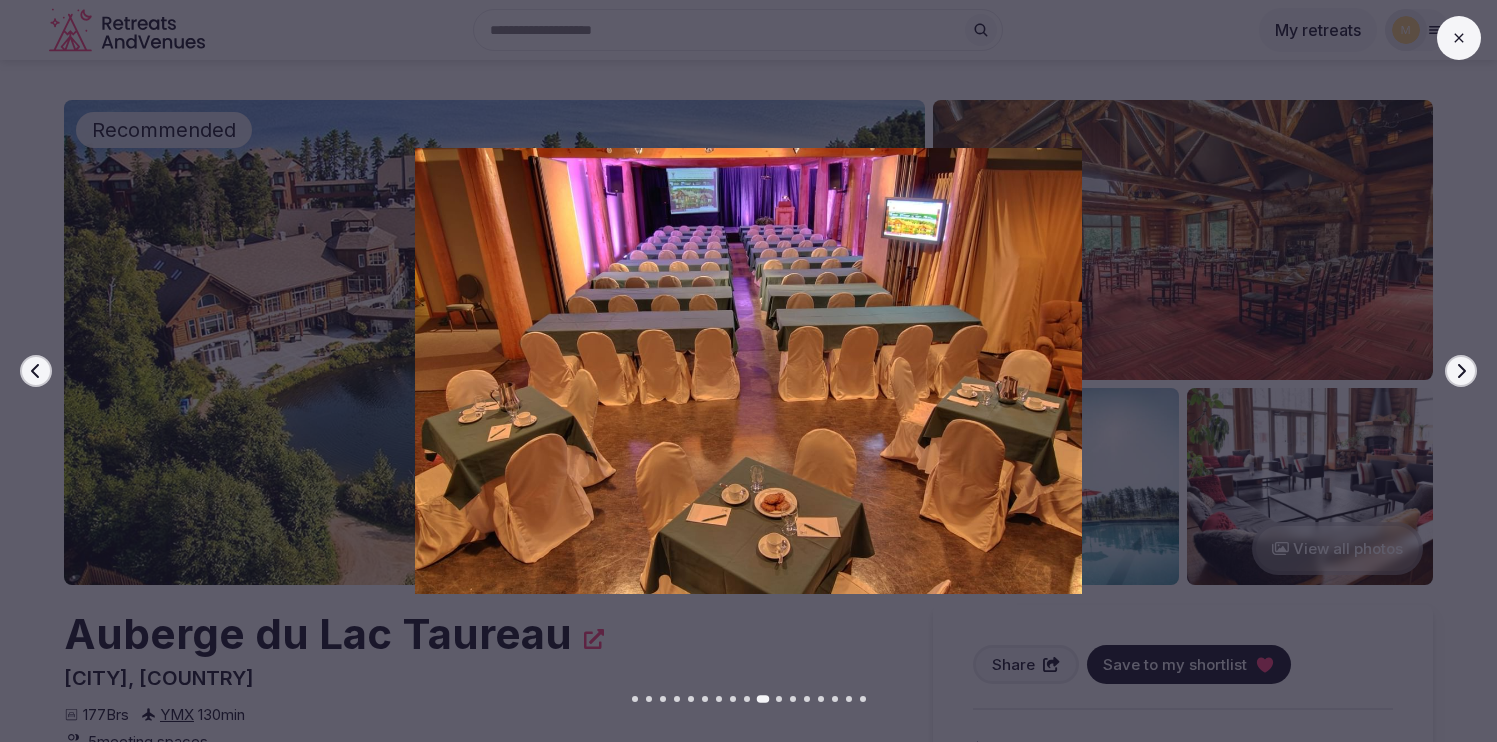 click 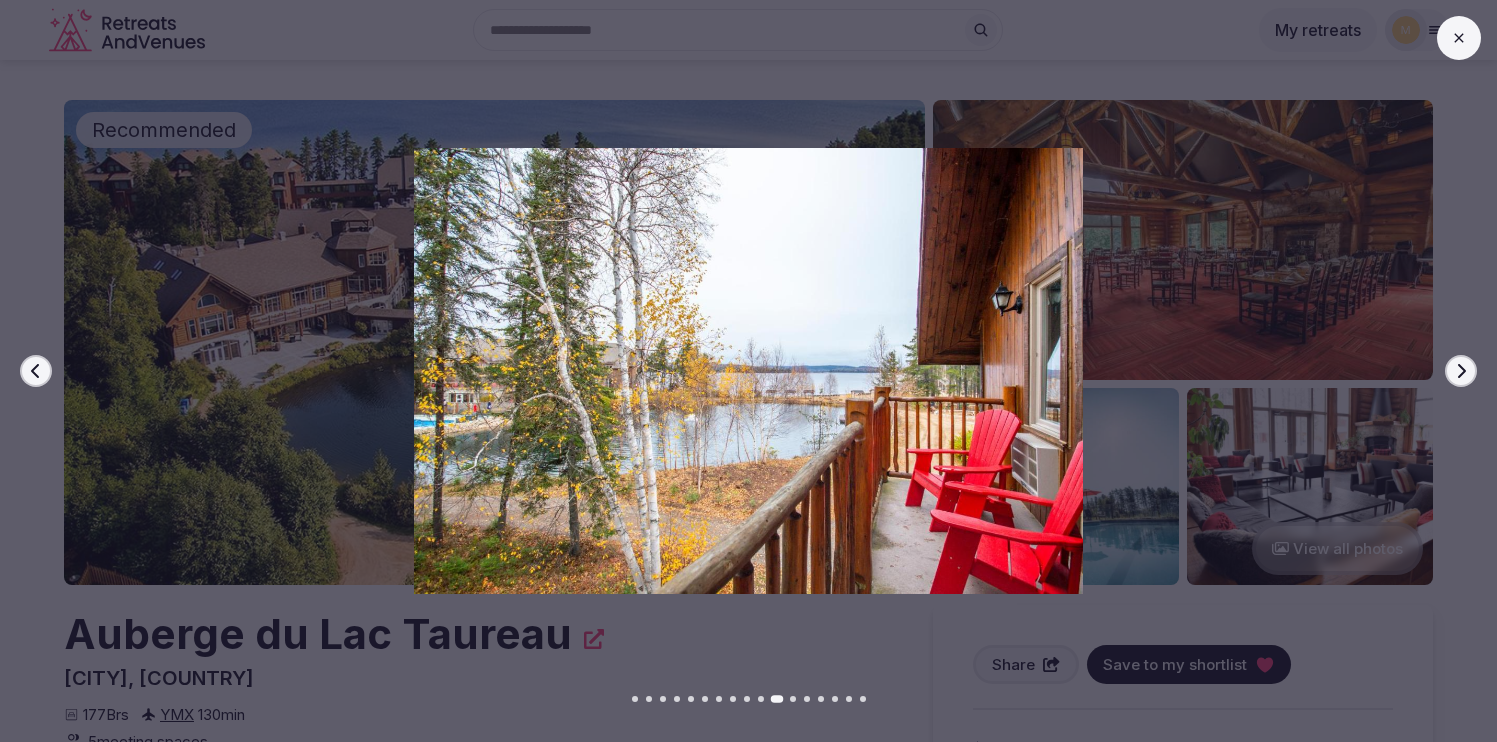 click 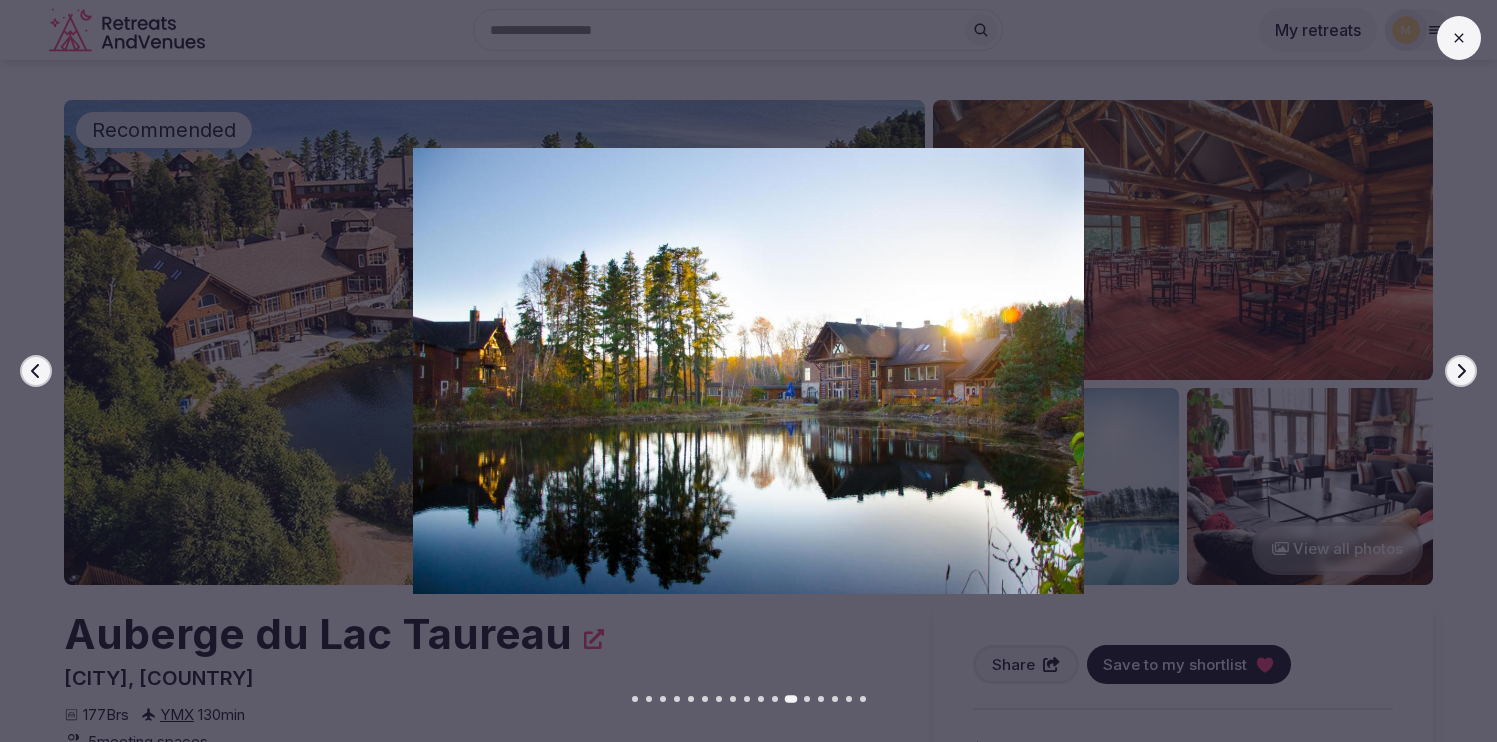 click 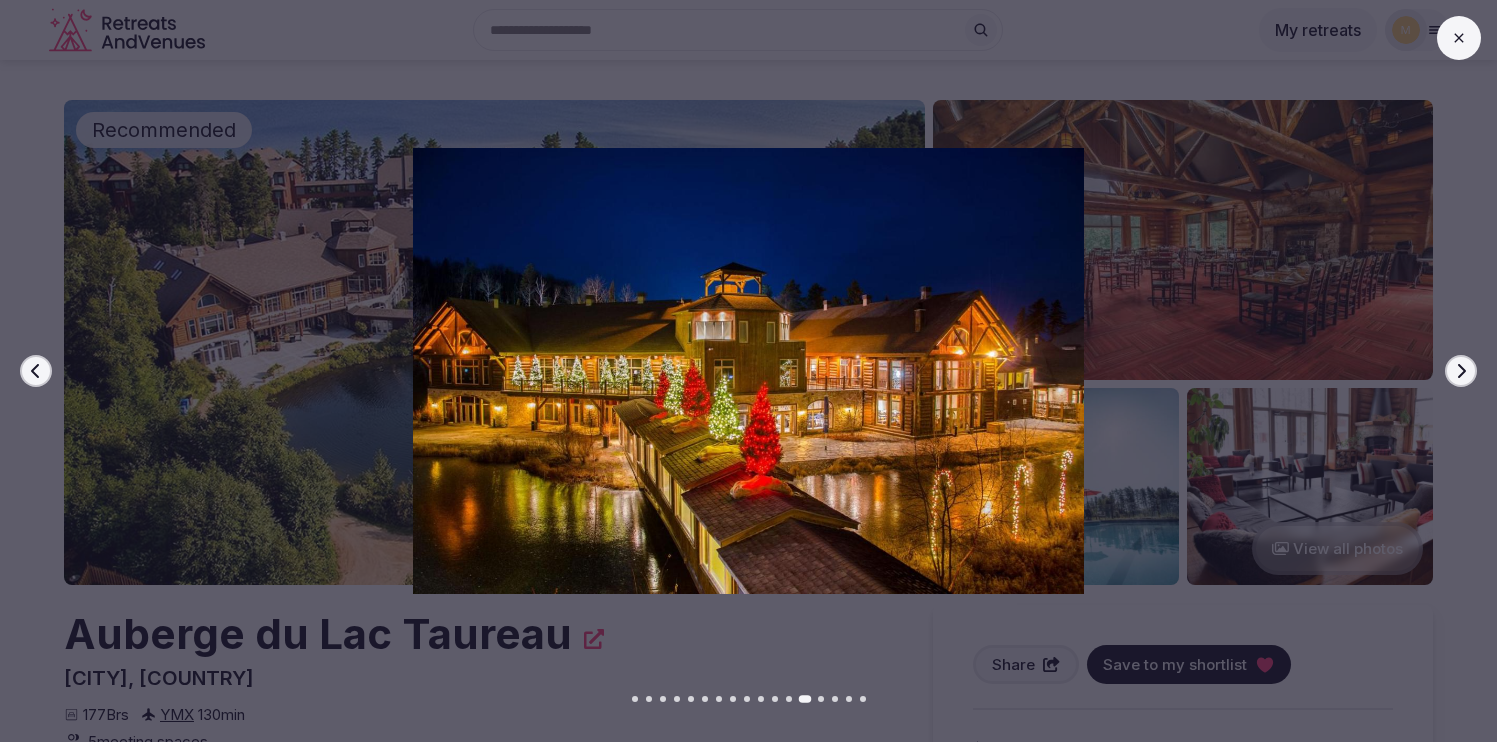 click 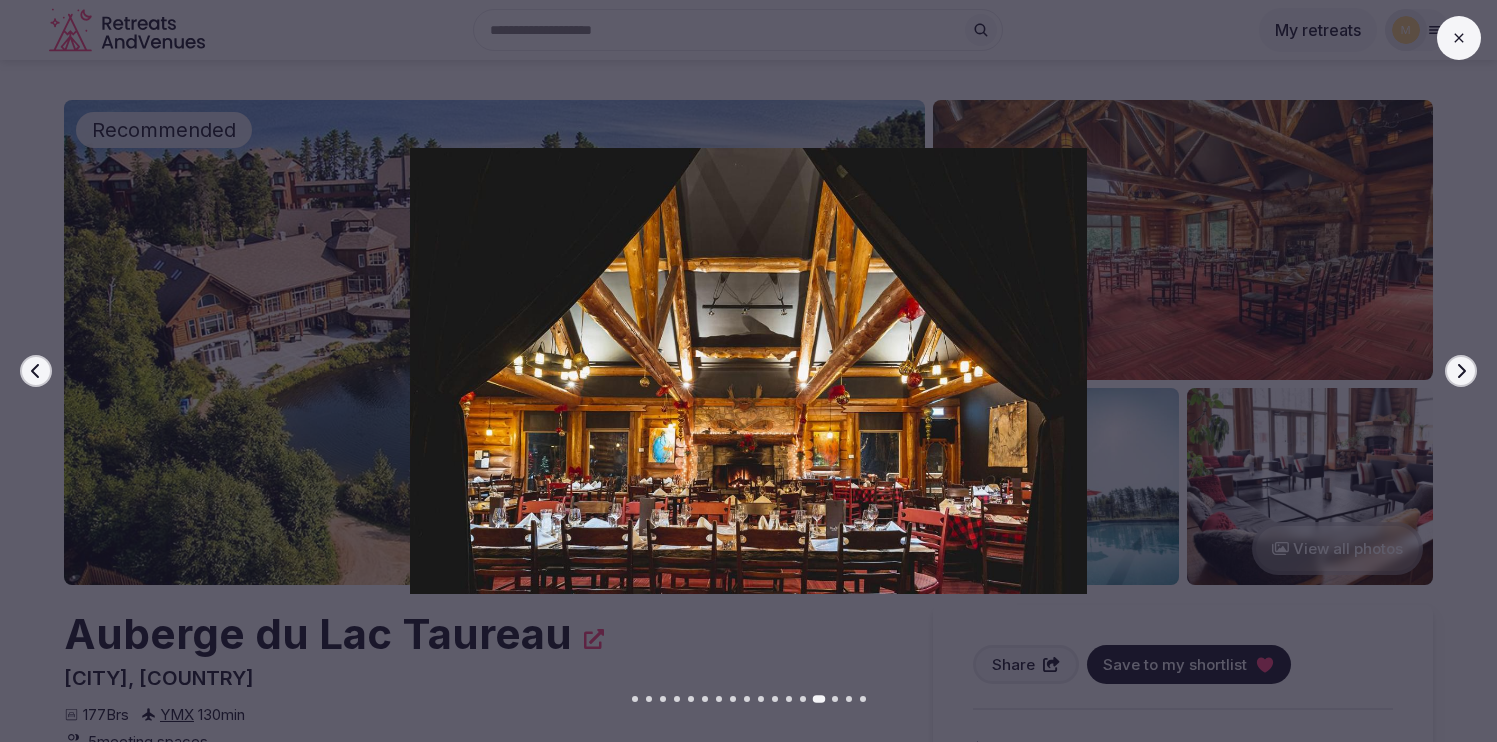 click 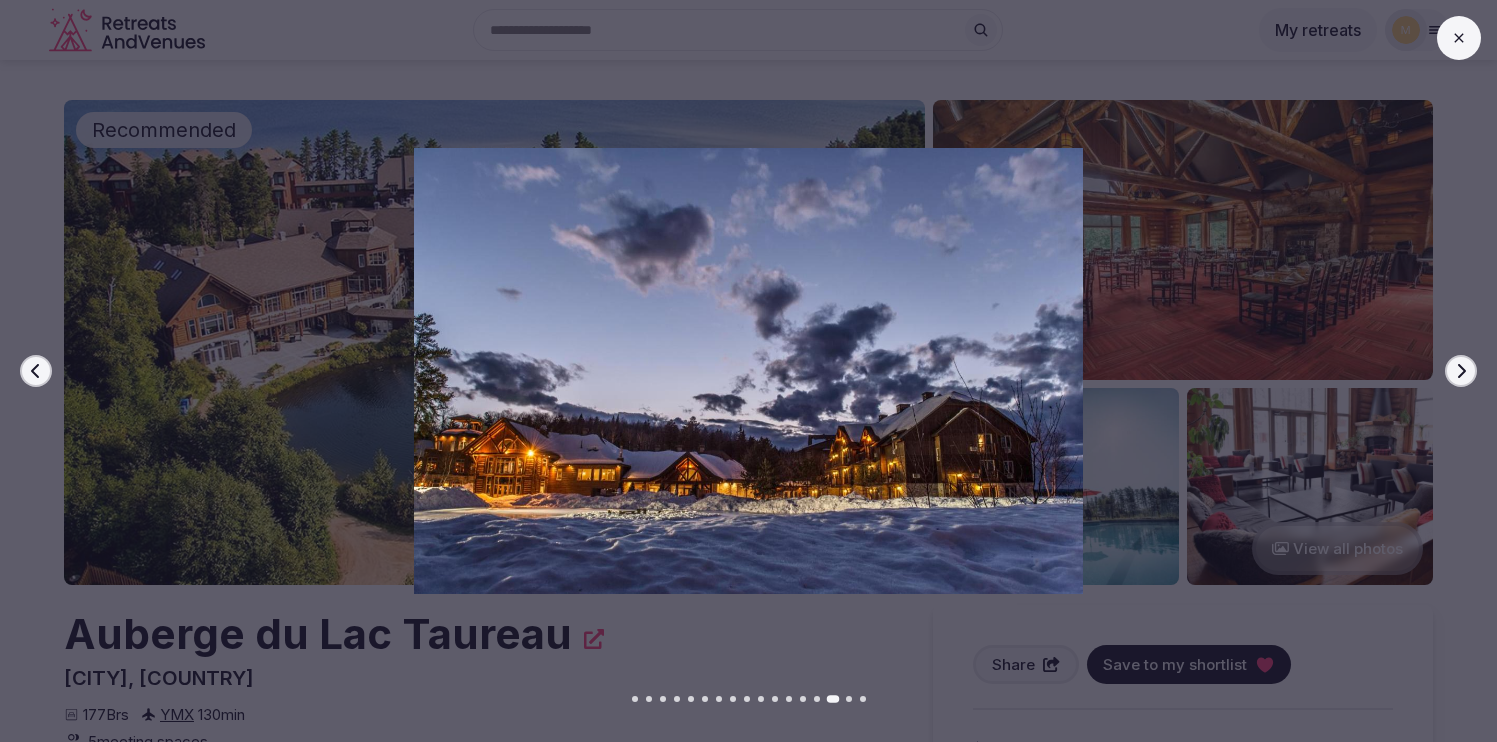 click 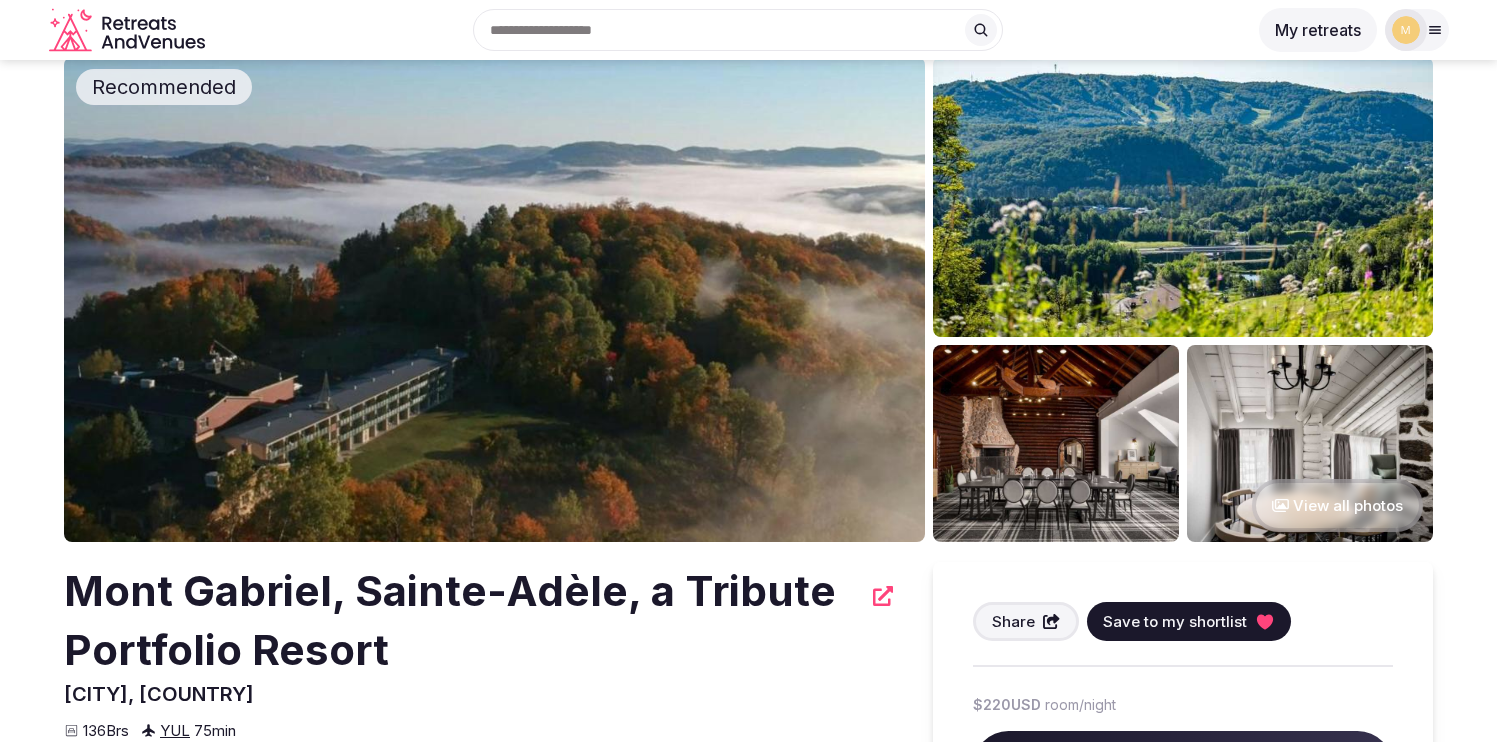 scroll, scrollTop: 44, scrollLeft: 0, axis: vertical 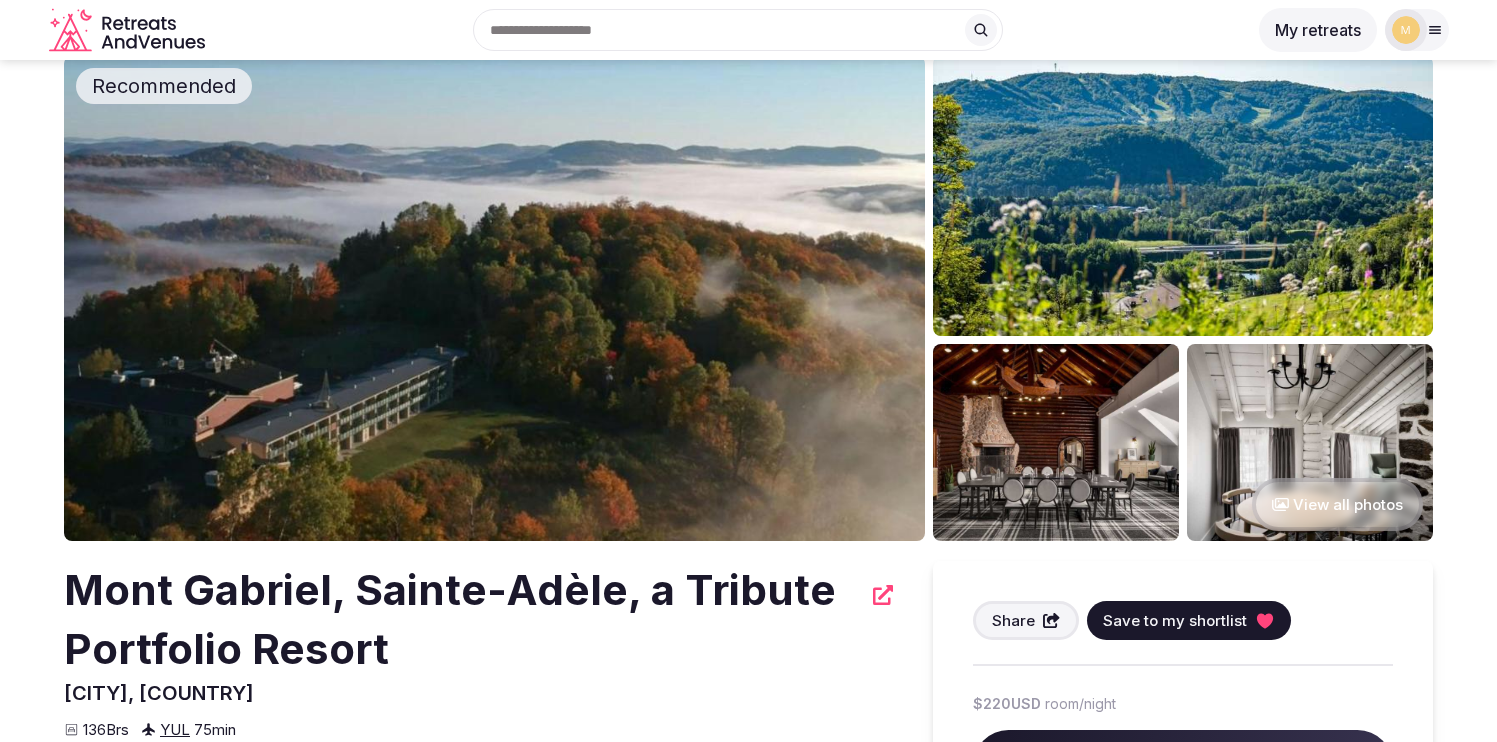 click at bounding box center [494, 298] 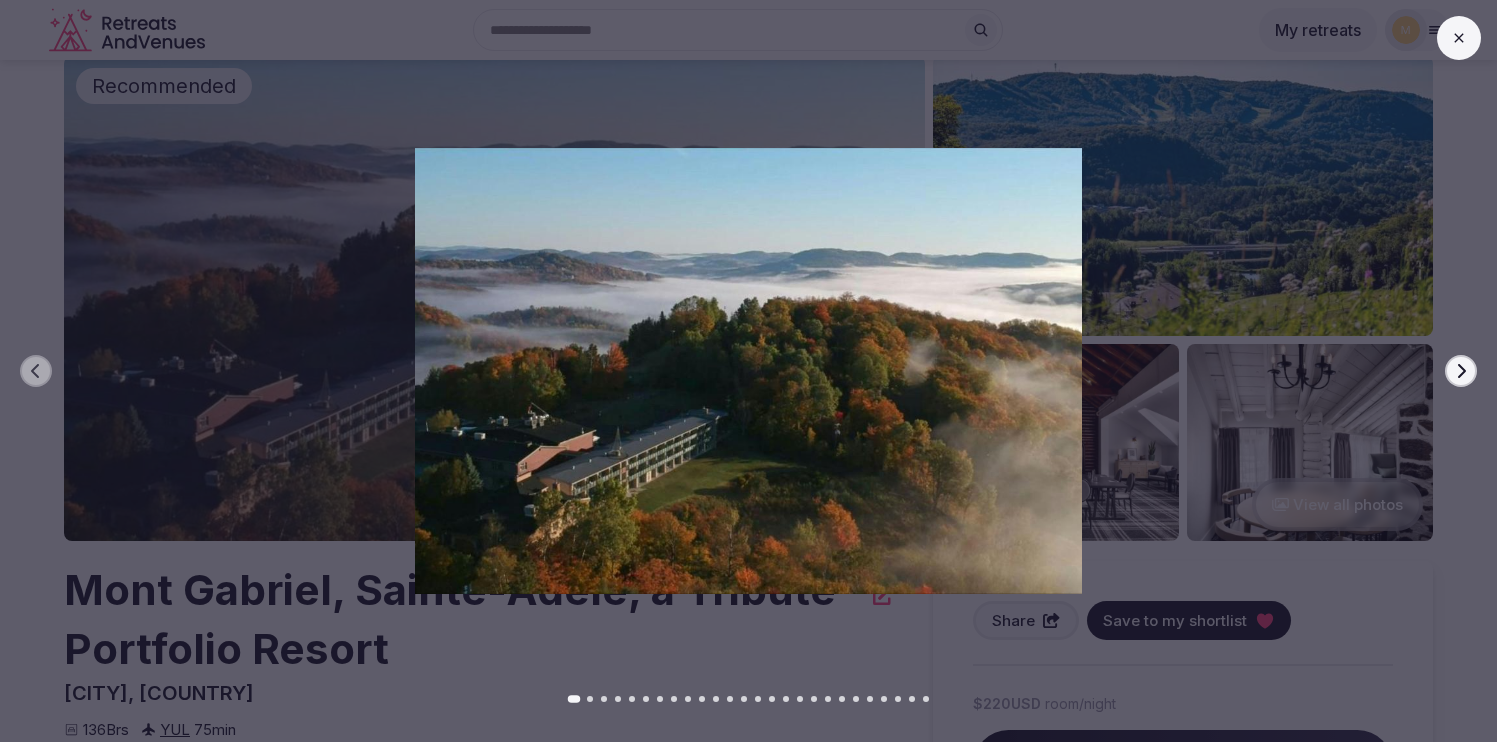 click 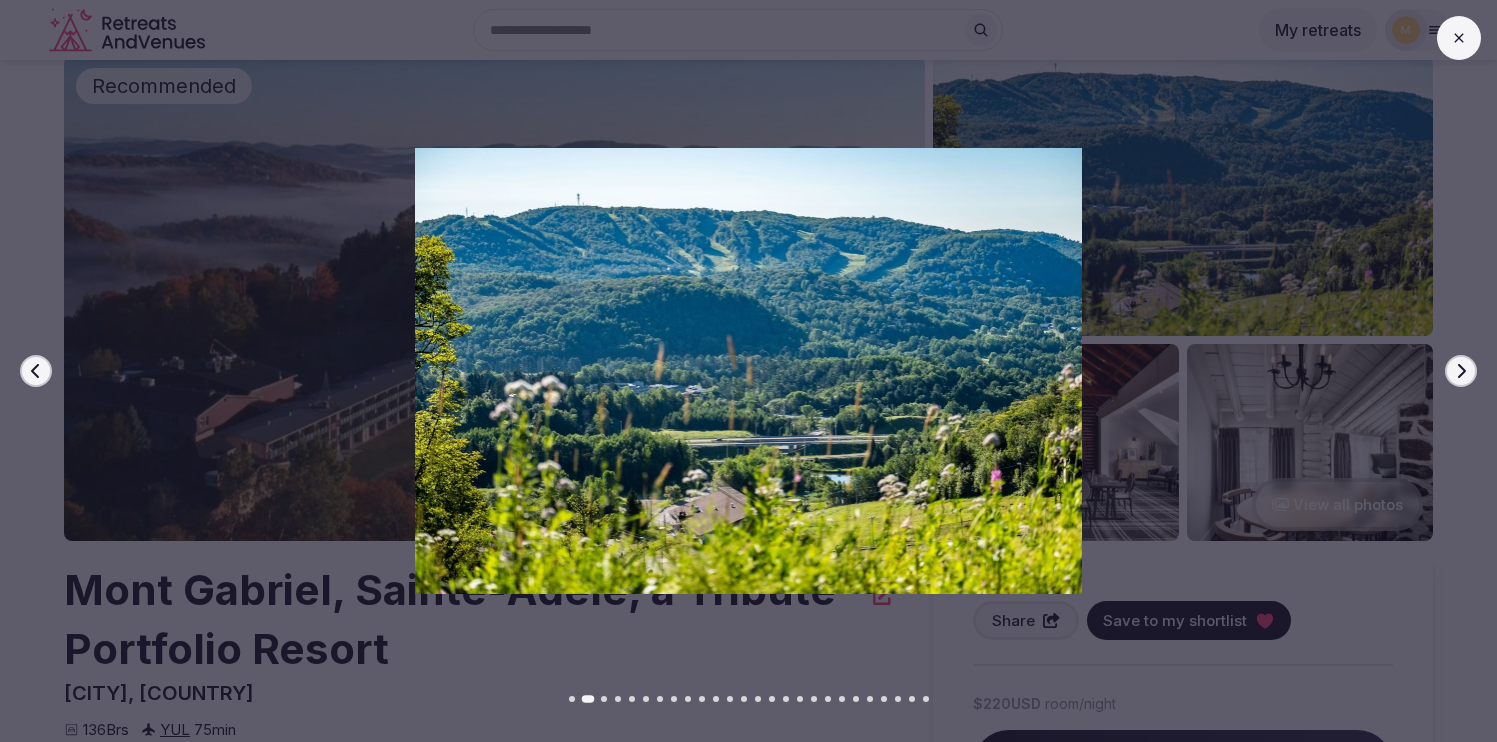 click 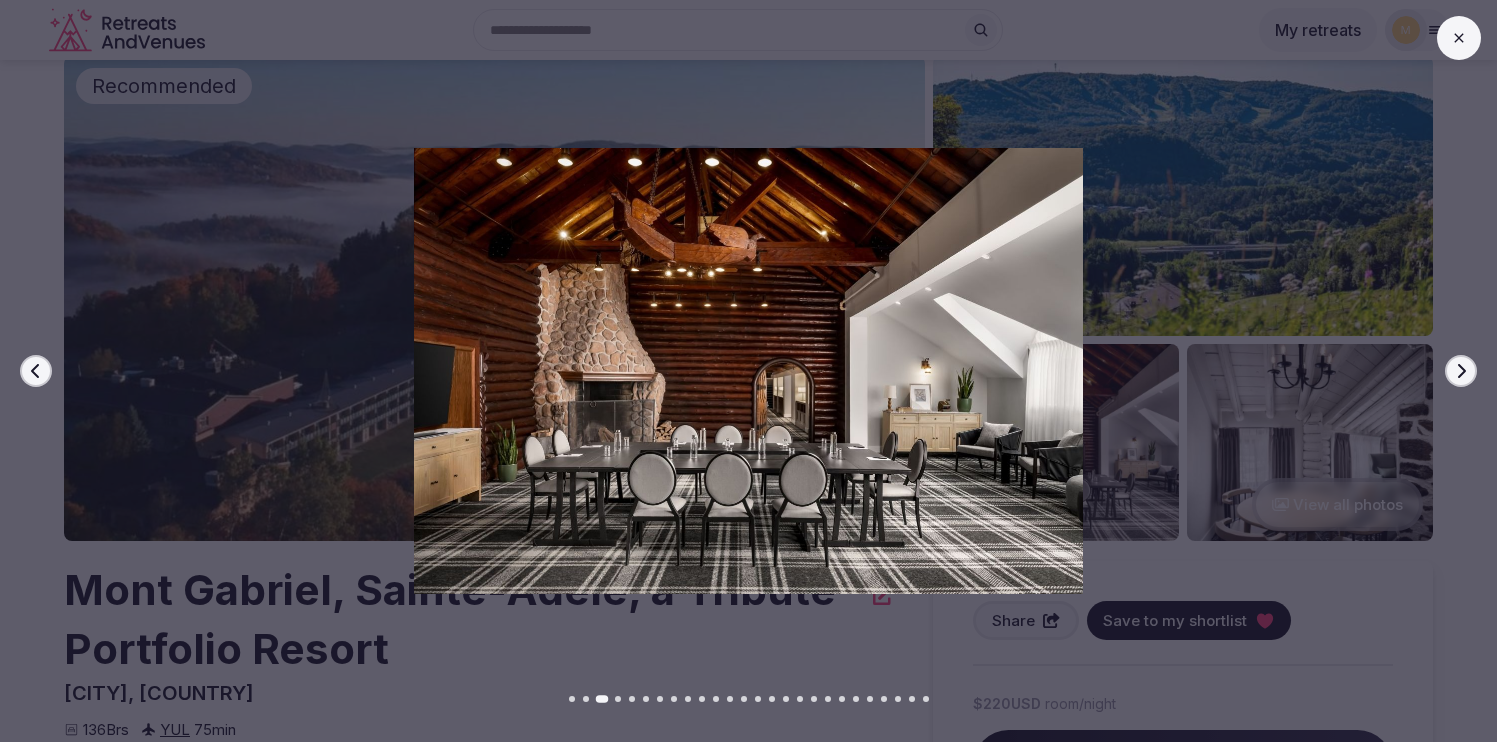click 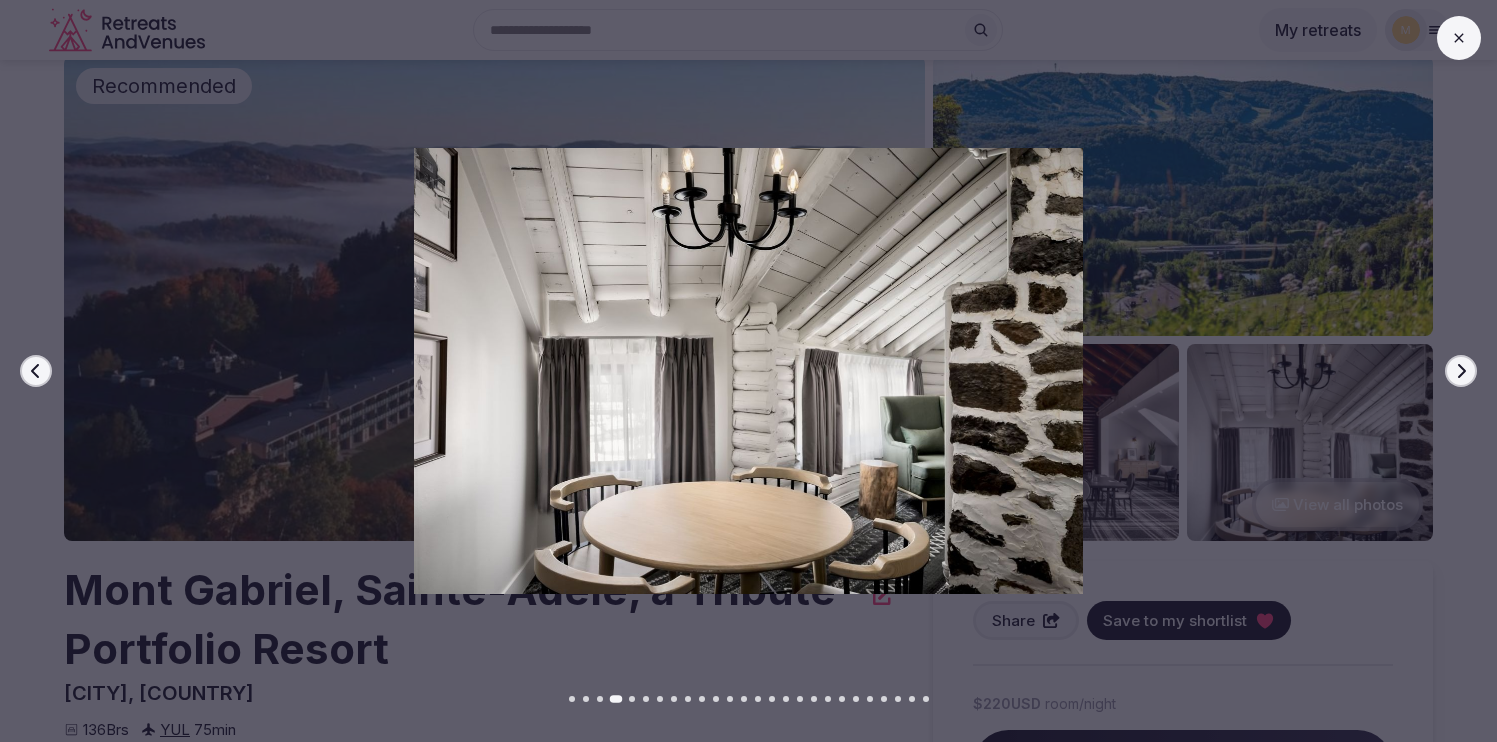 click 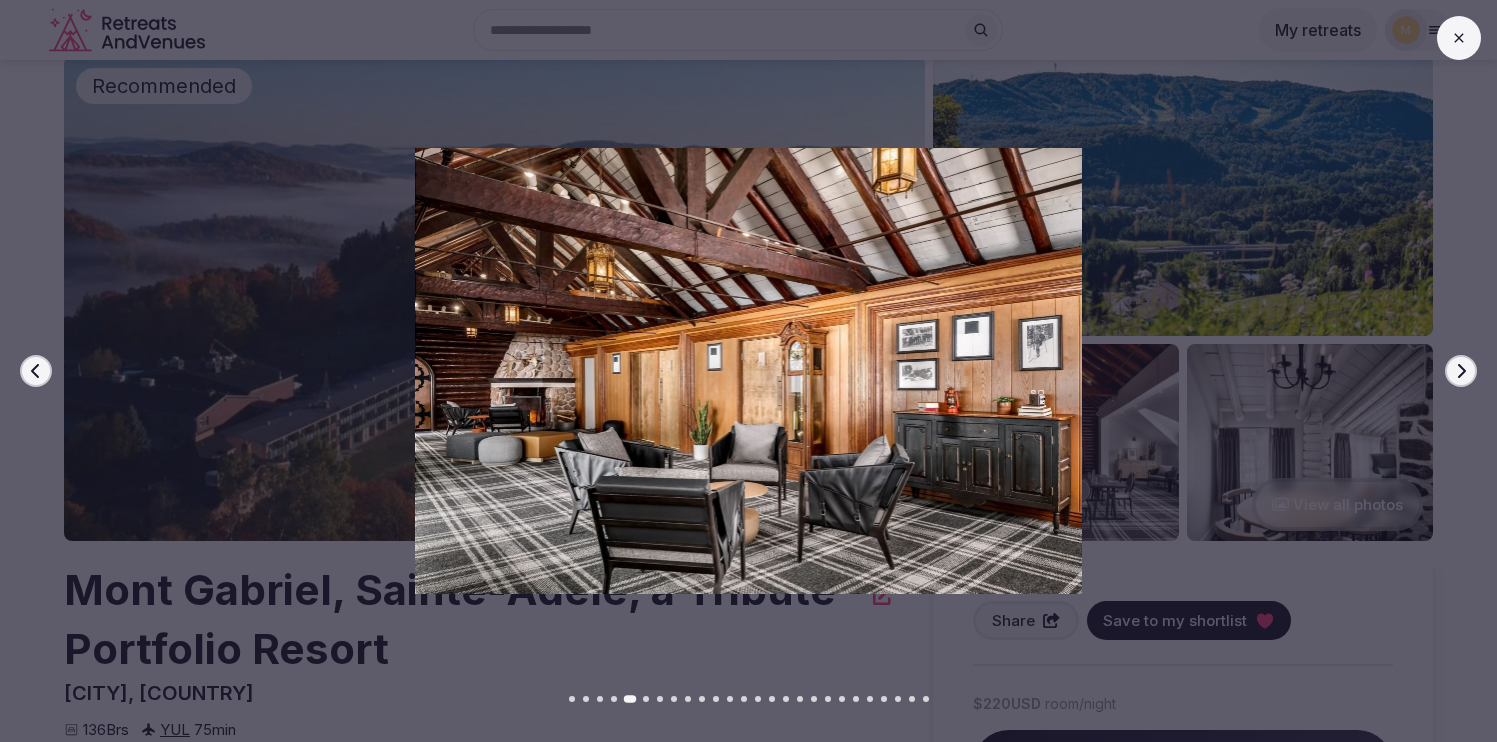 click 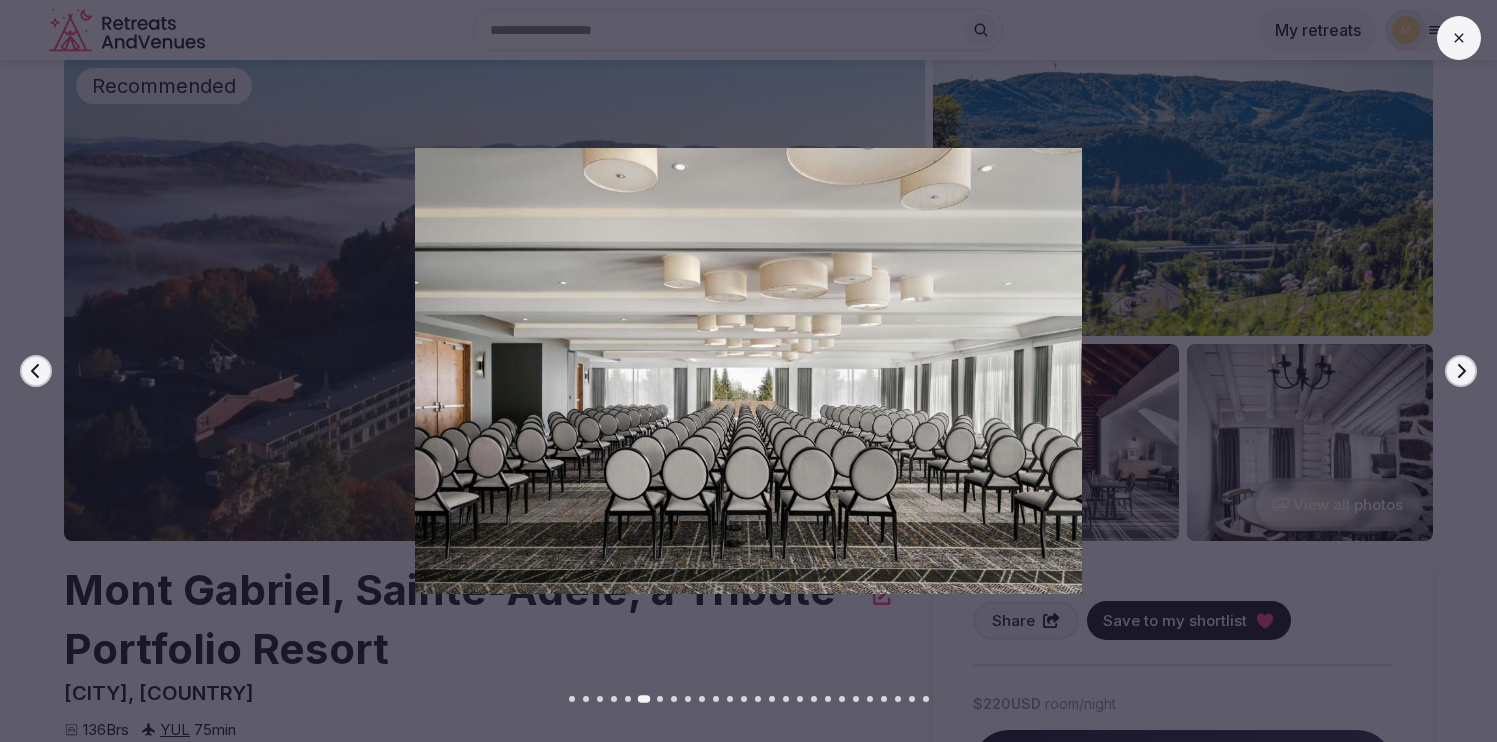 click 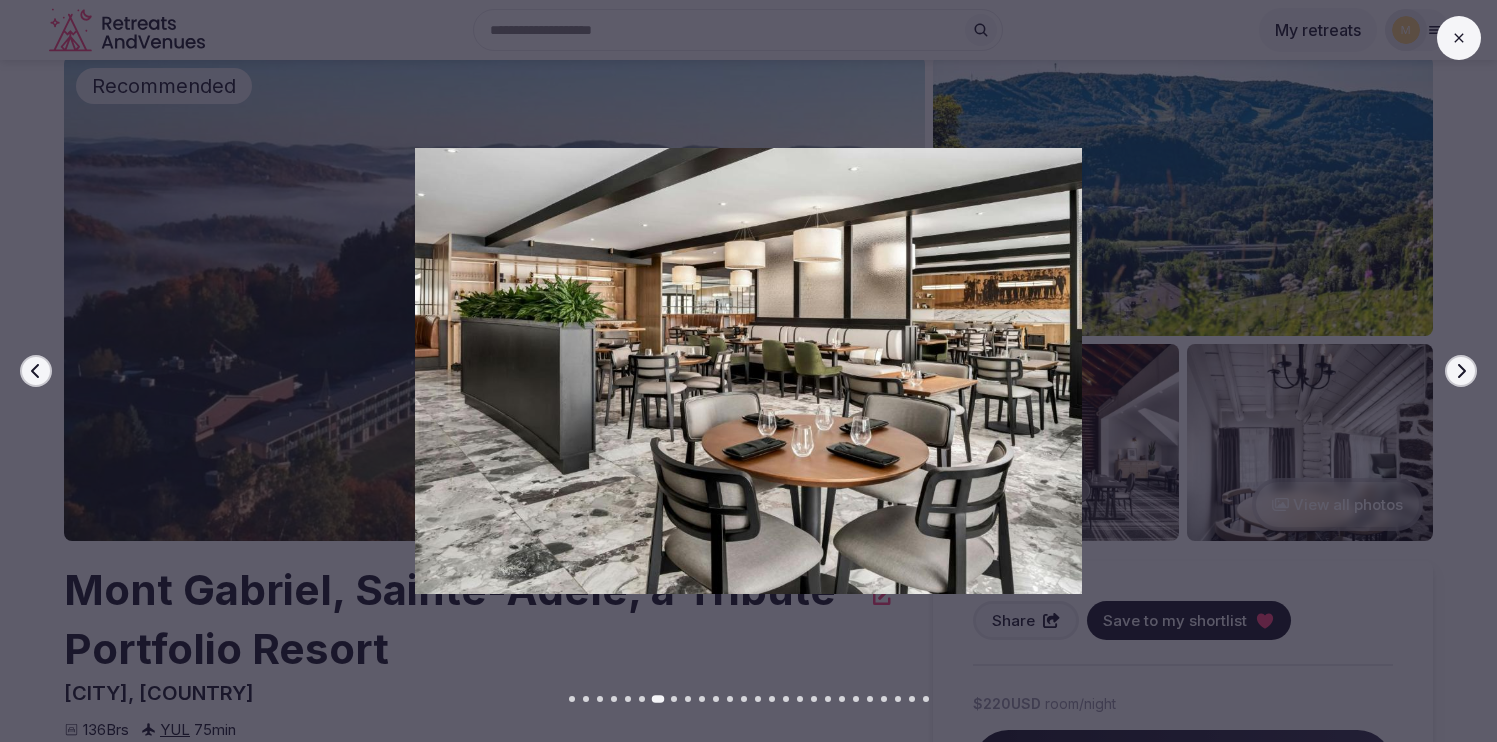 click 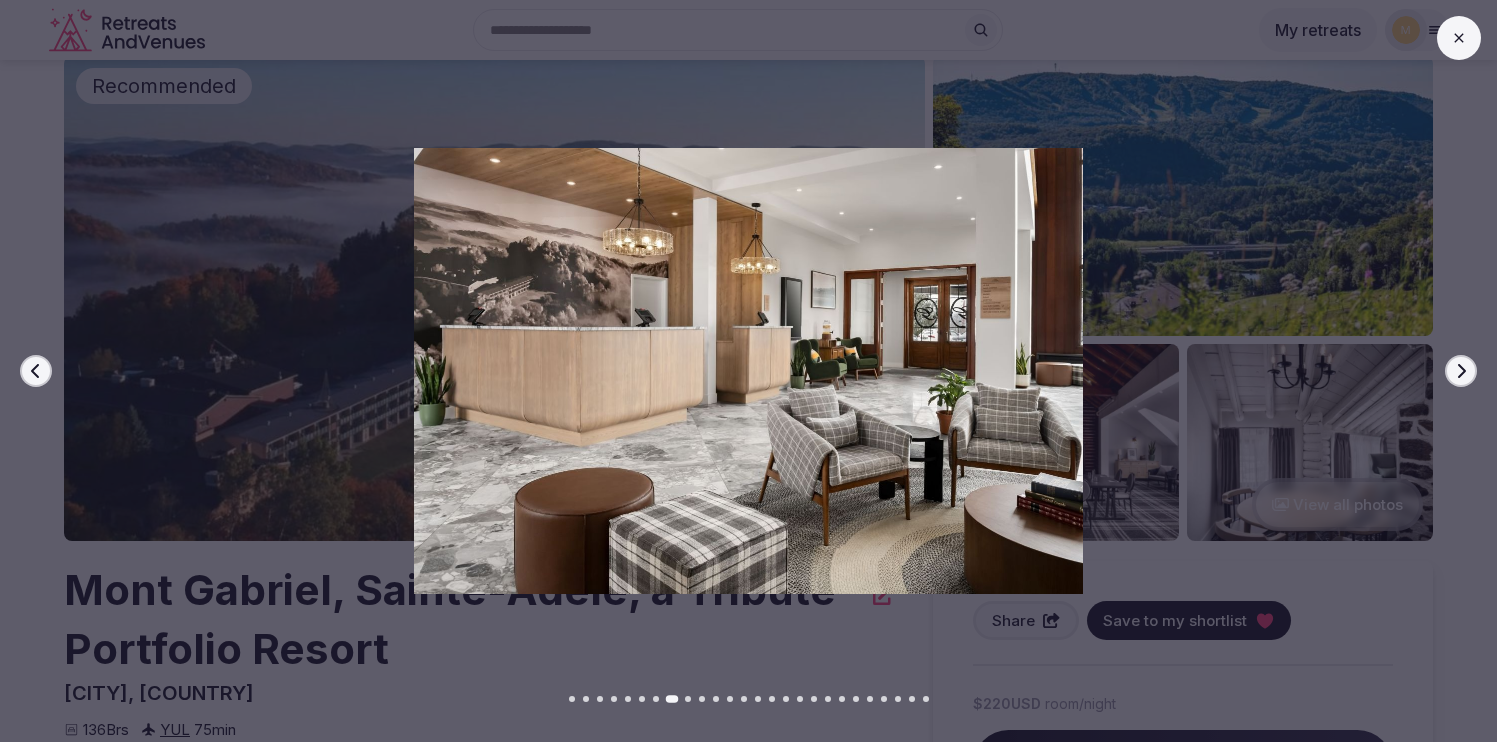 click 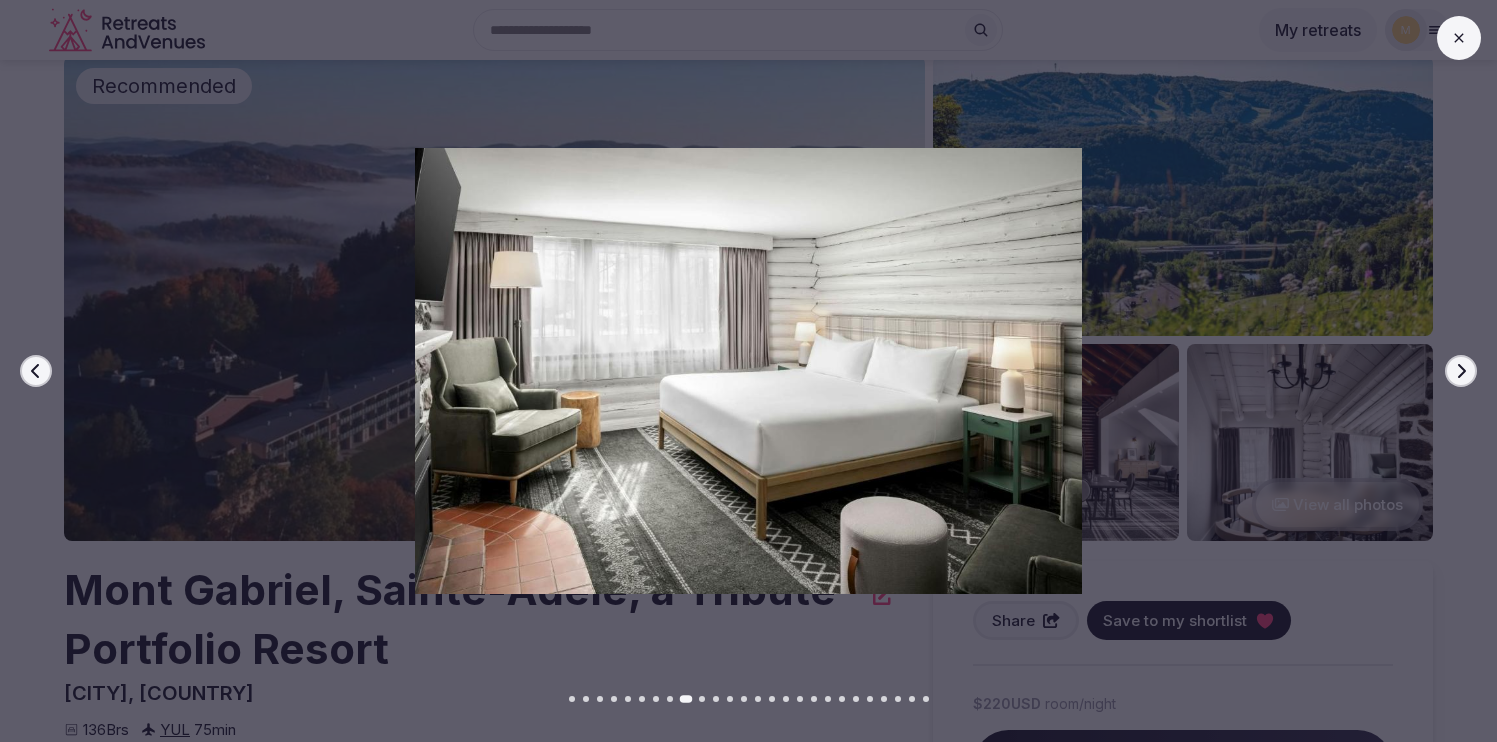 click 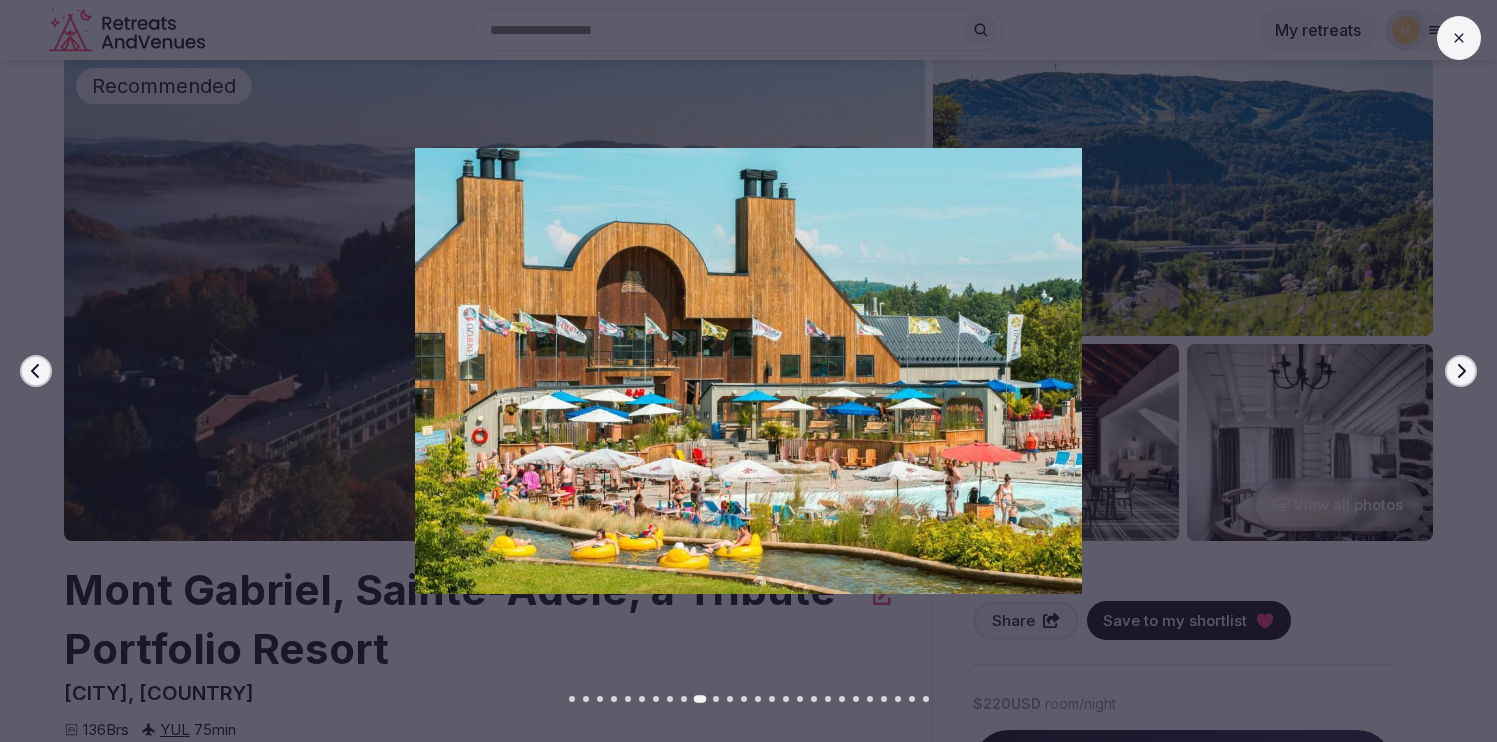 click 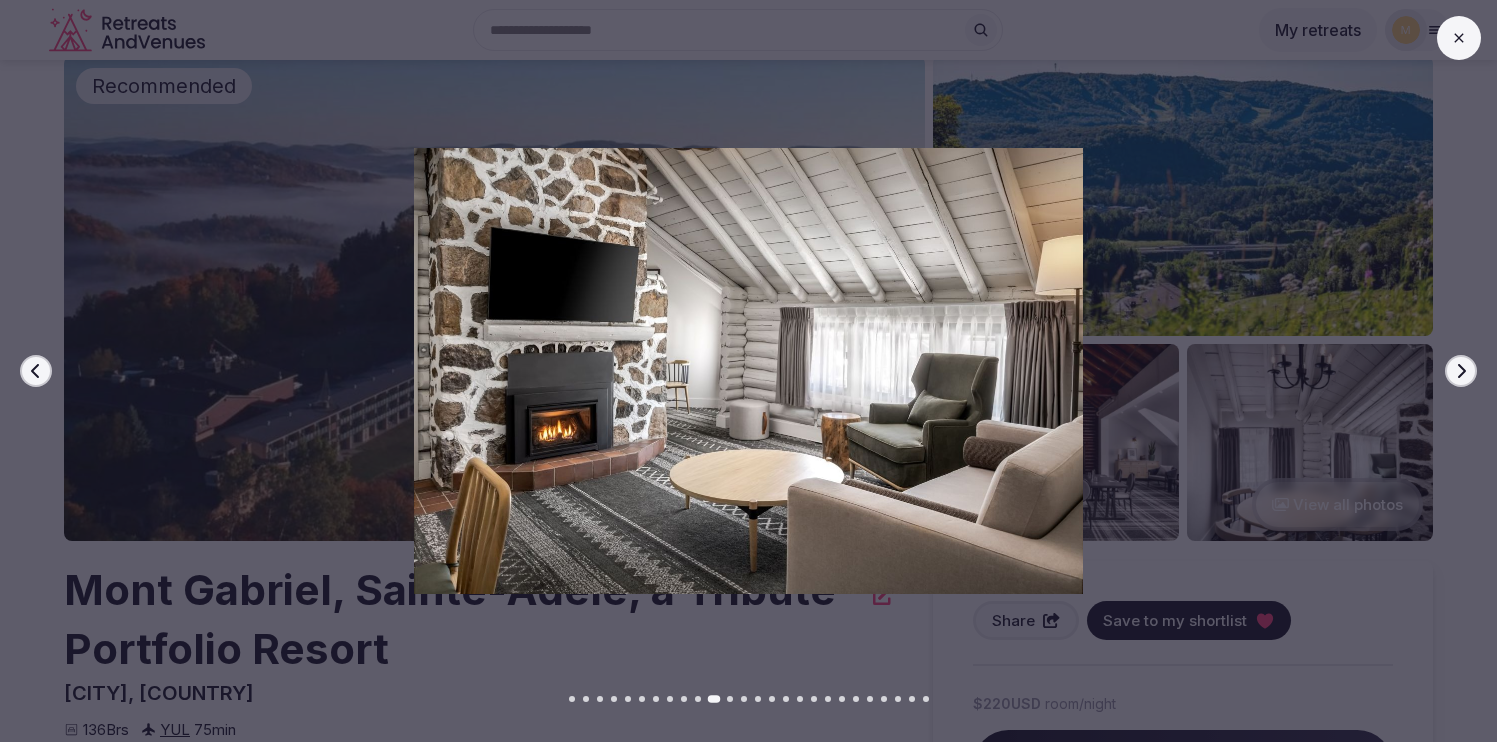 click 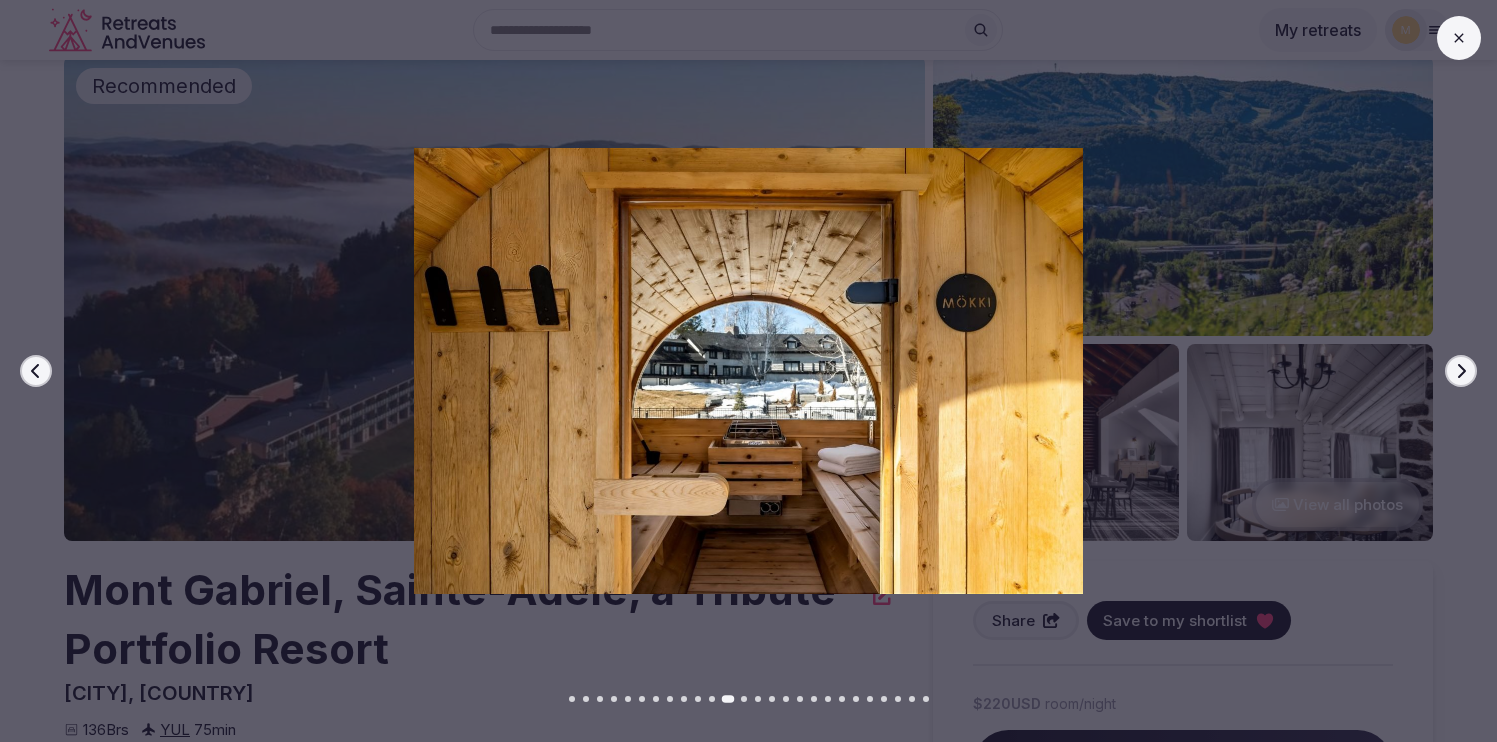 click 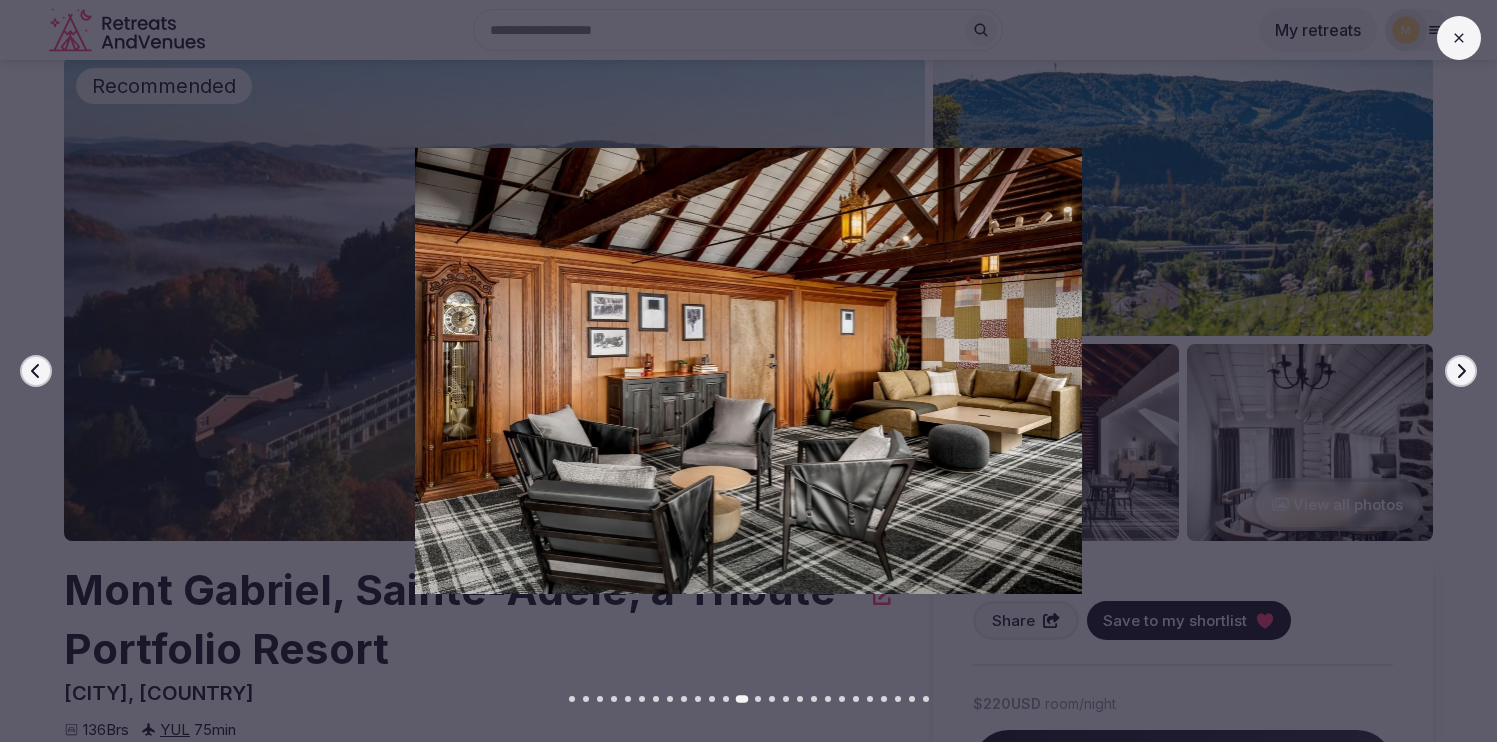 click 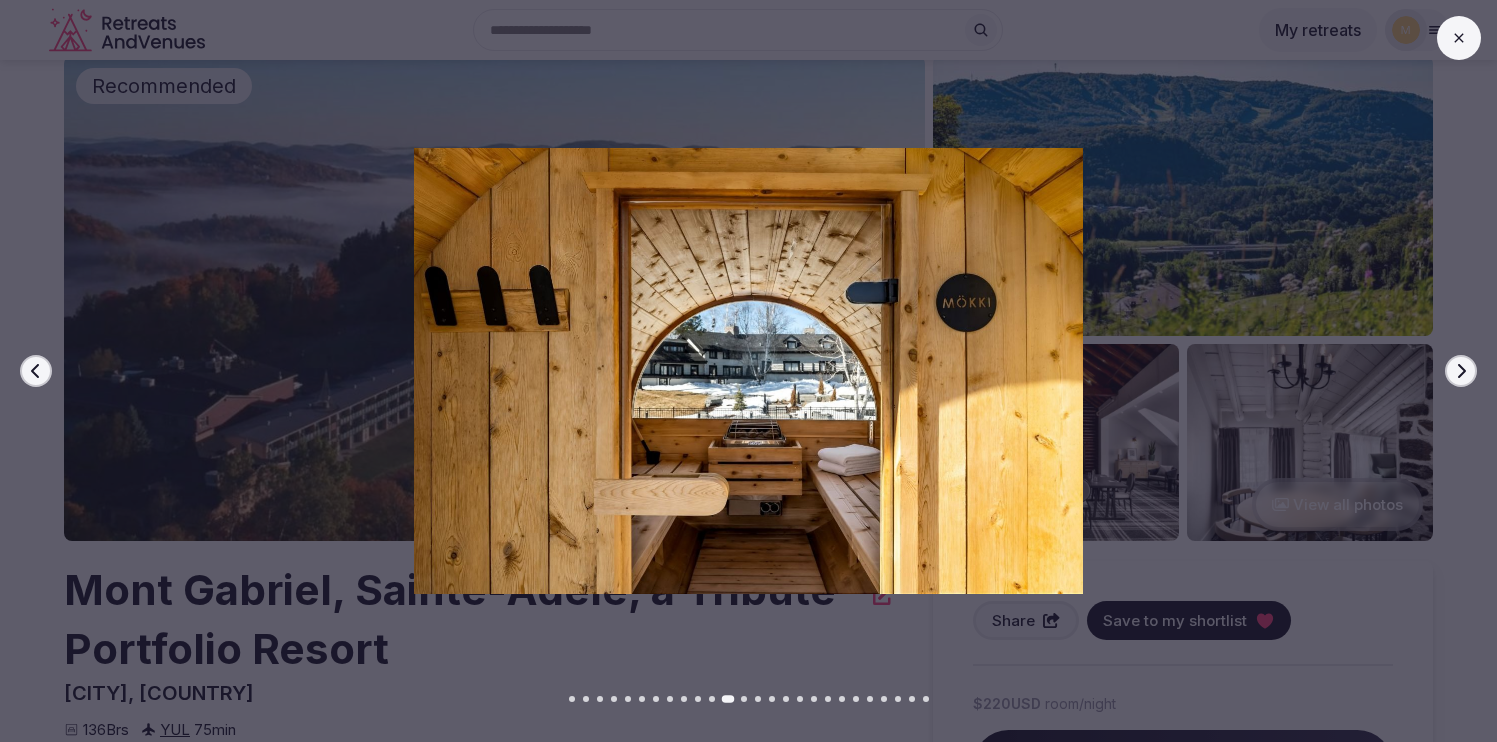 click 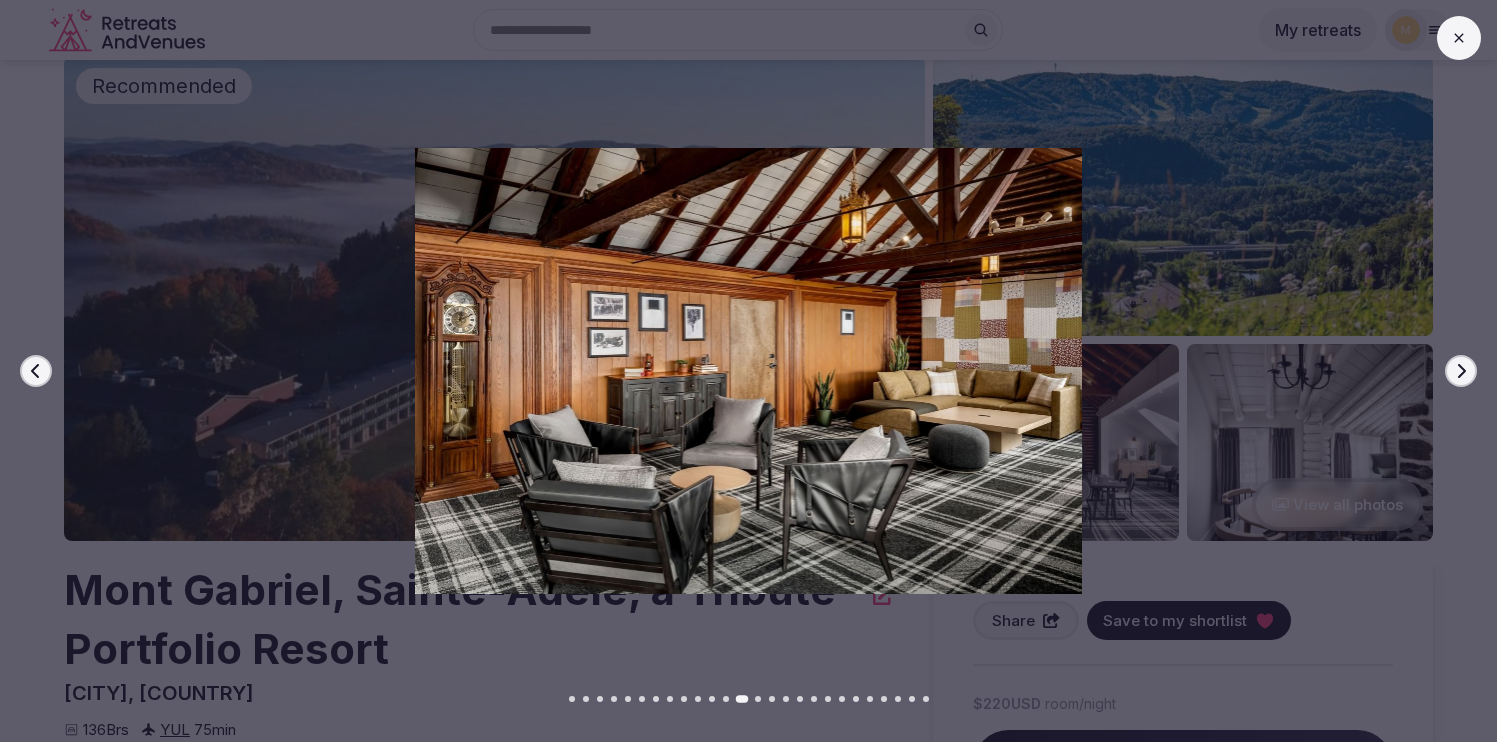 click 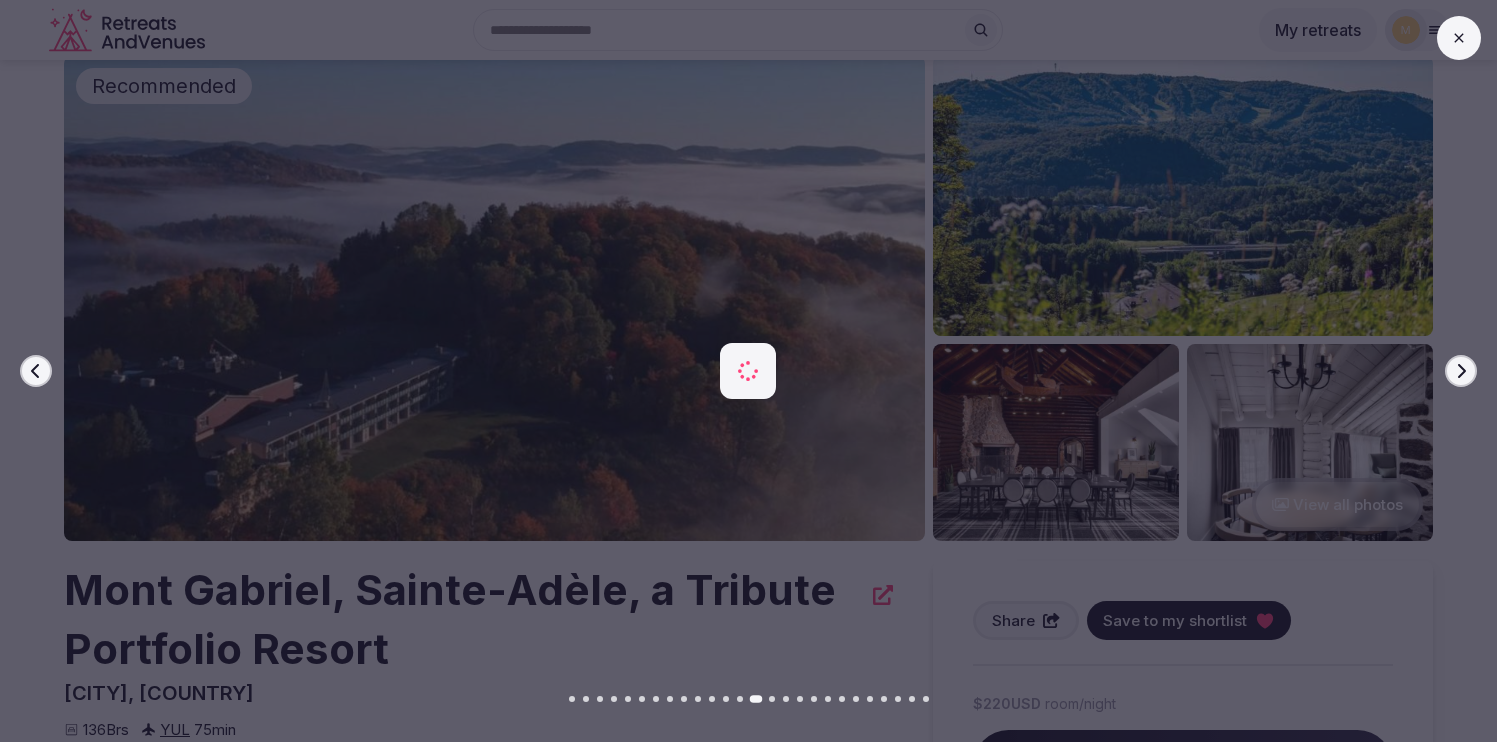 click 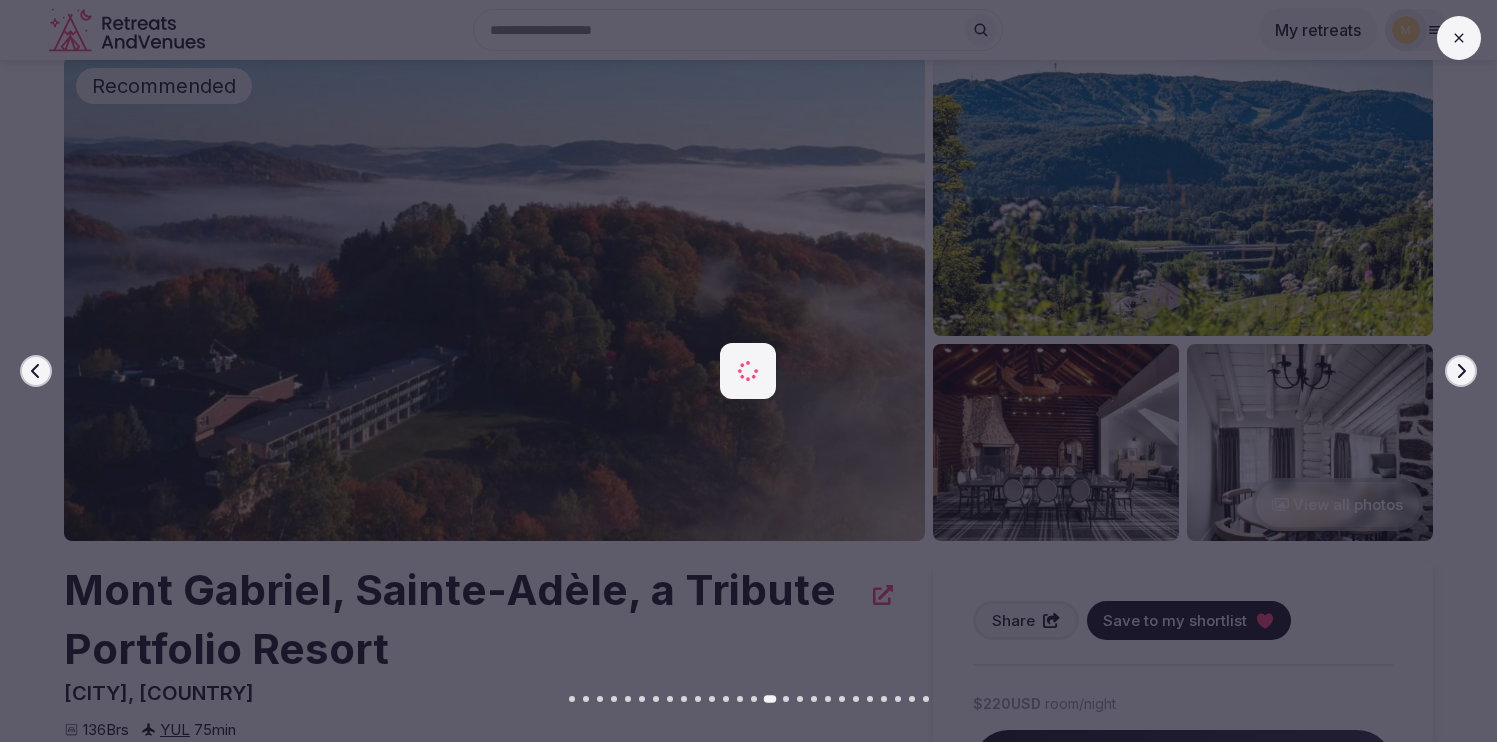click 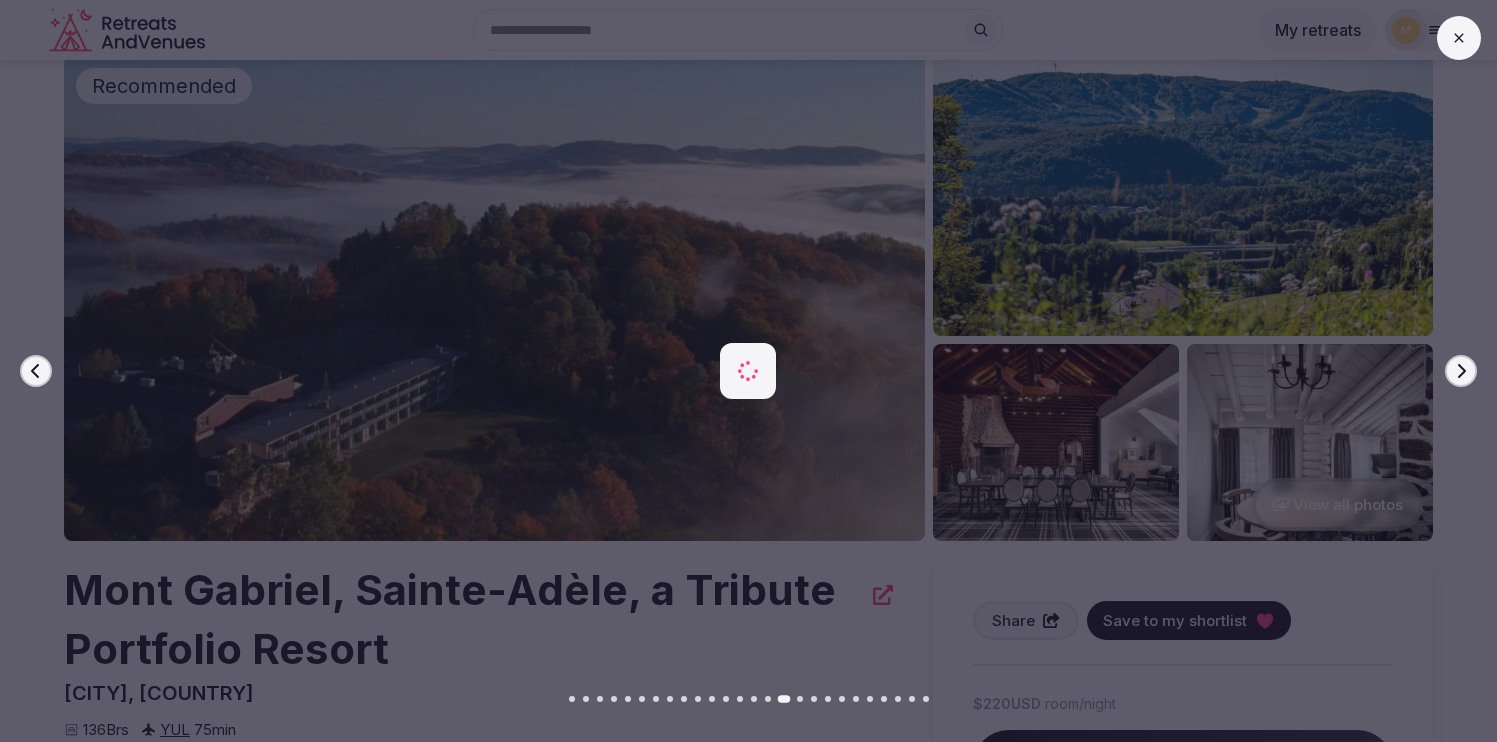 click 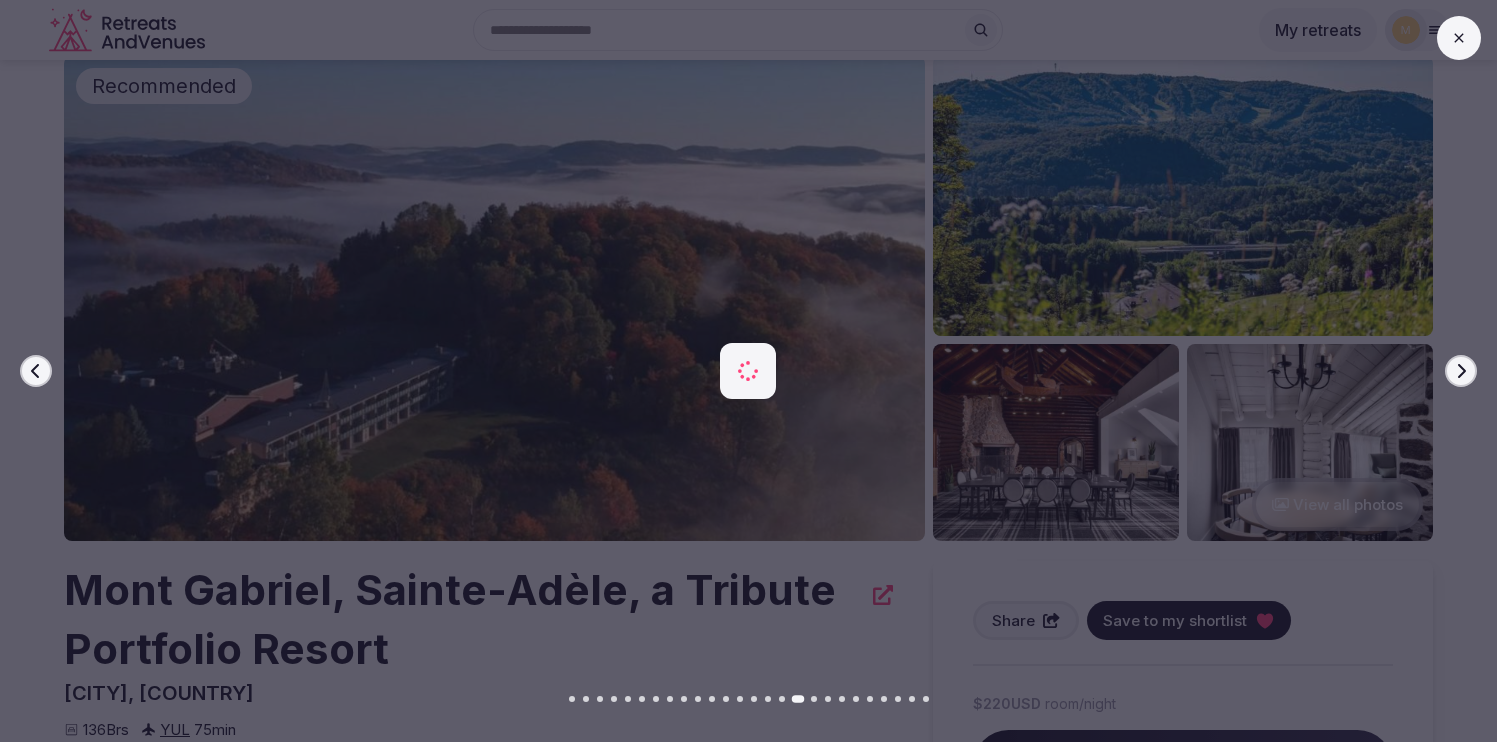 click 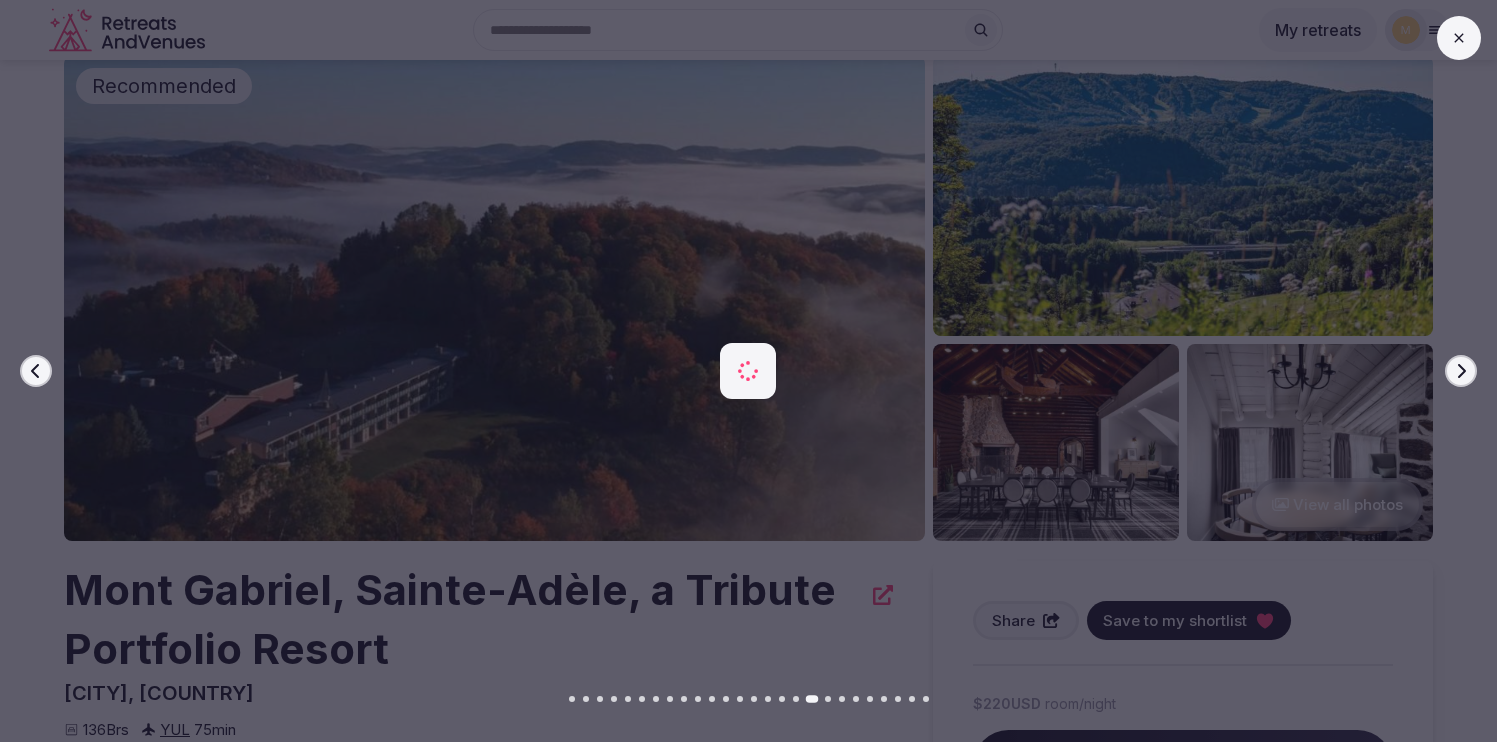 click 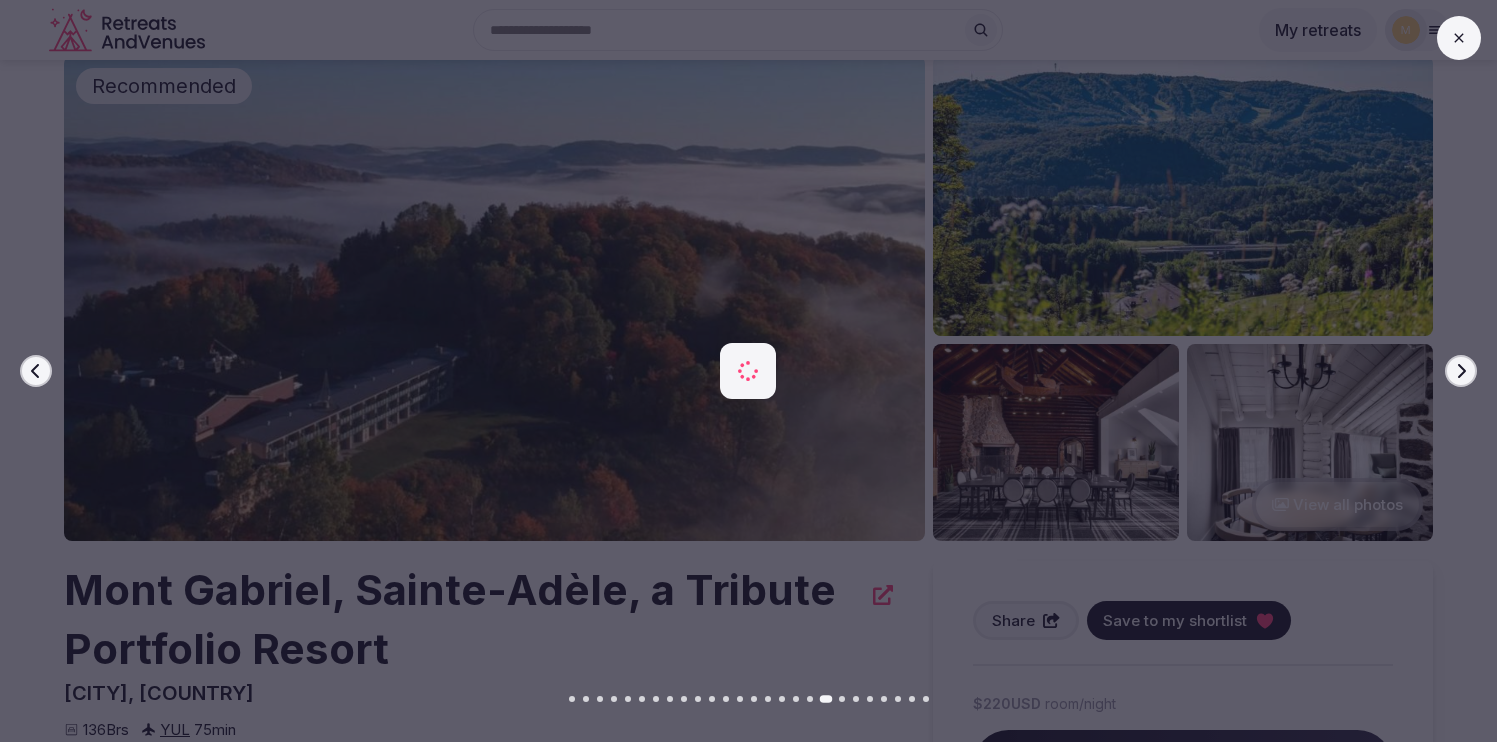 click 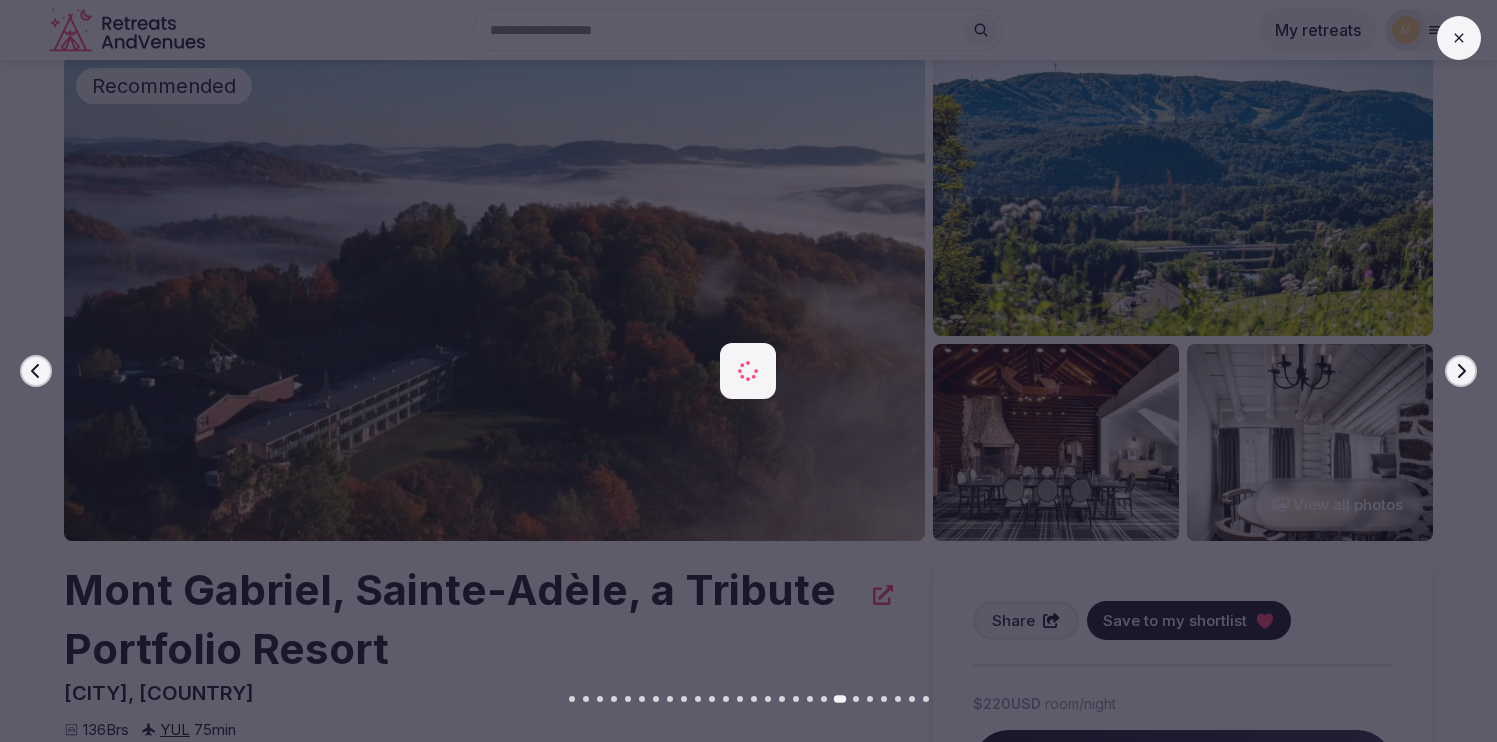 click 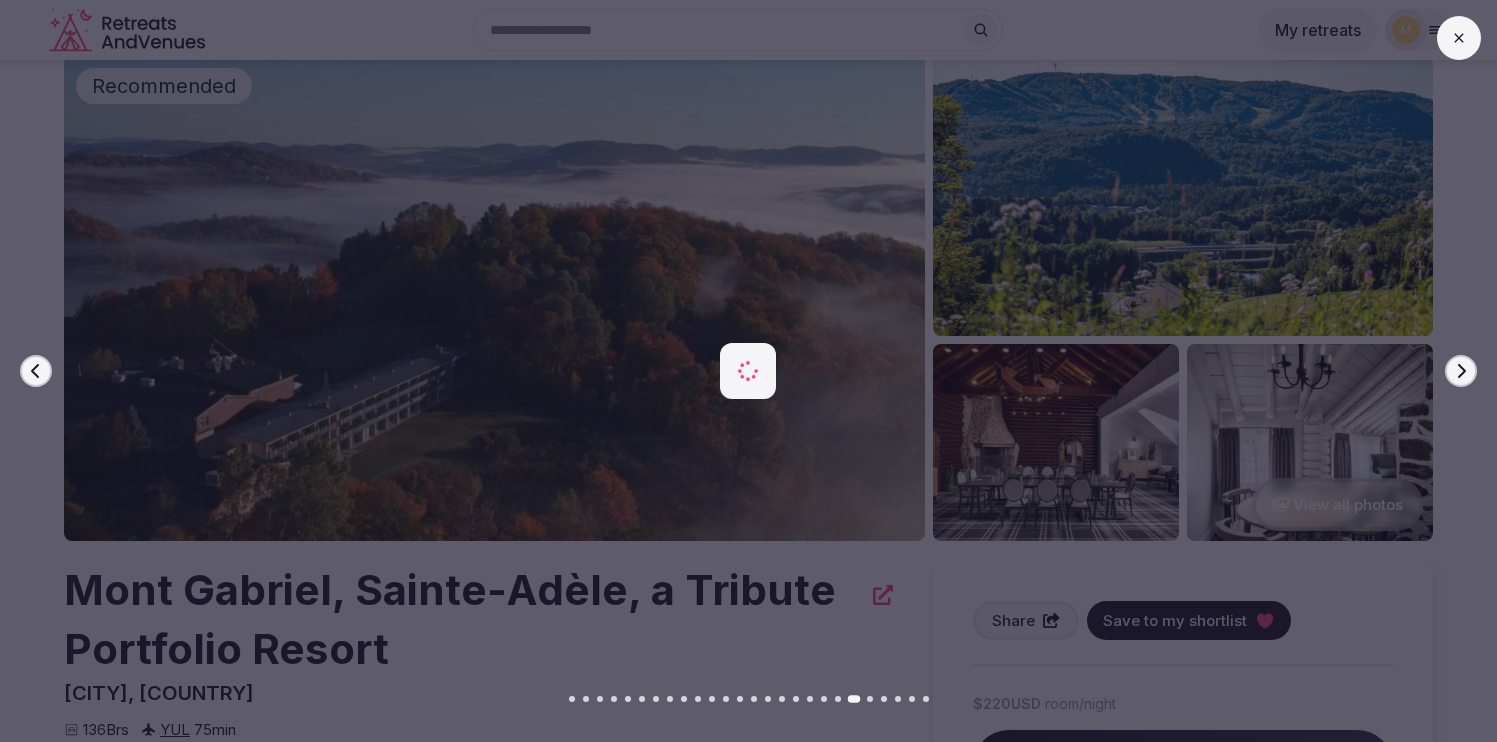 click 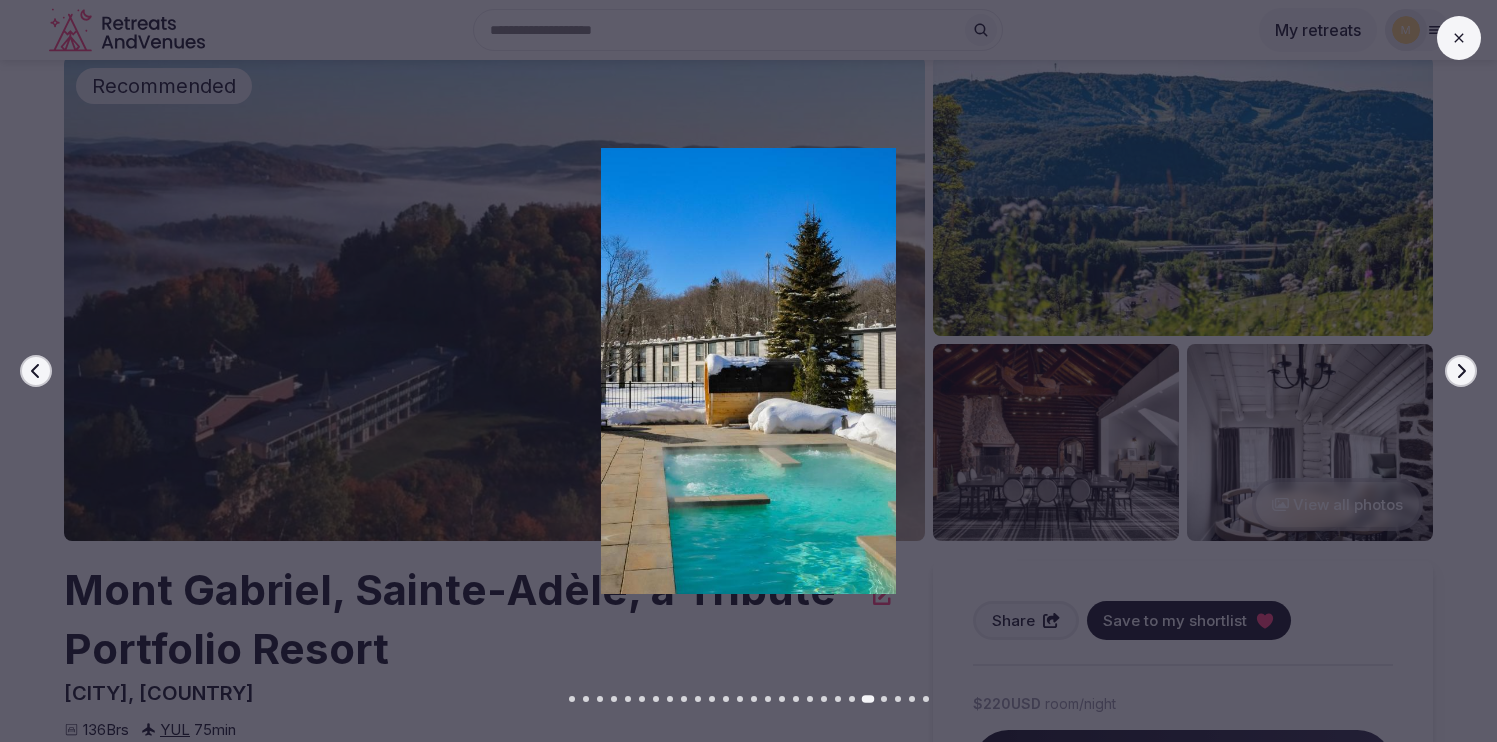 click 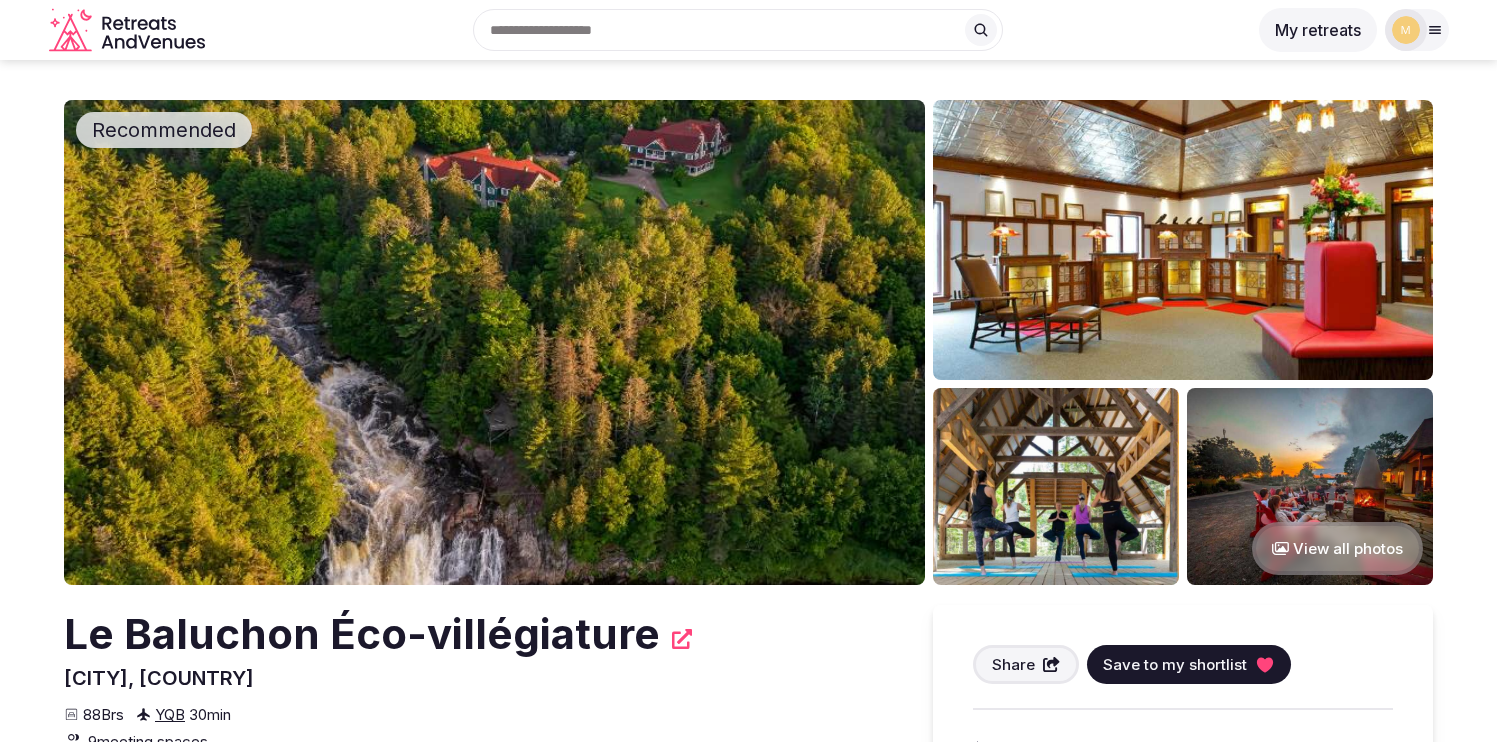 scroll, scrollTop: 0, scrollLeft: 0, axis: both 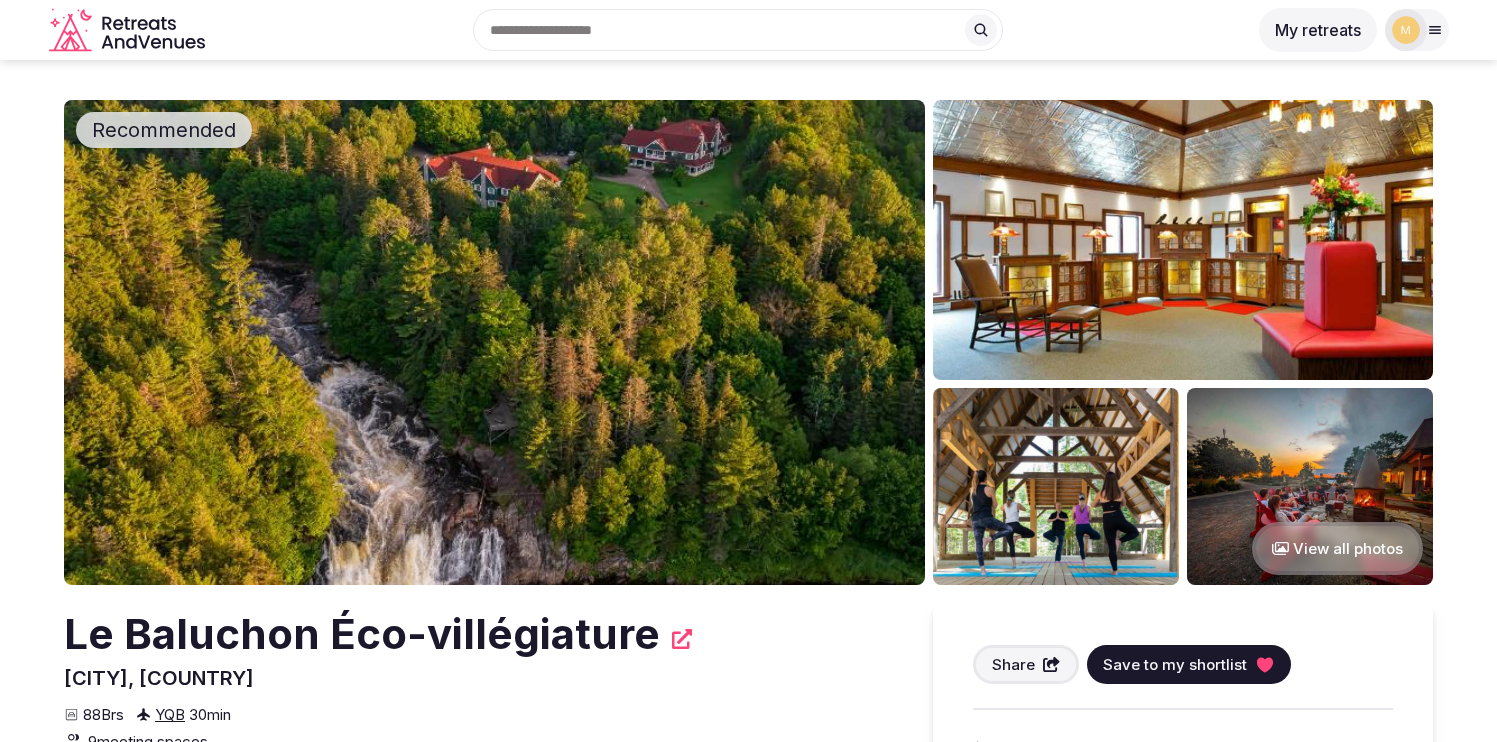 click at bounding box center (494, 342) 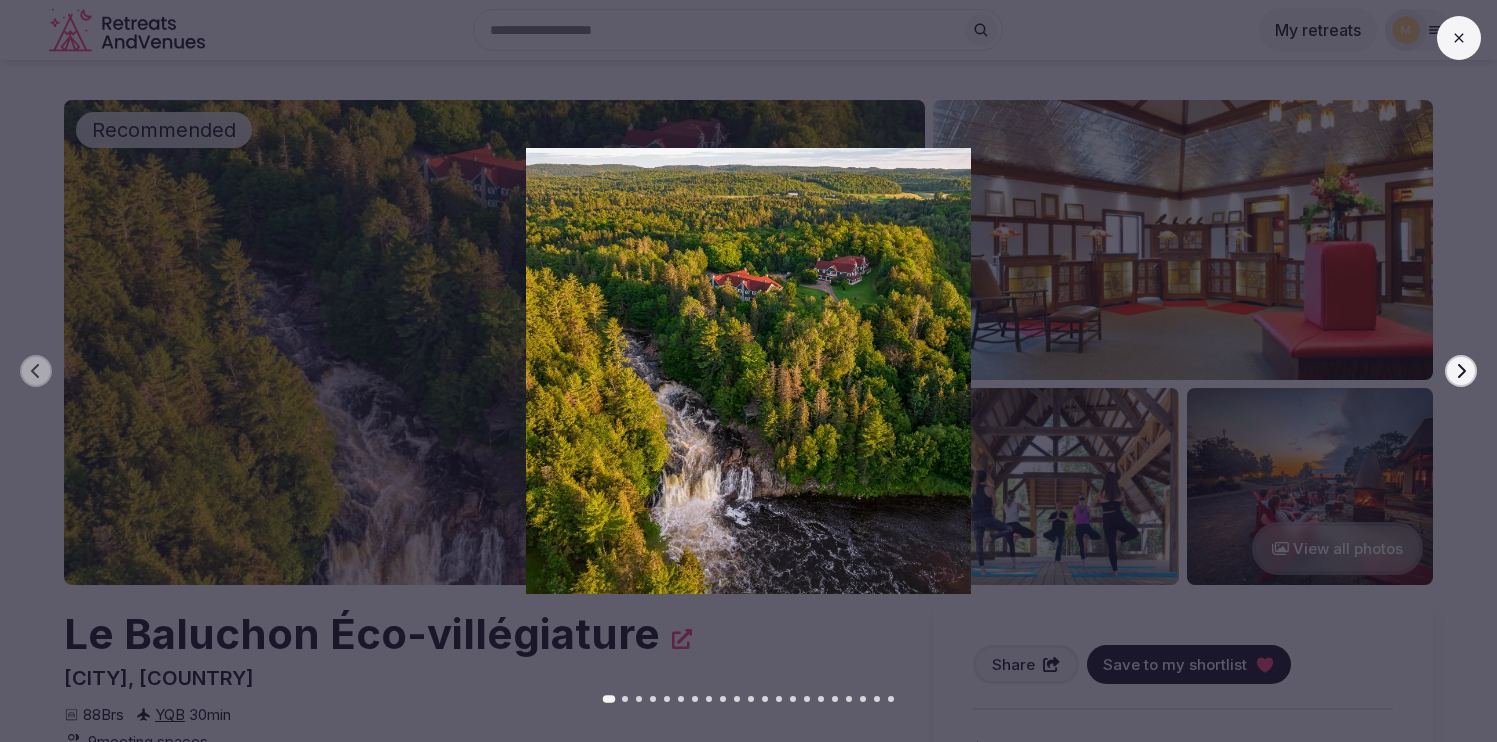 click 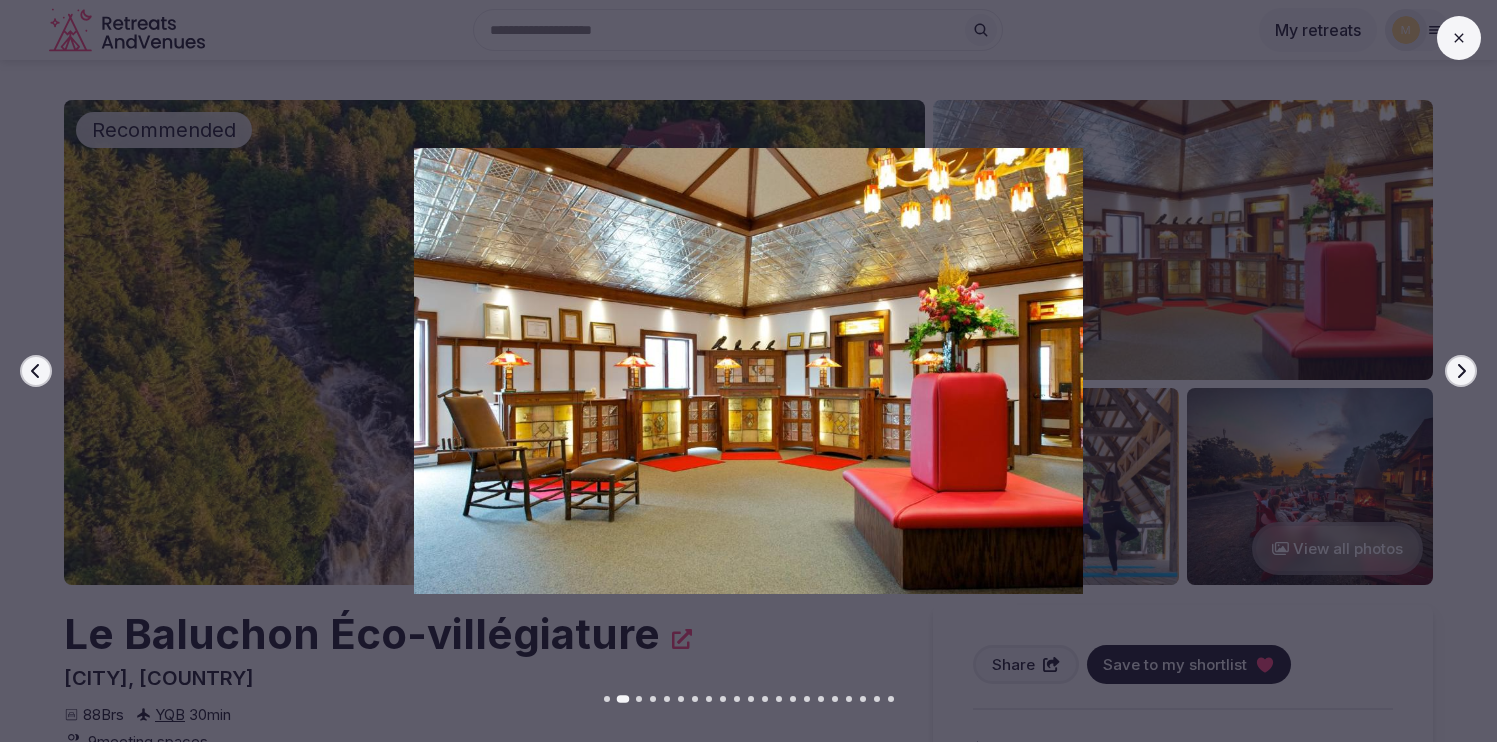 click 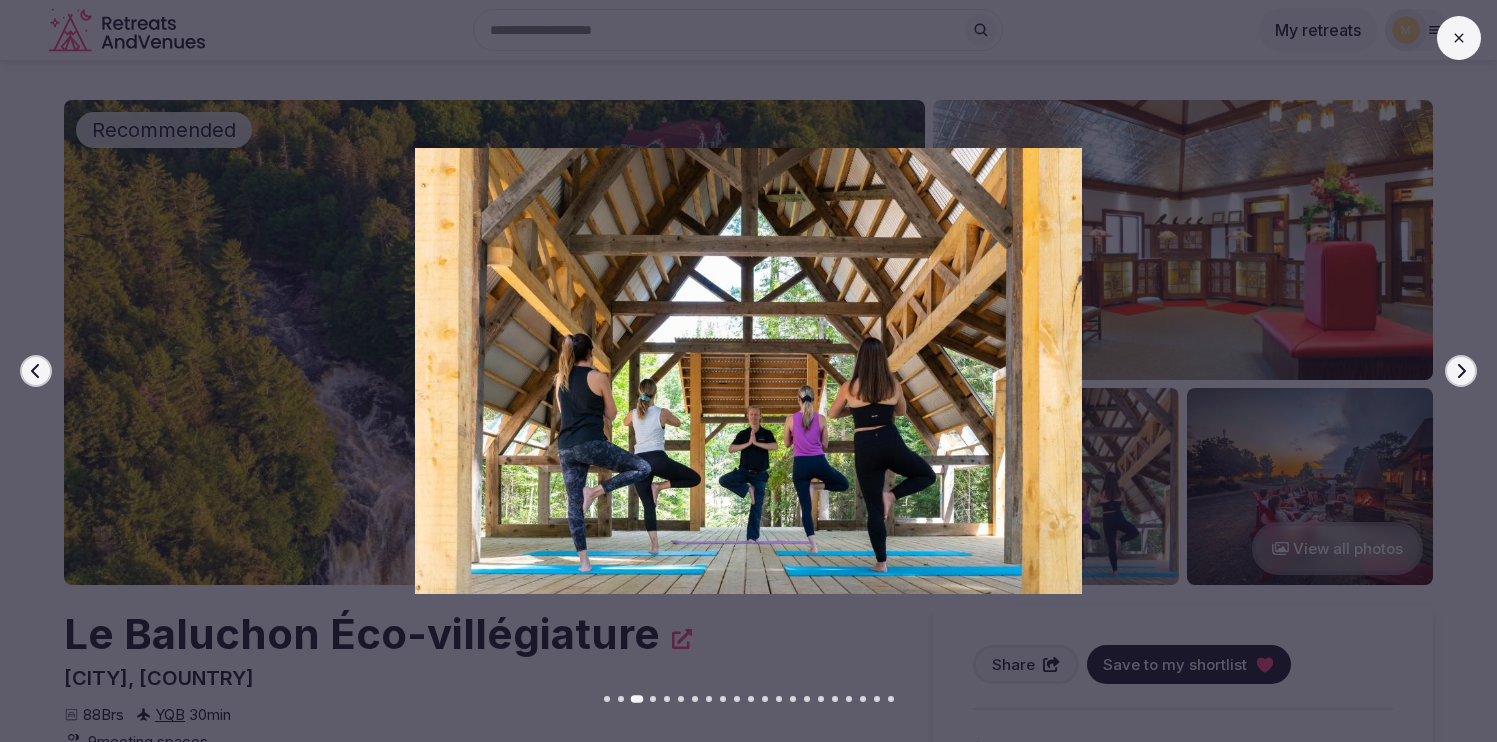 click 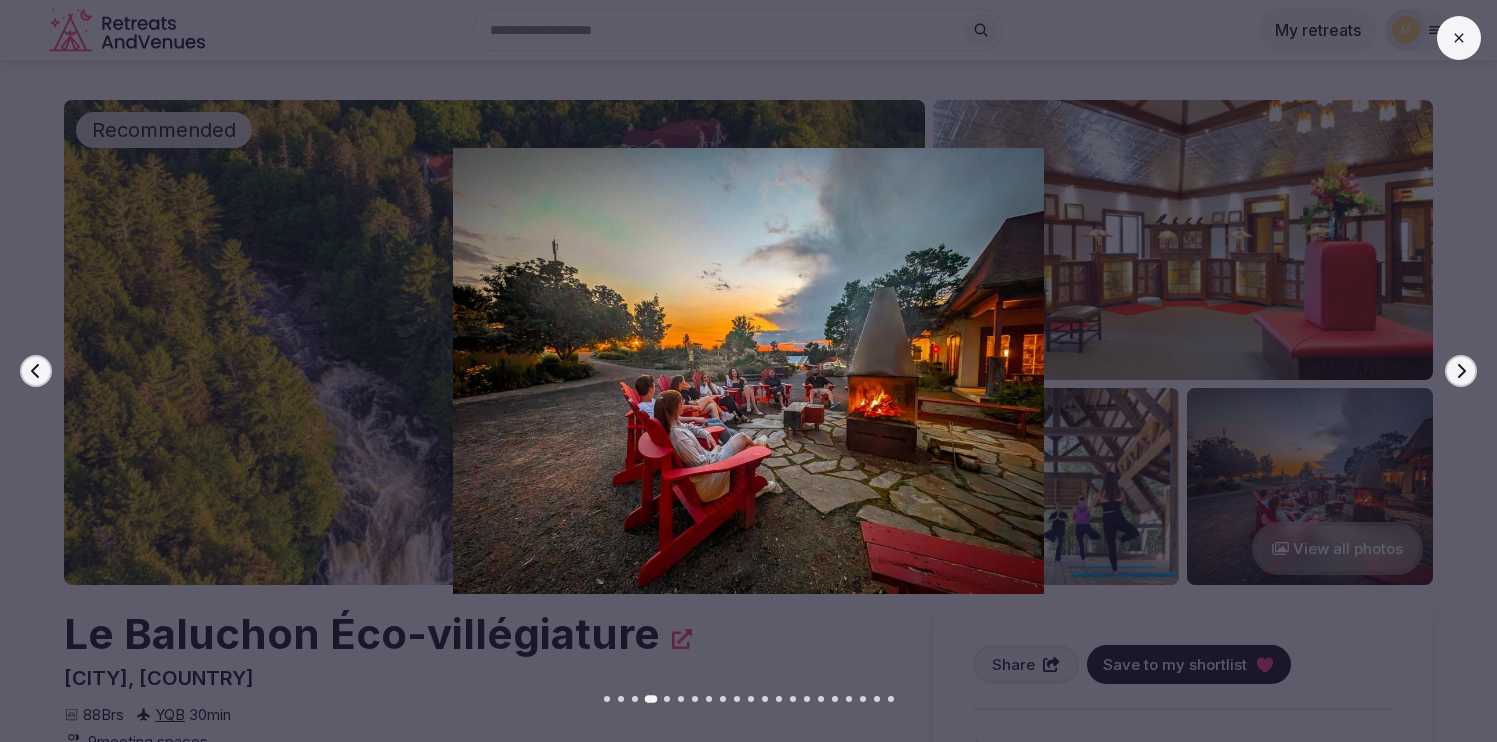click 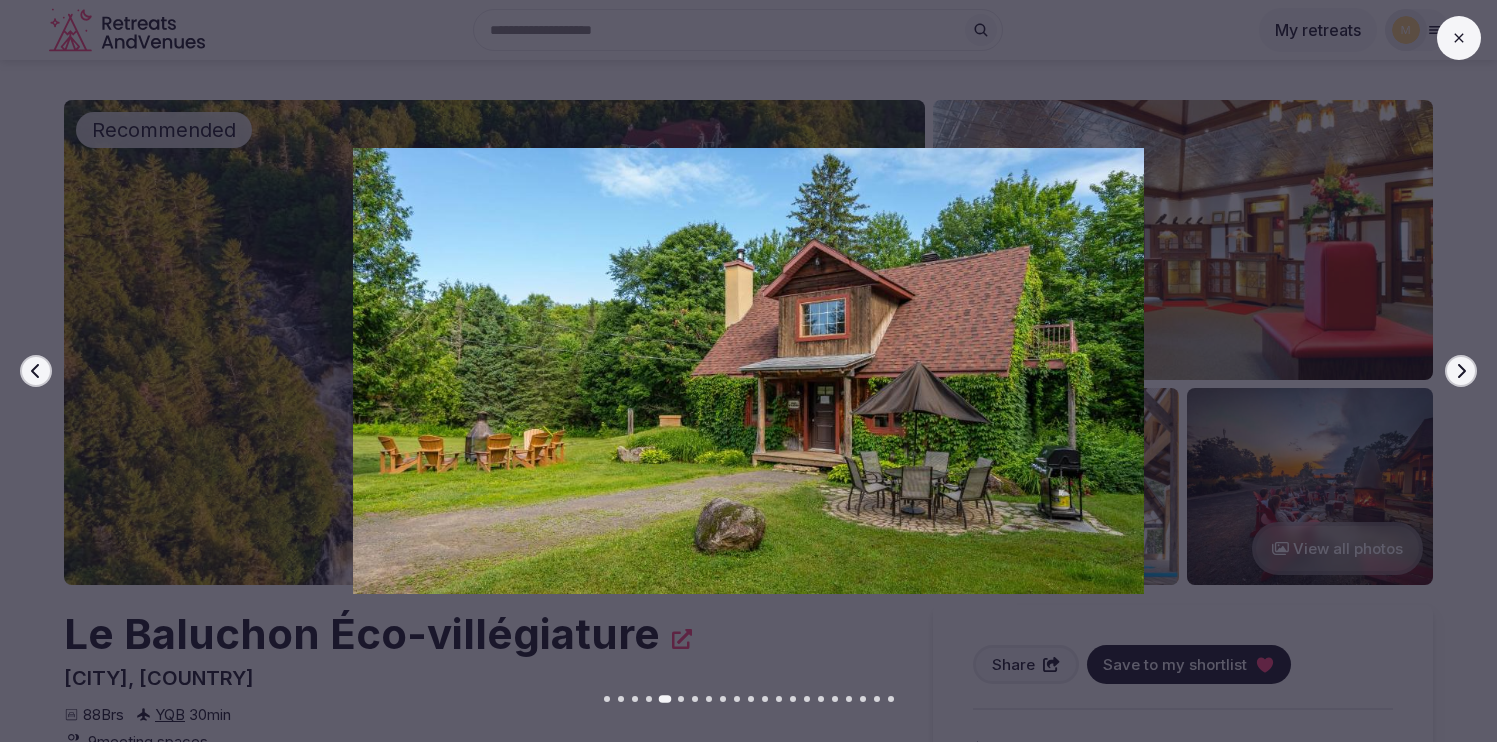click 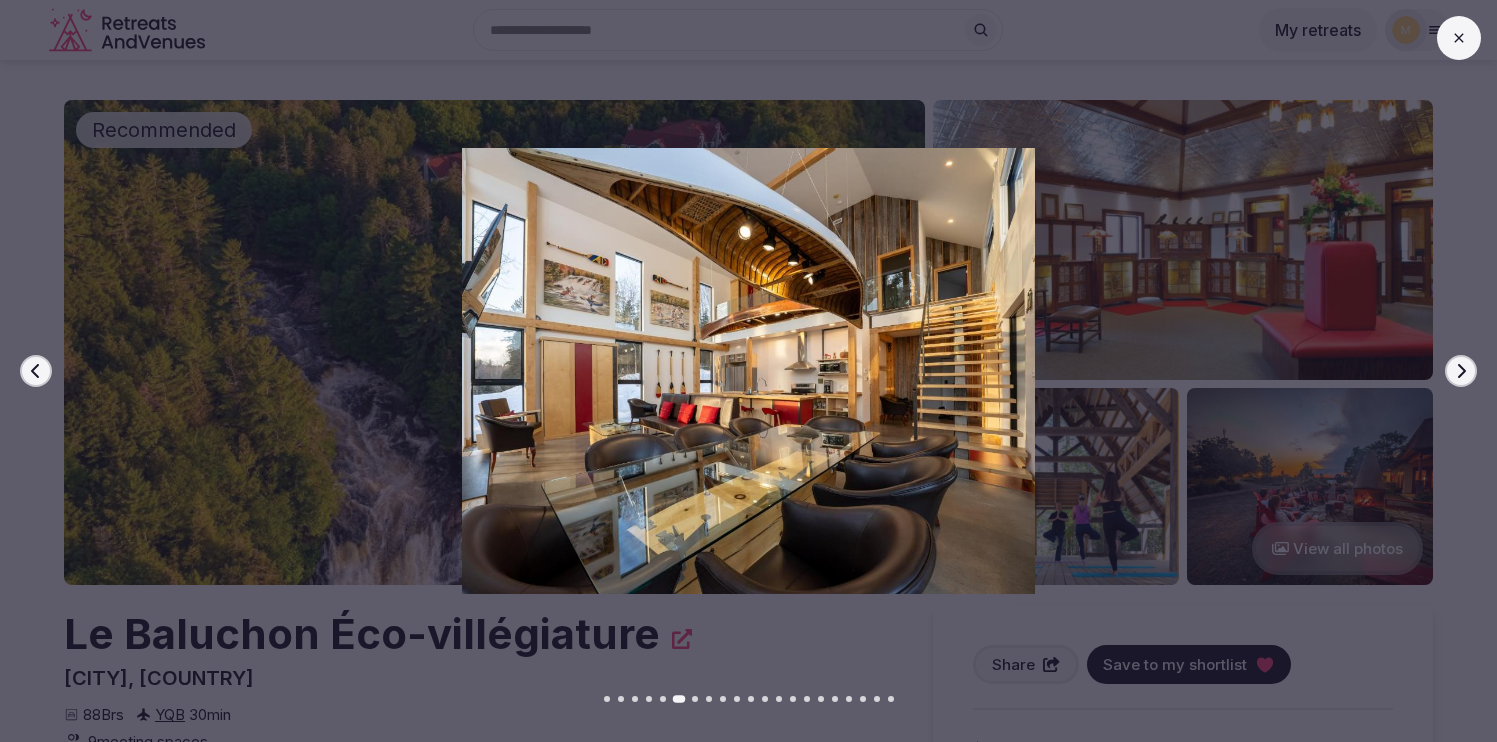 click 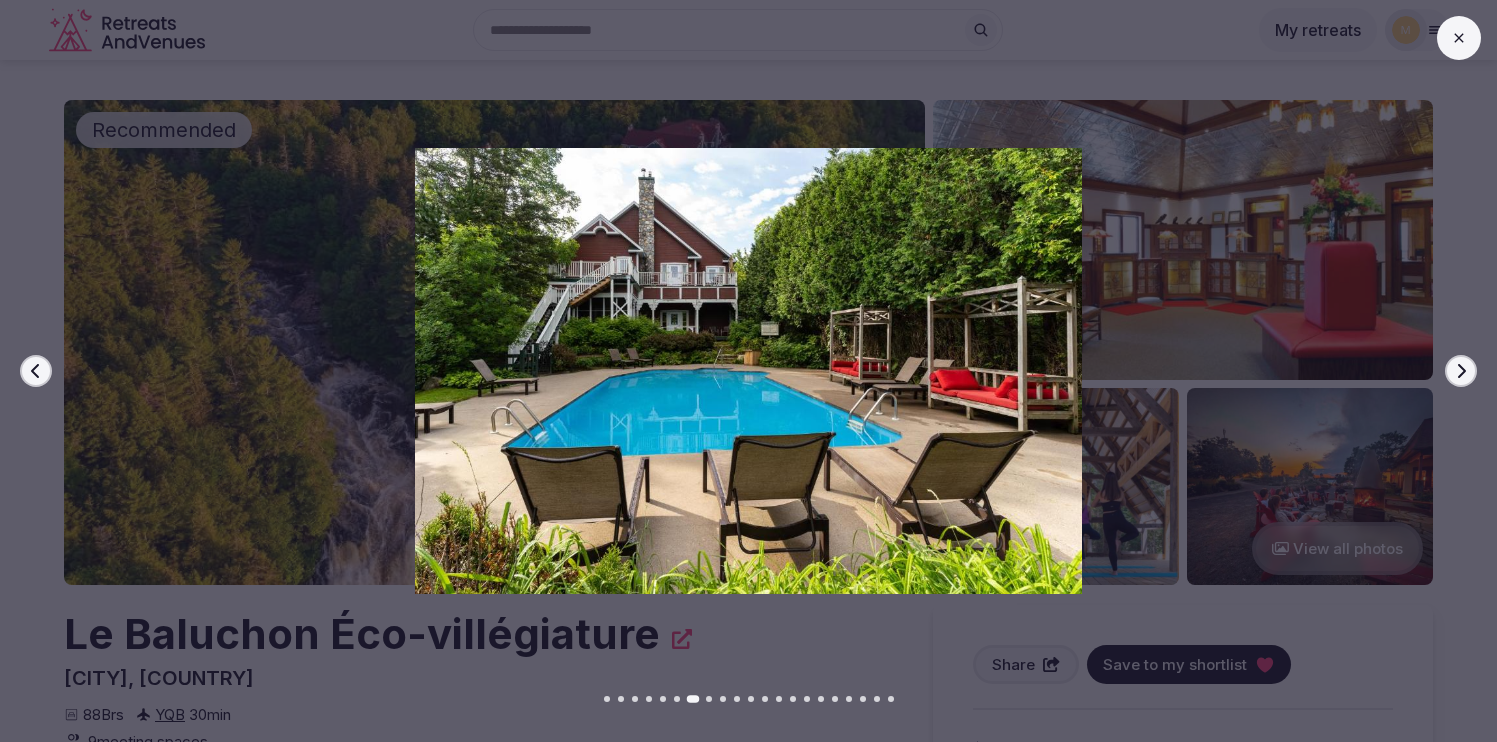 click 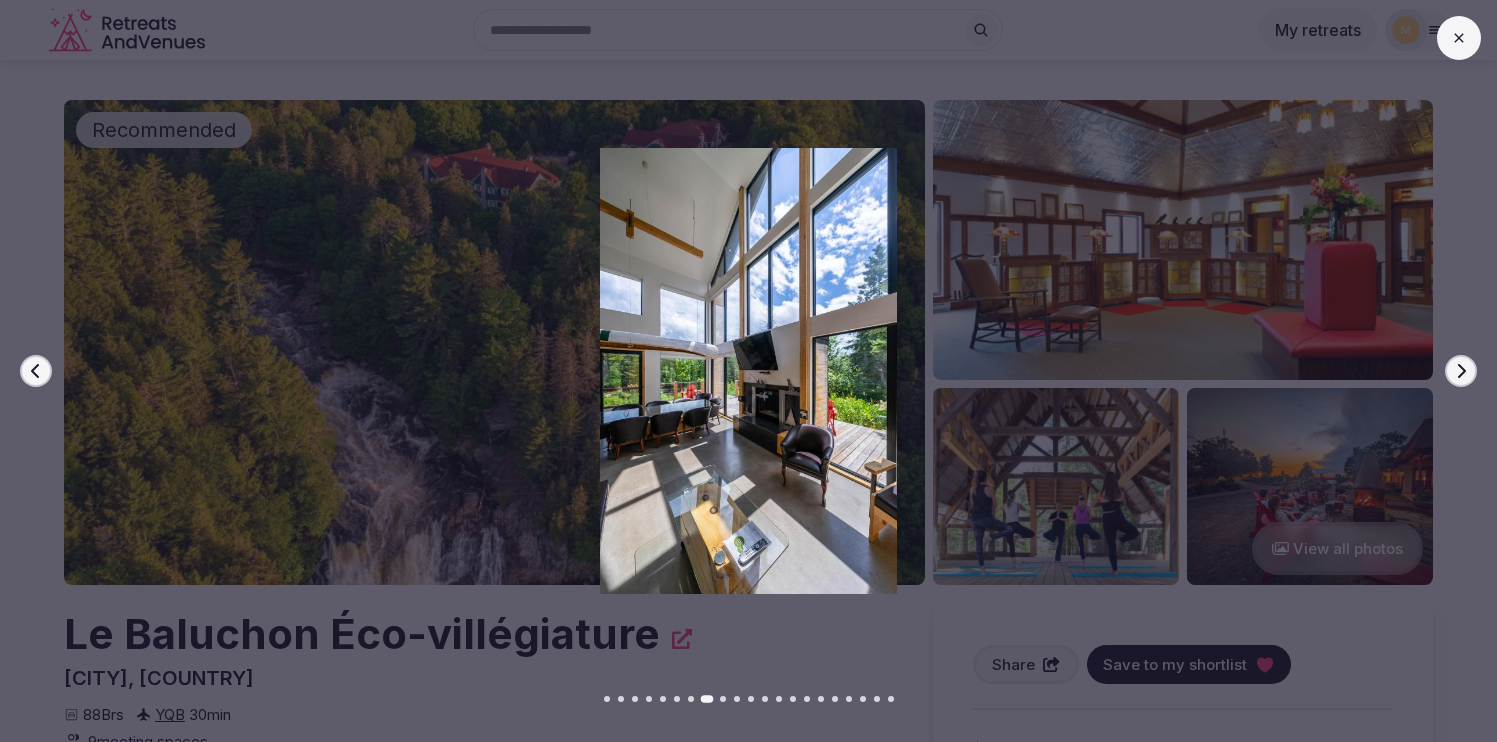 click 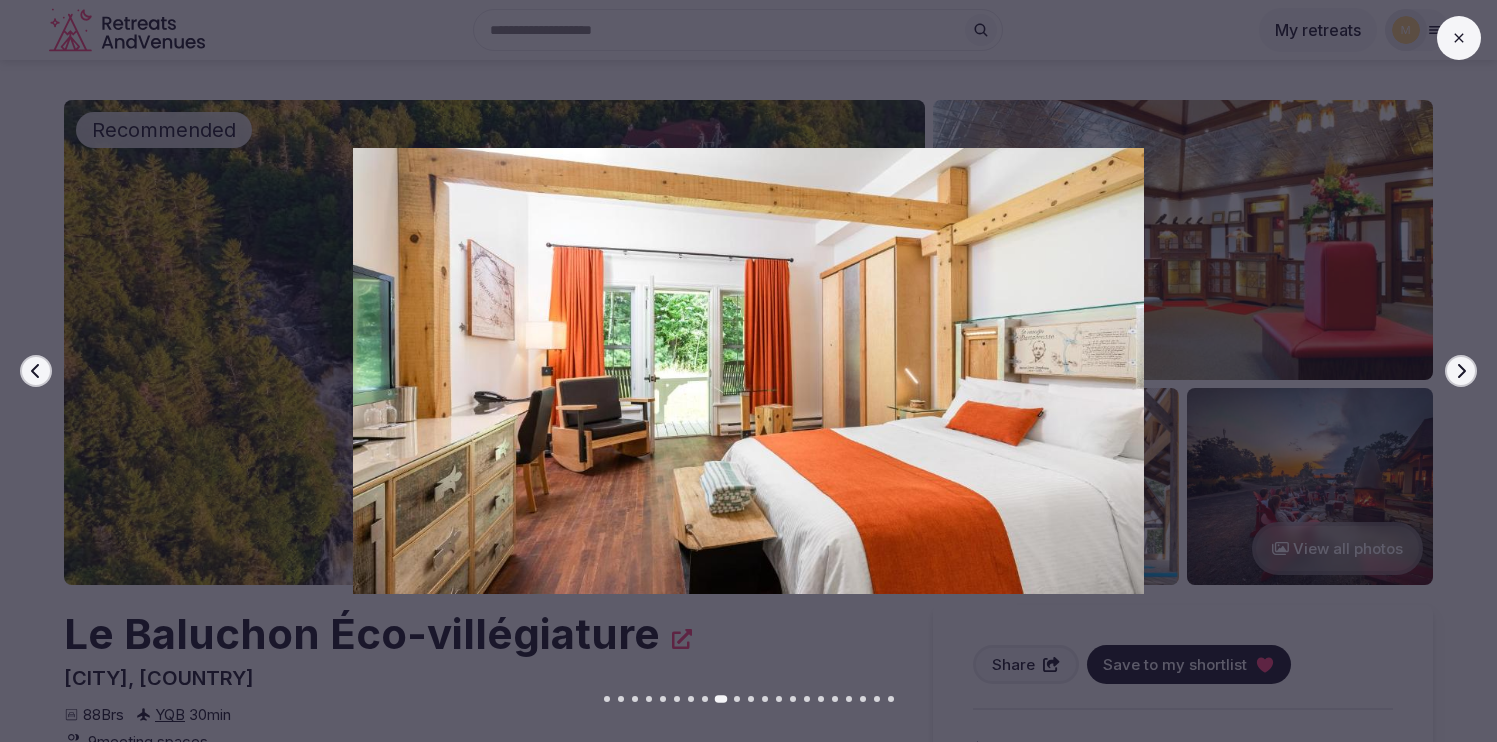 click 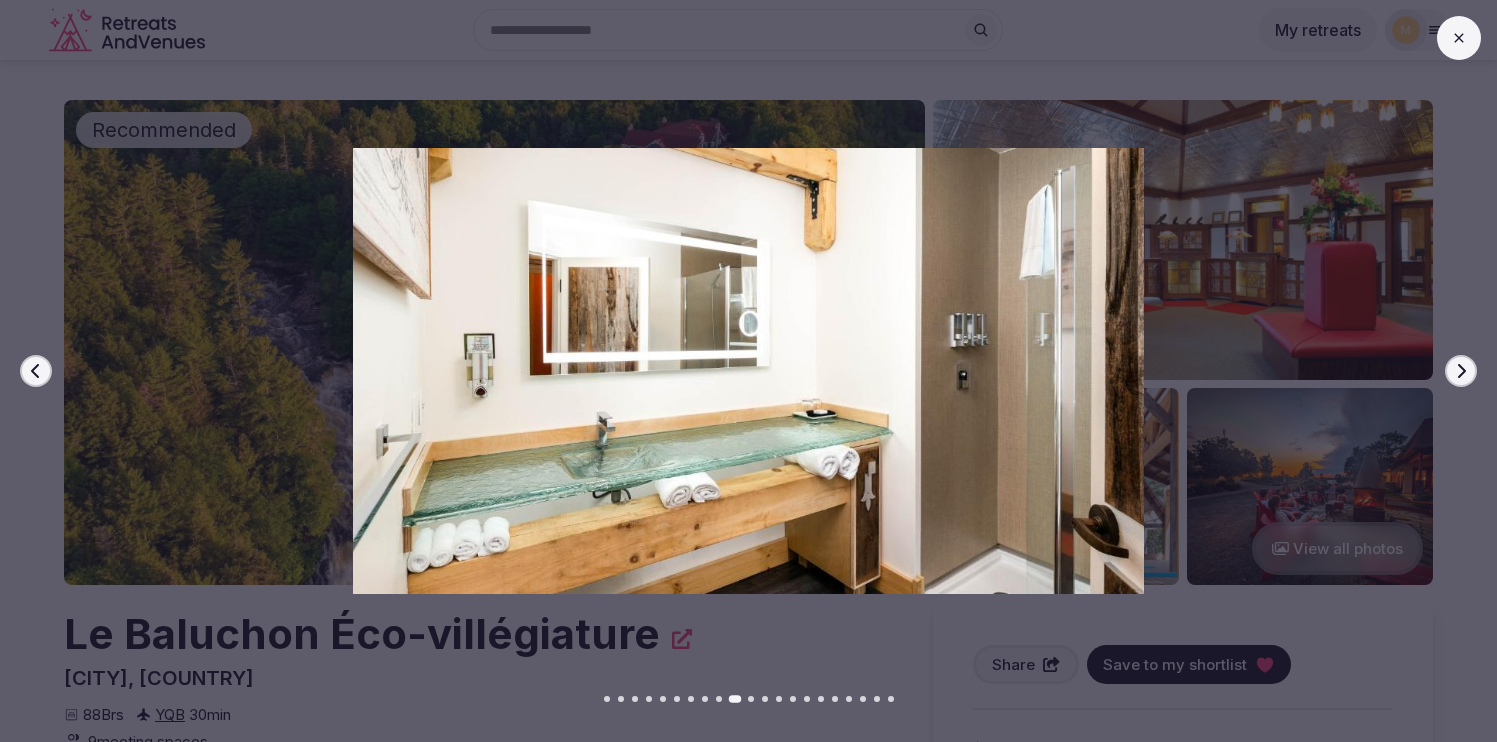 click 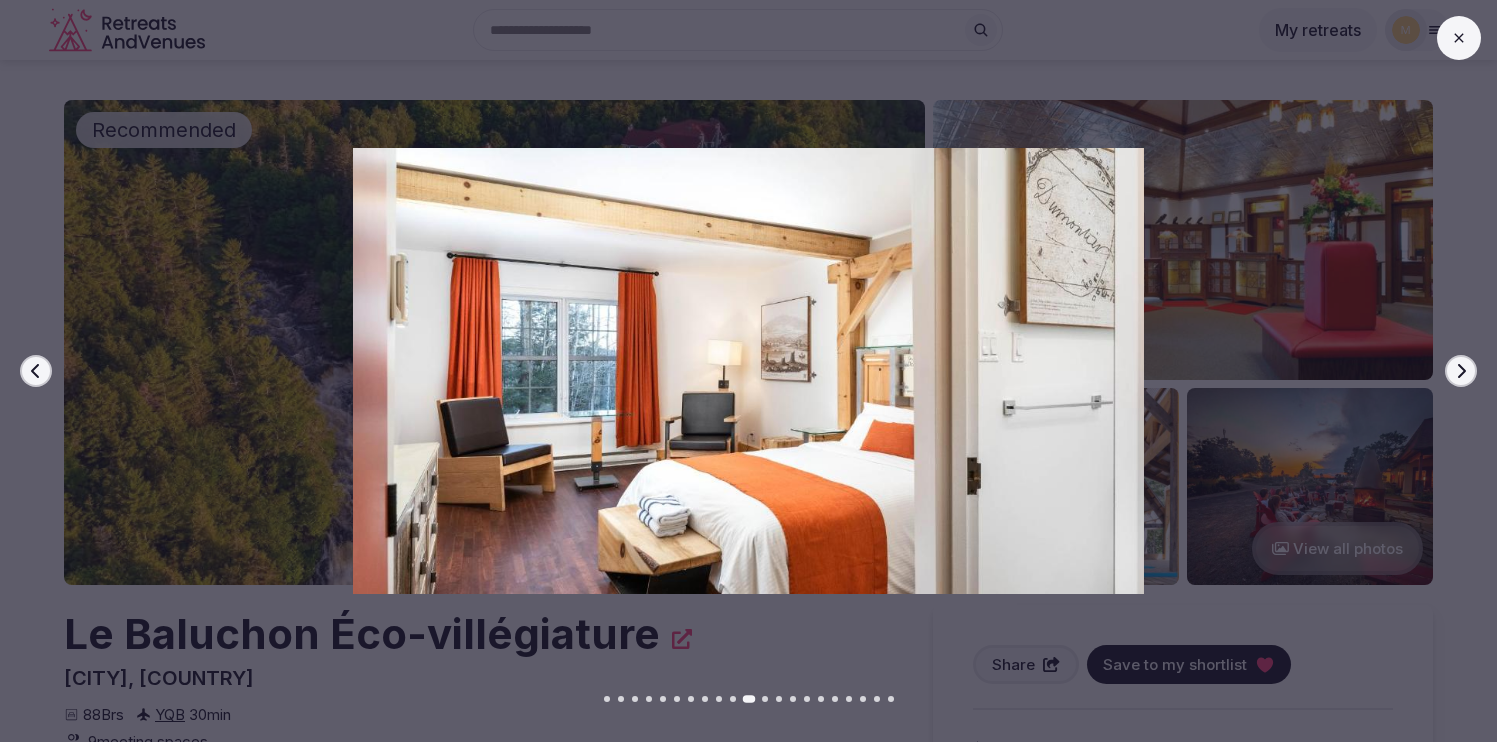 click 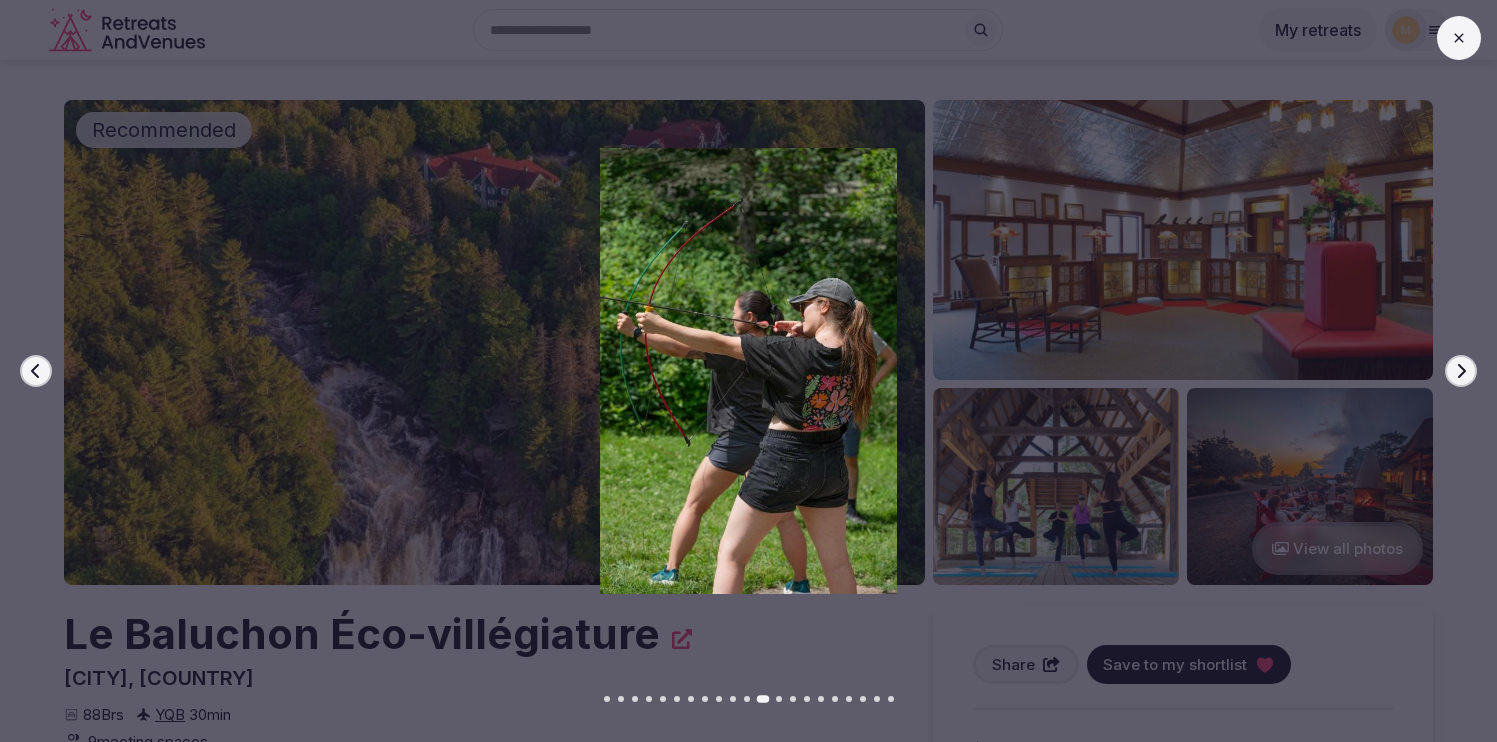 click 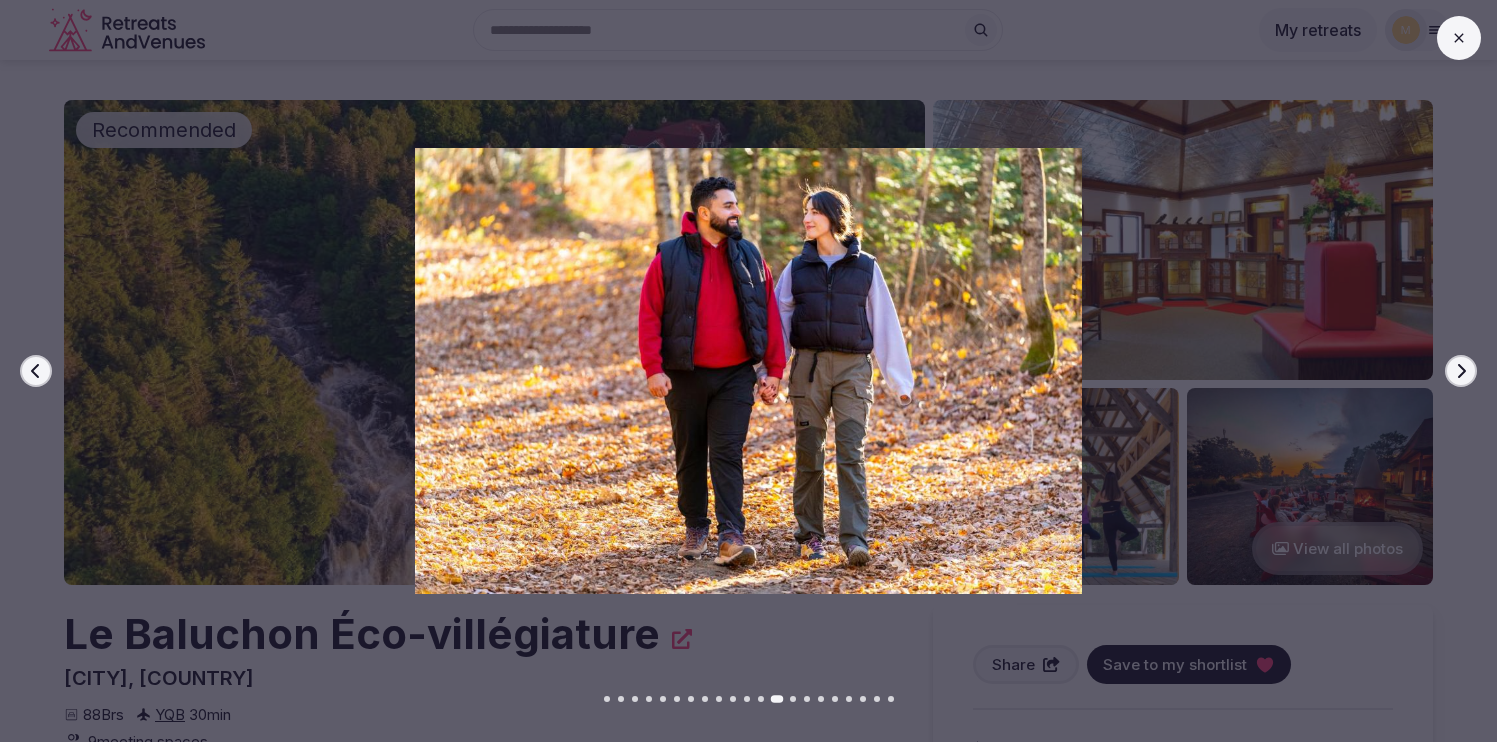 click 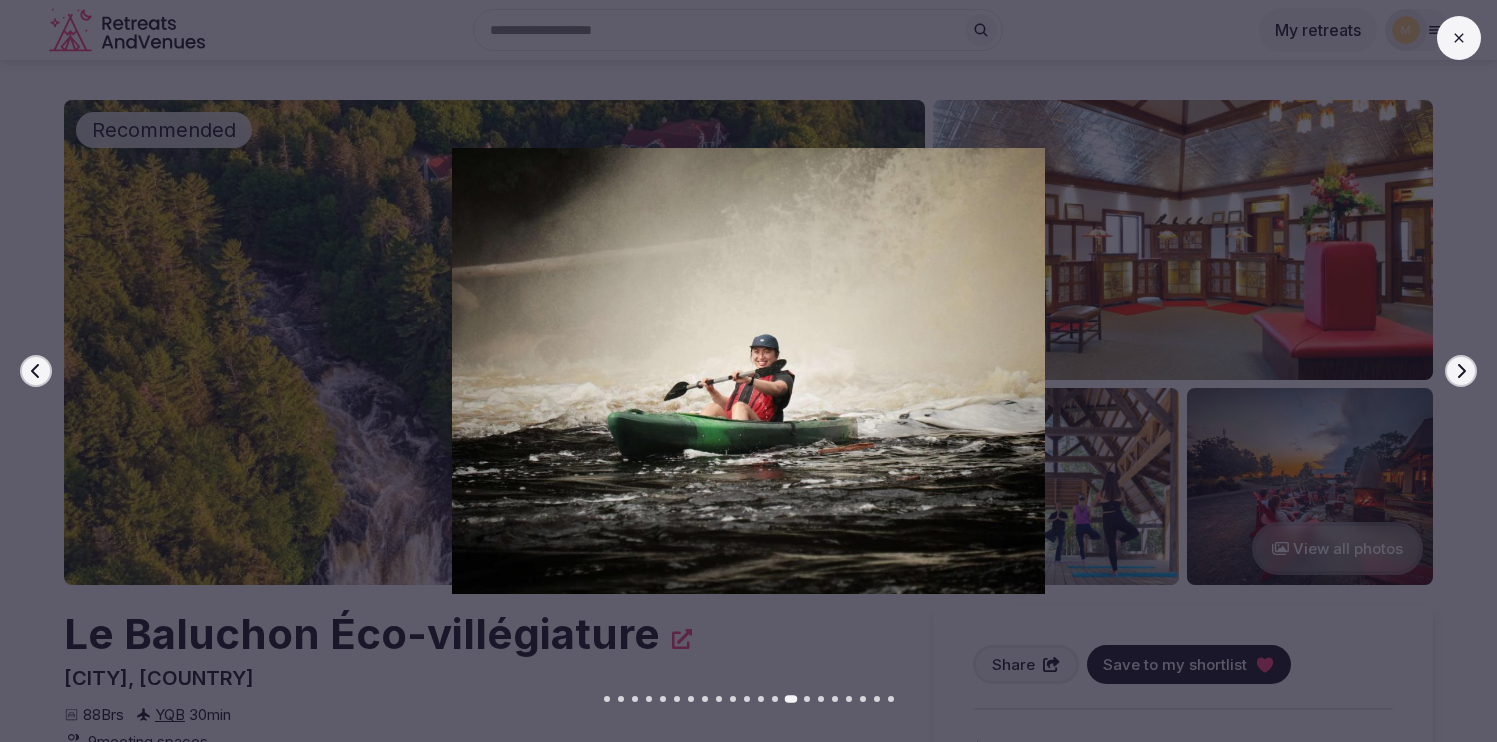 click 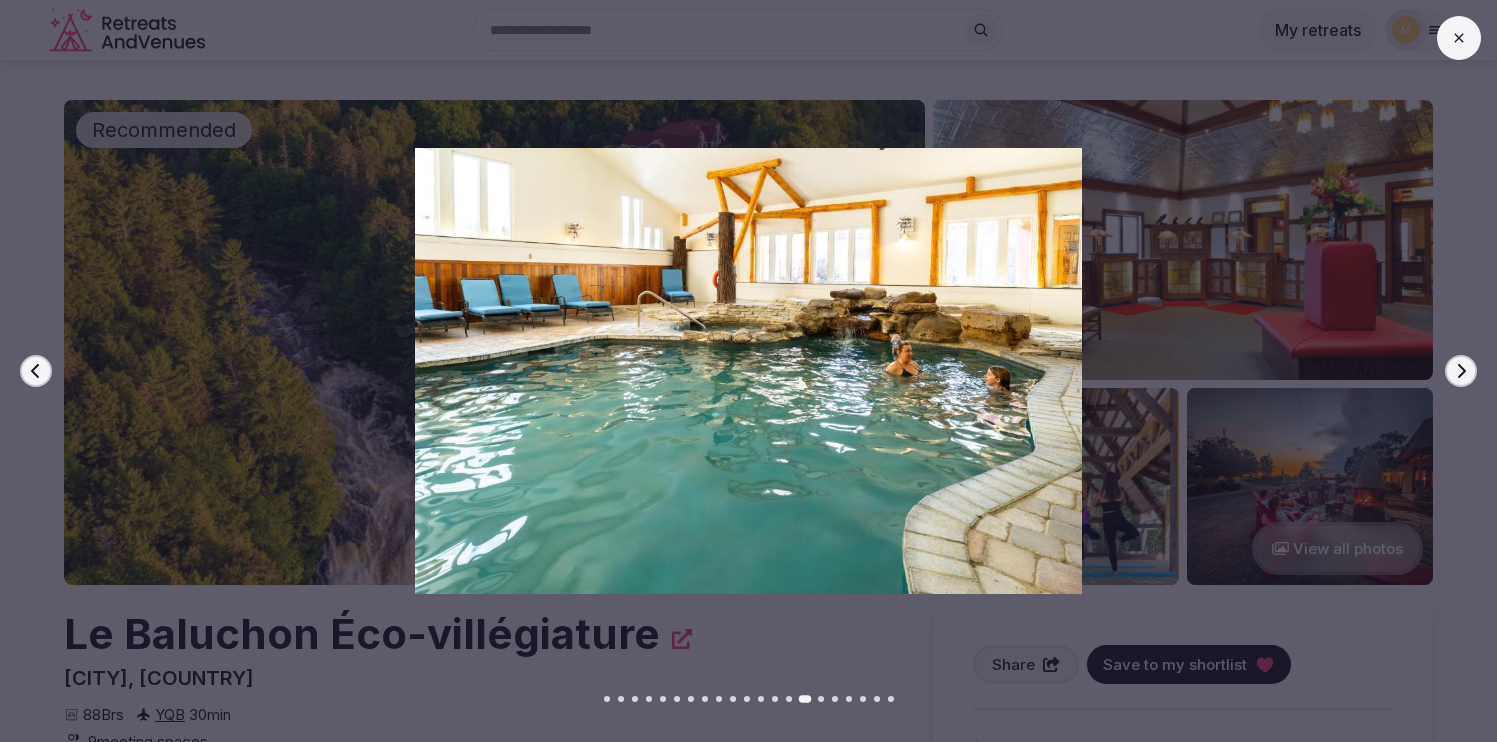 click 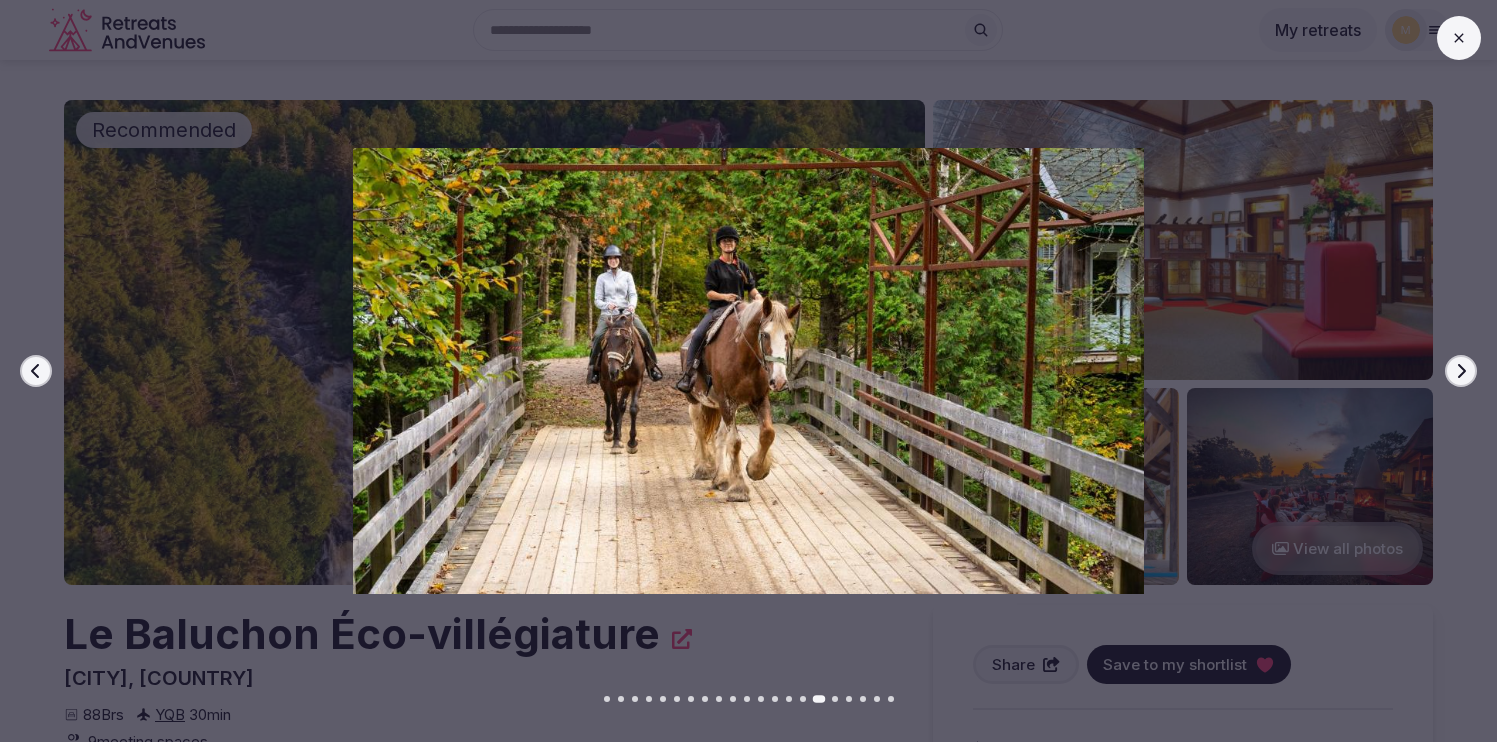 click 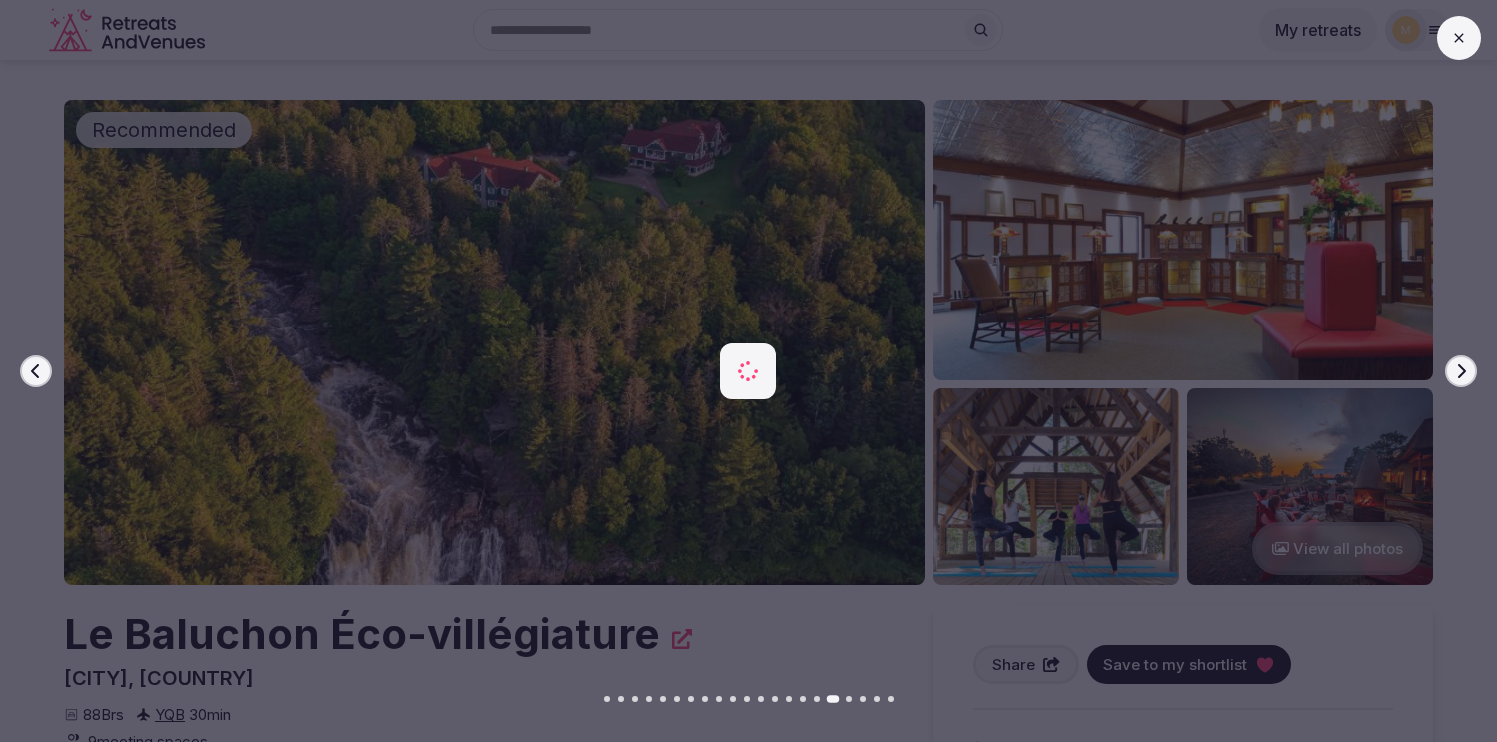 click 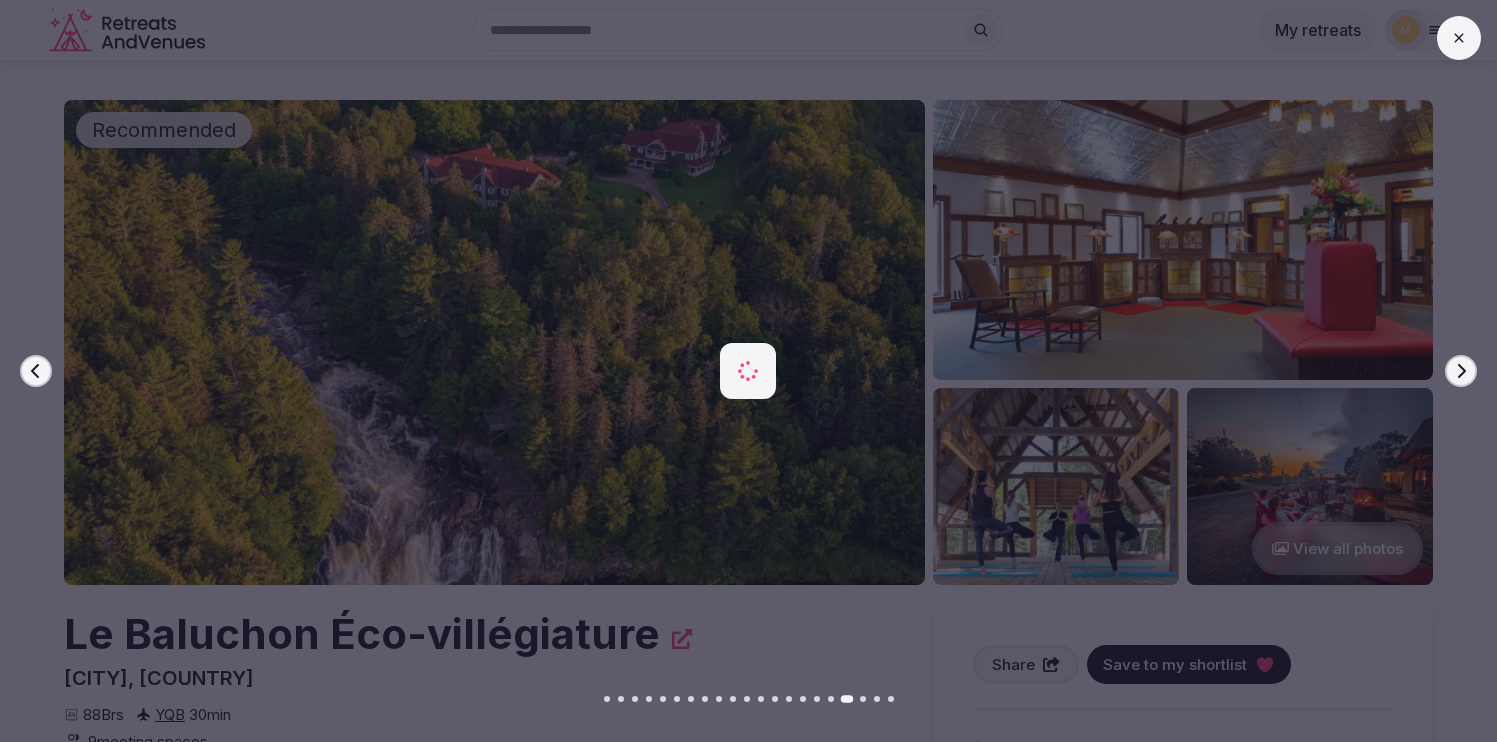 click 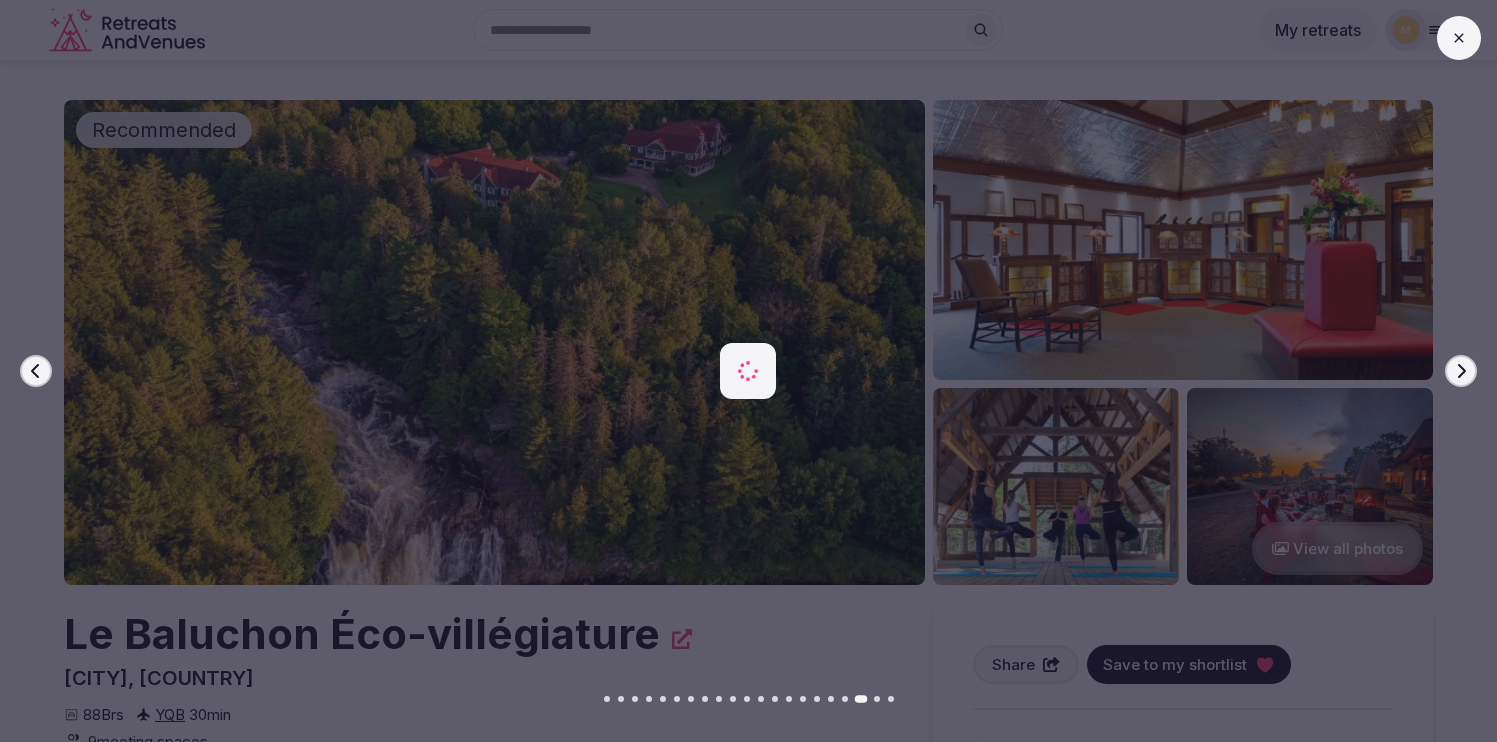 click 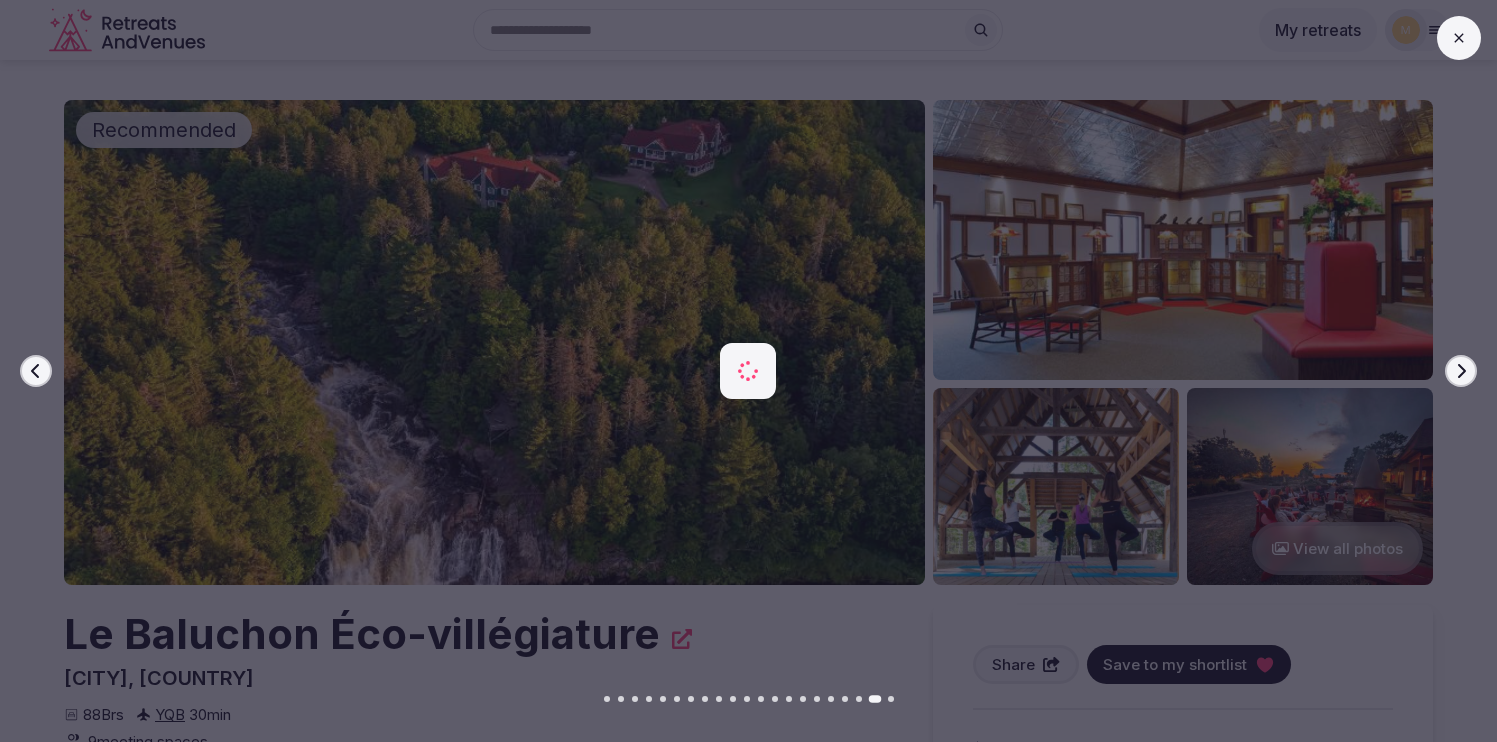 click 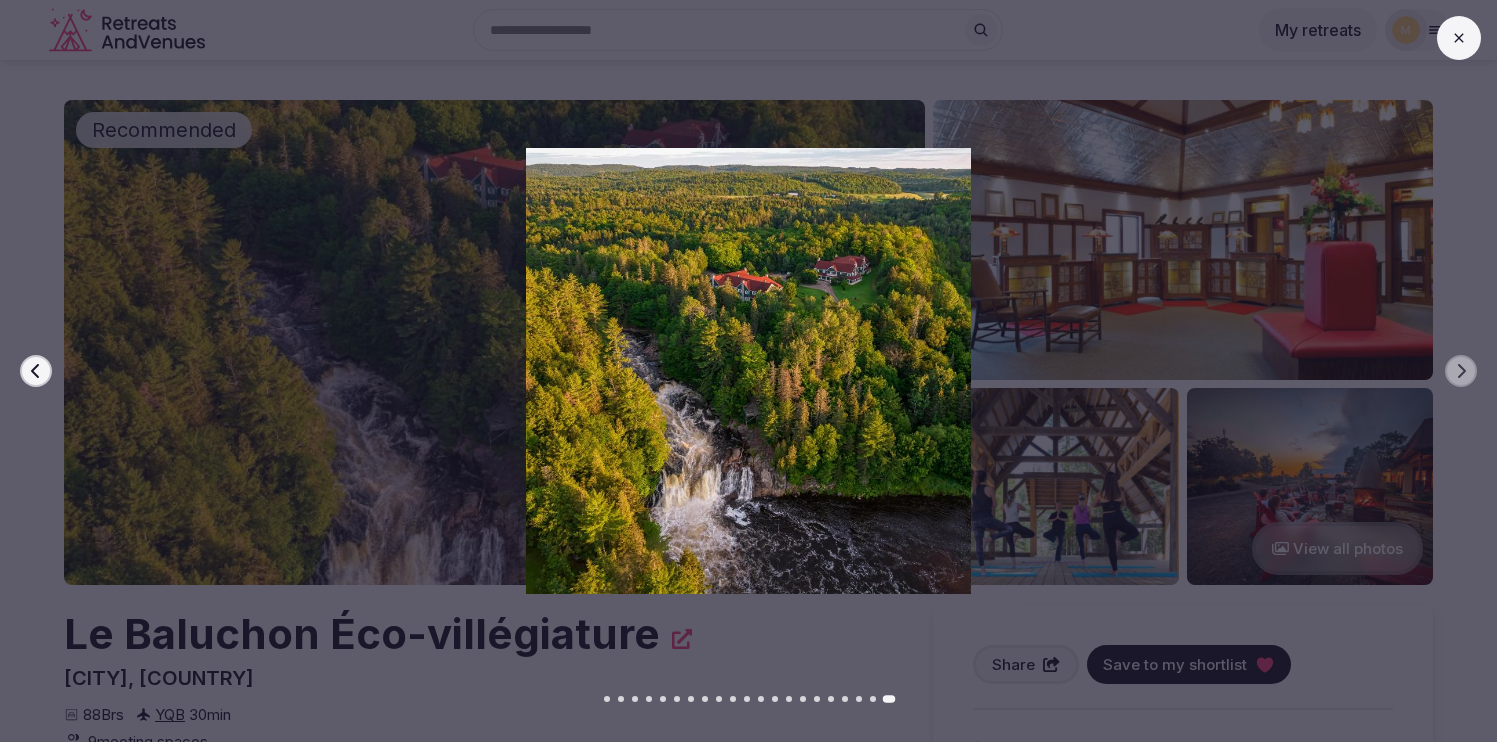 click at bounding box center (1459, 38) 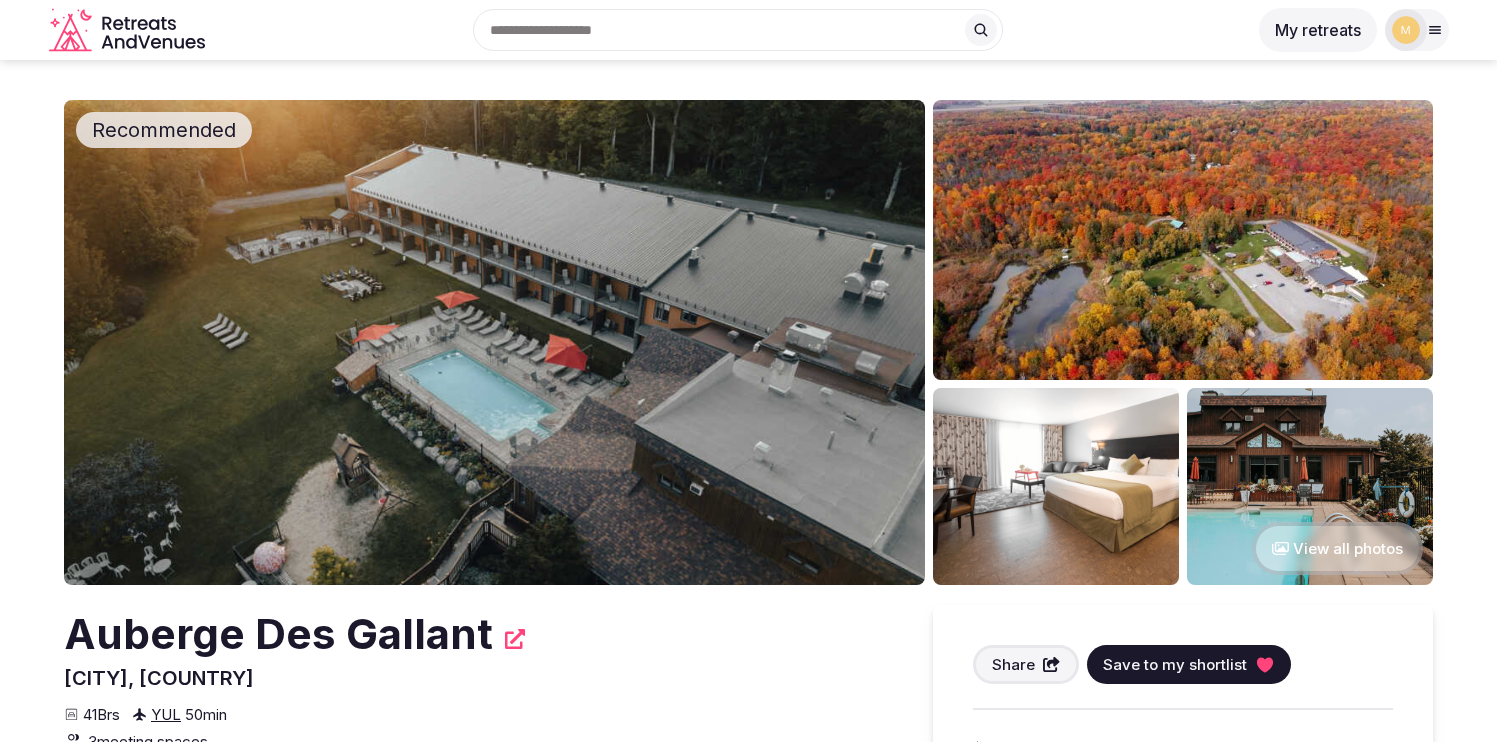 scroll, scrollTop: 0, scrollLeft: 0, axis: both 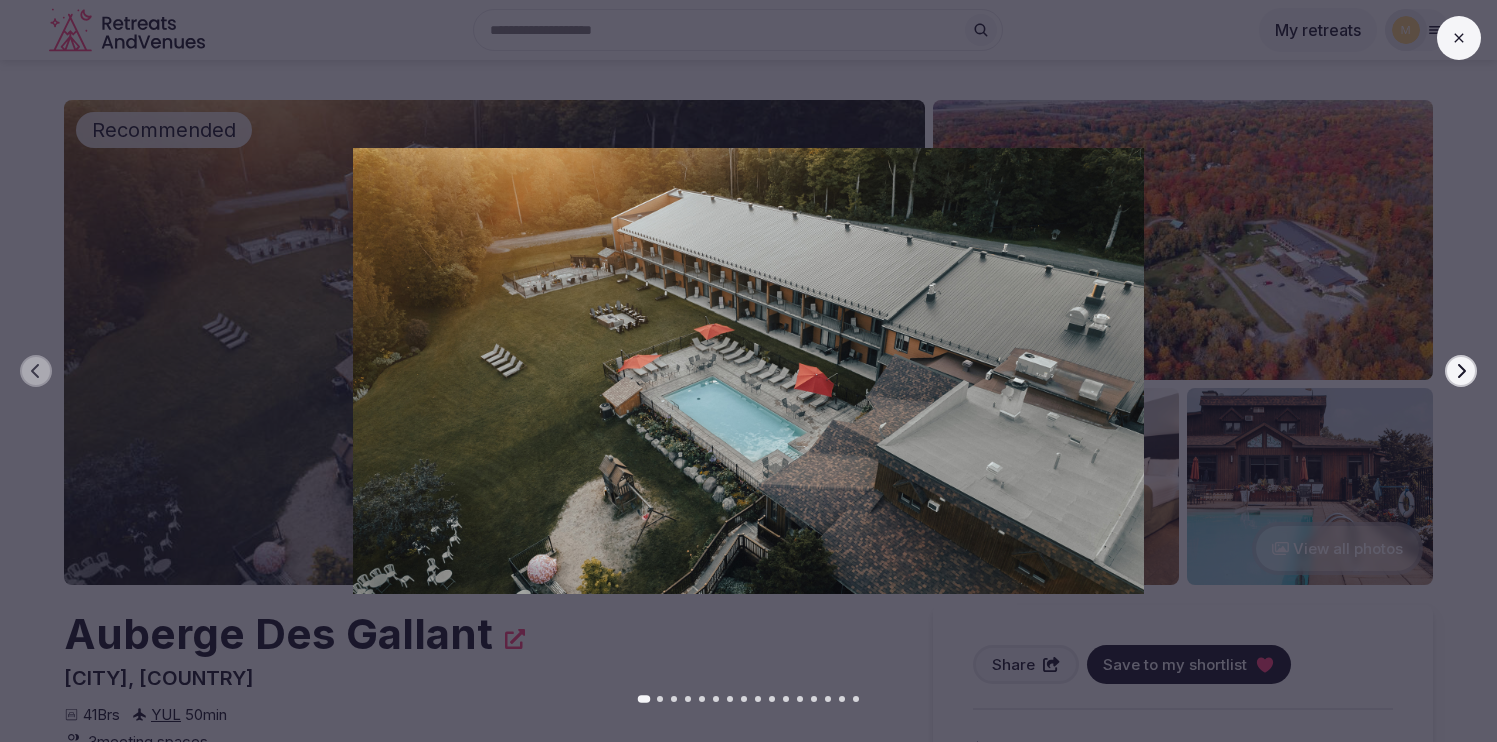 click 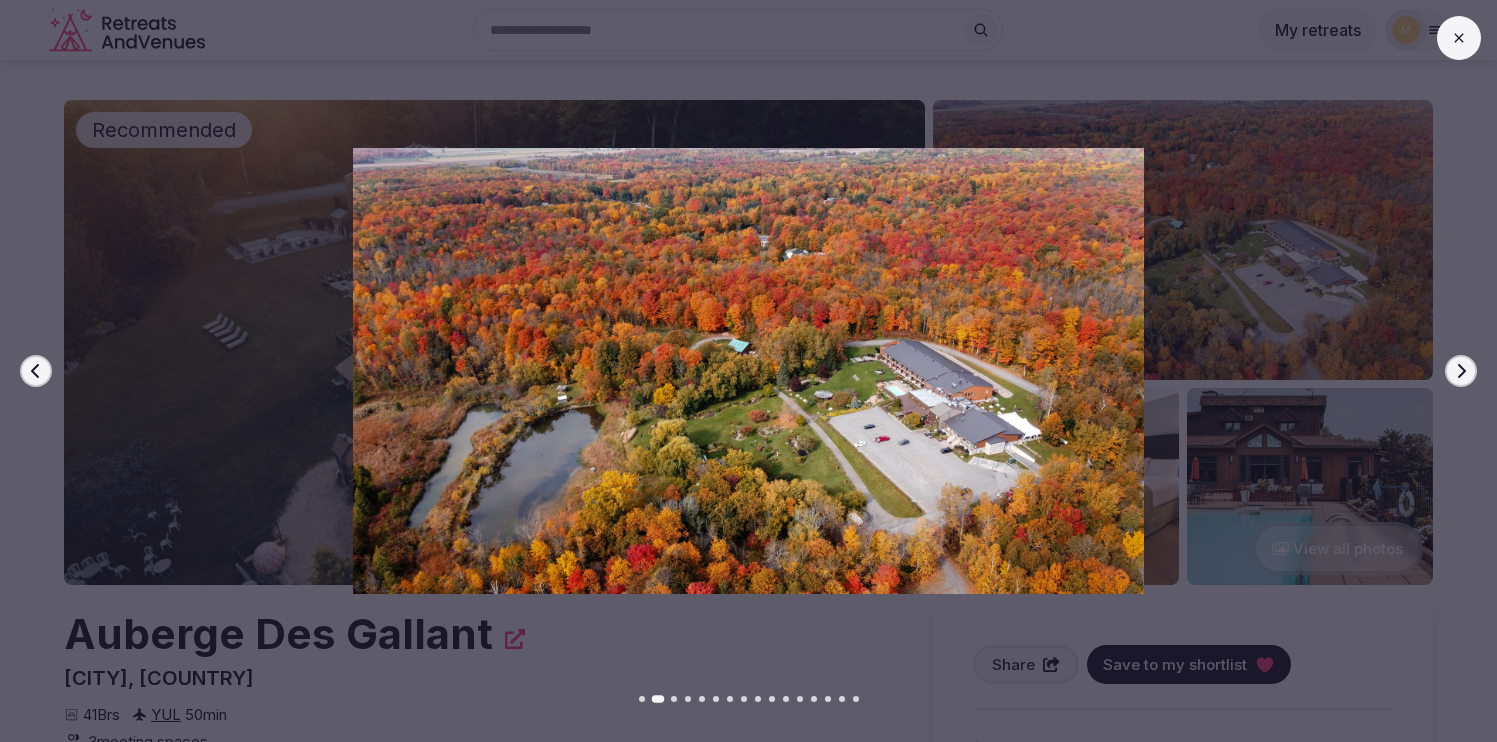 click 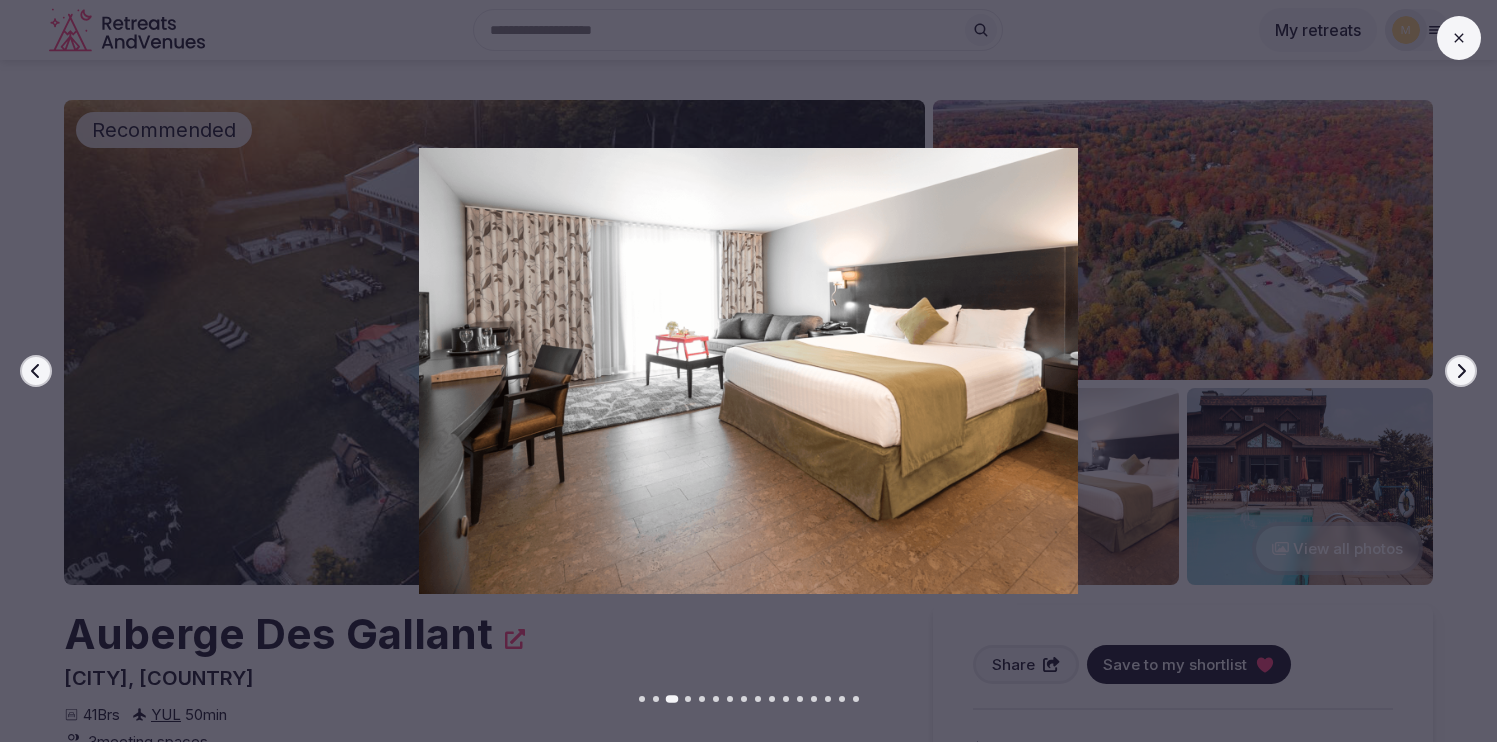 click 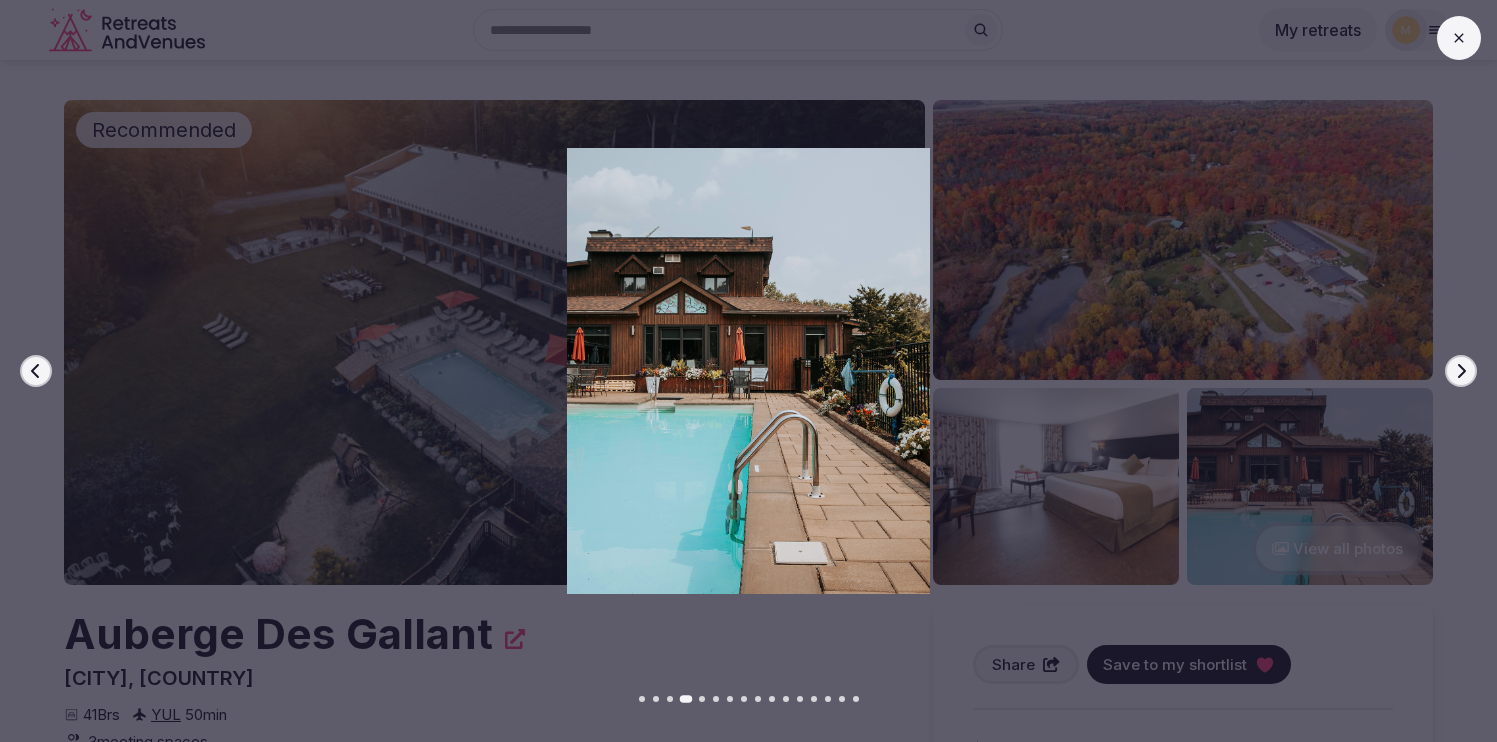 click 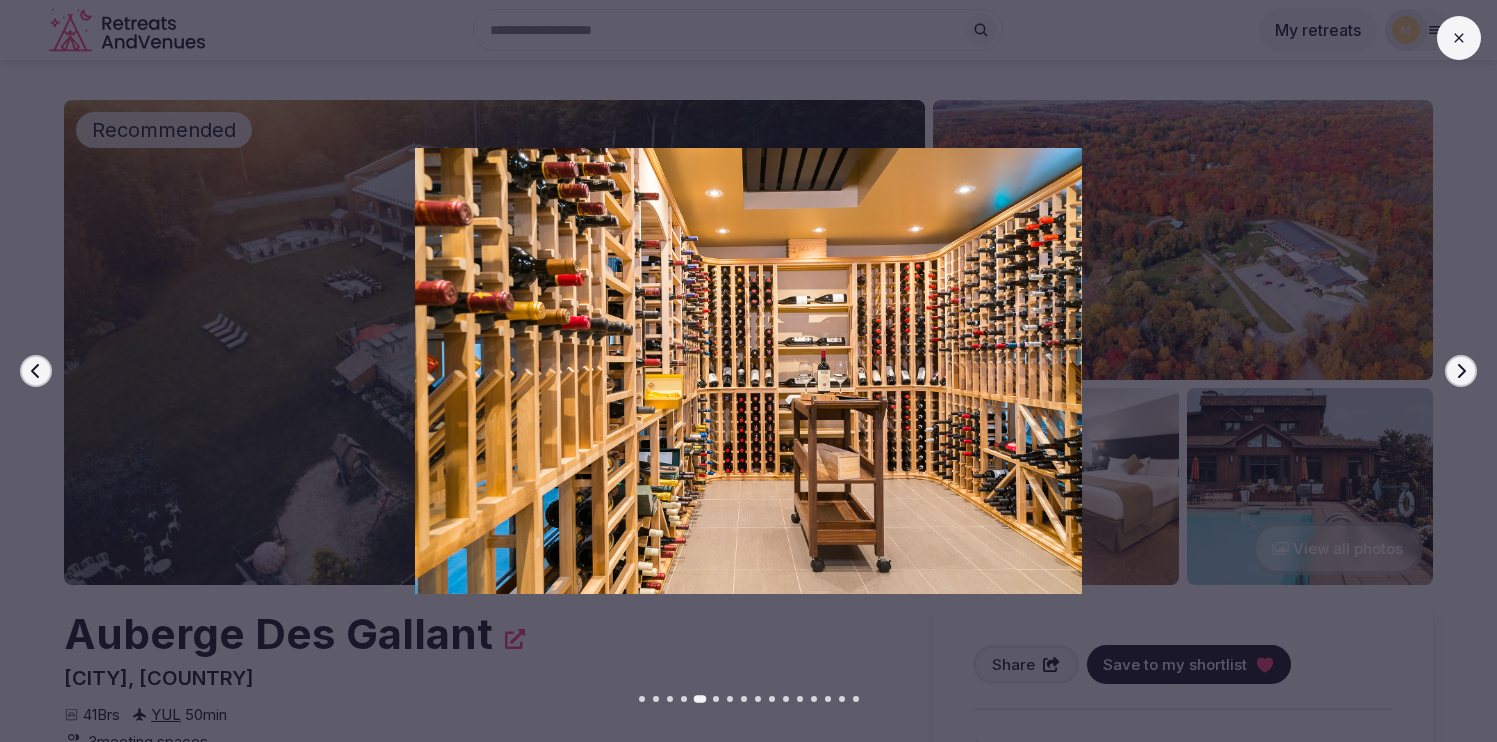 click 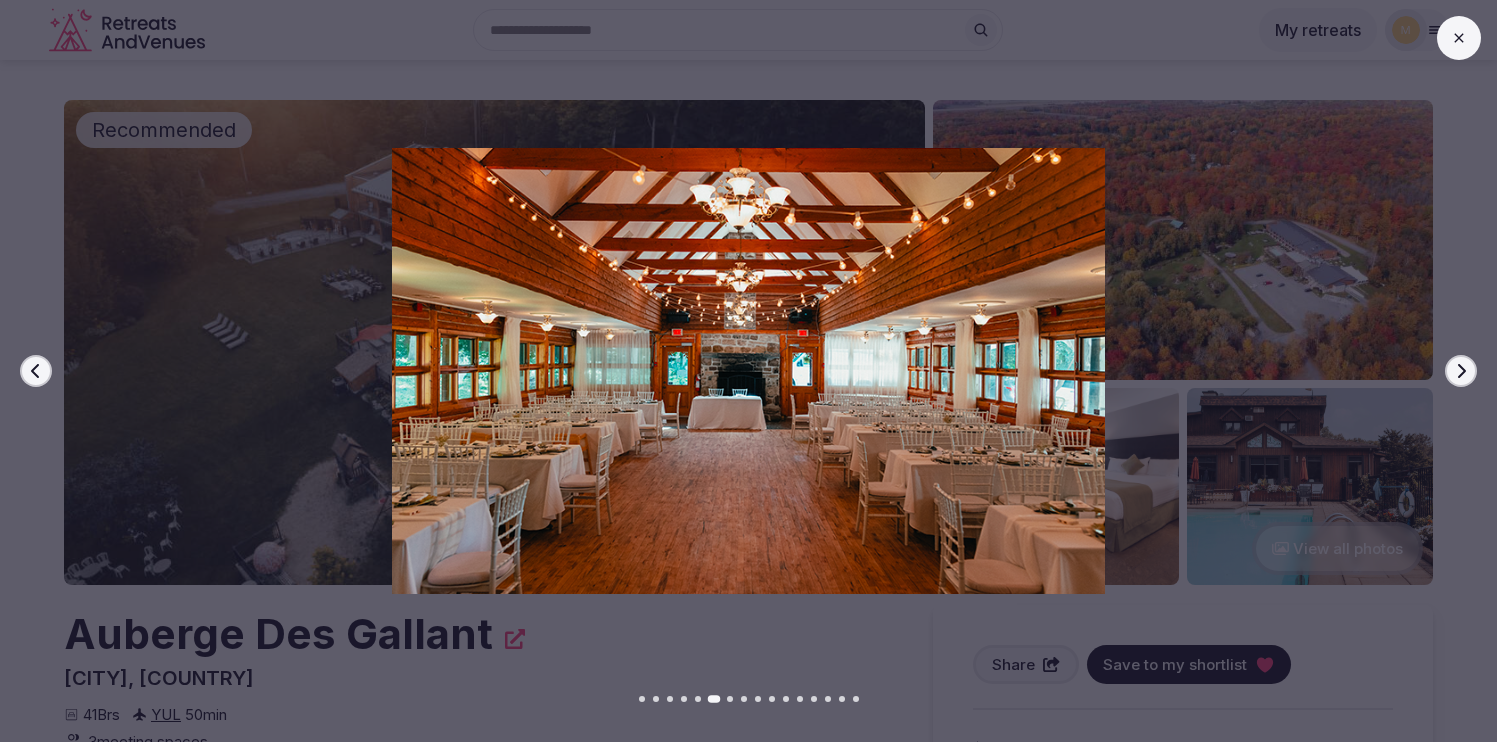 click 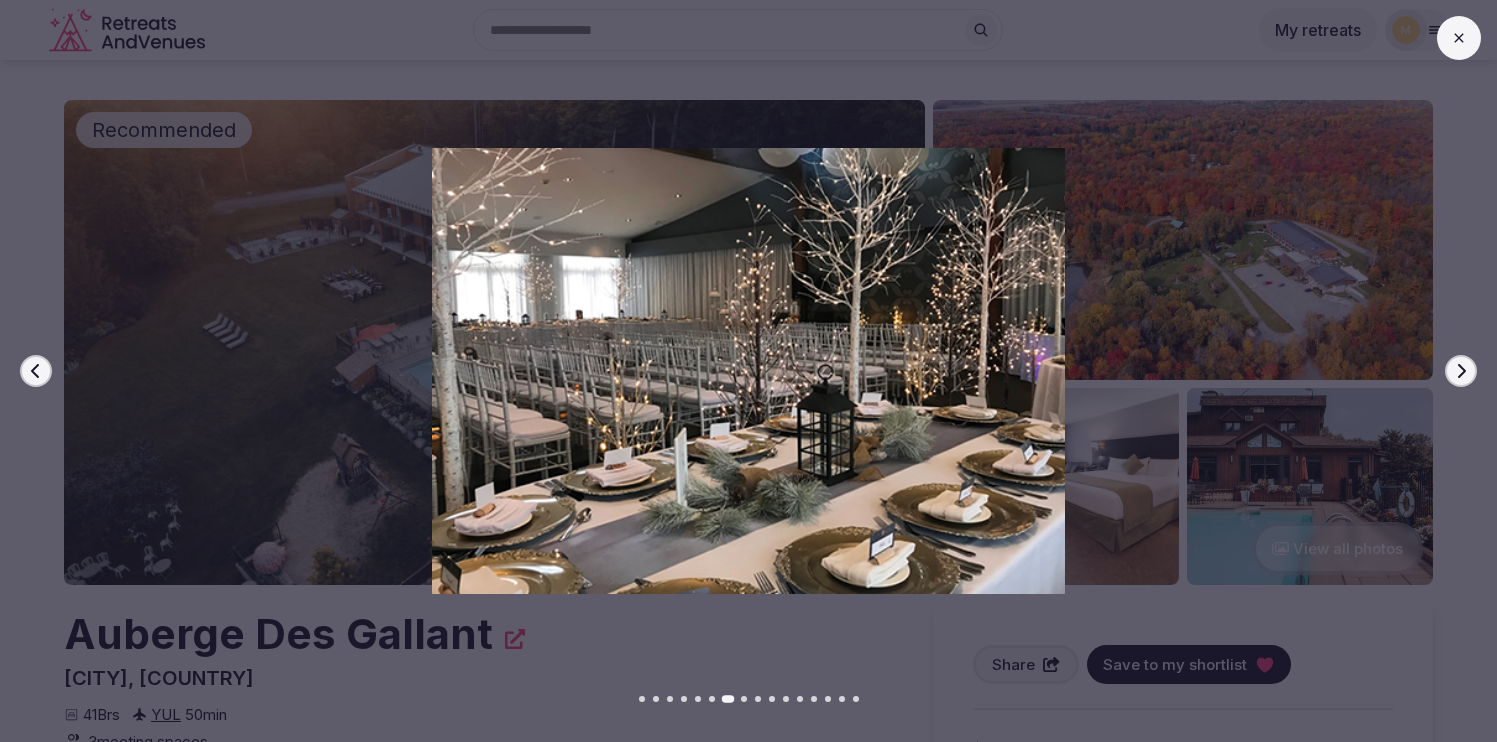click 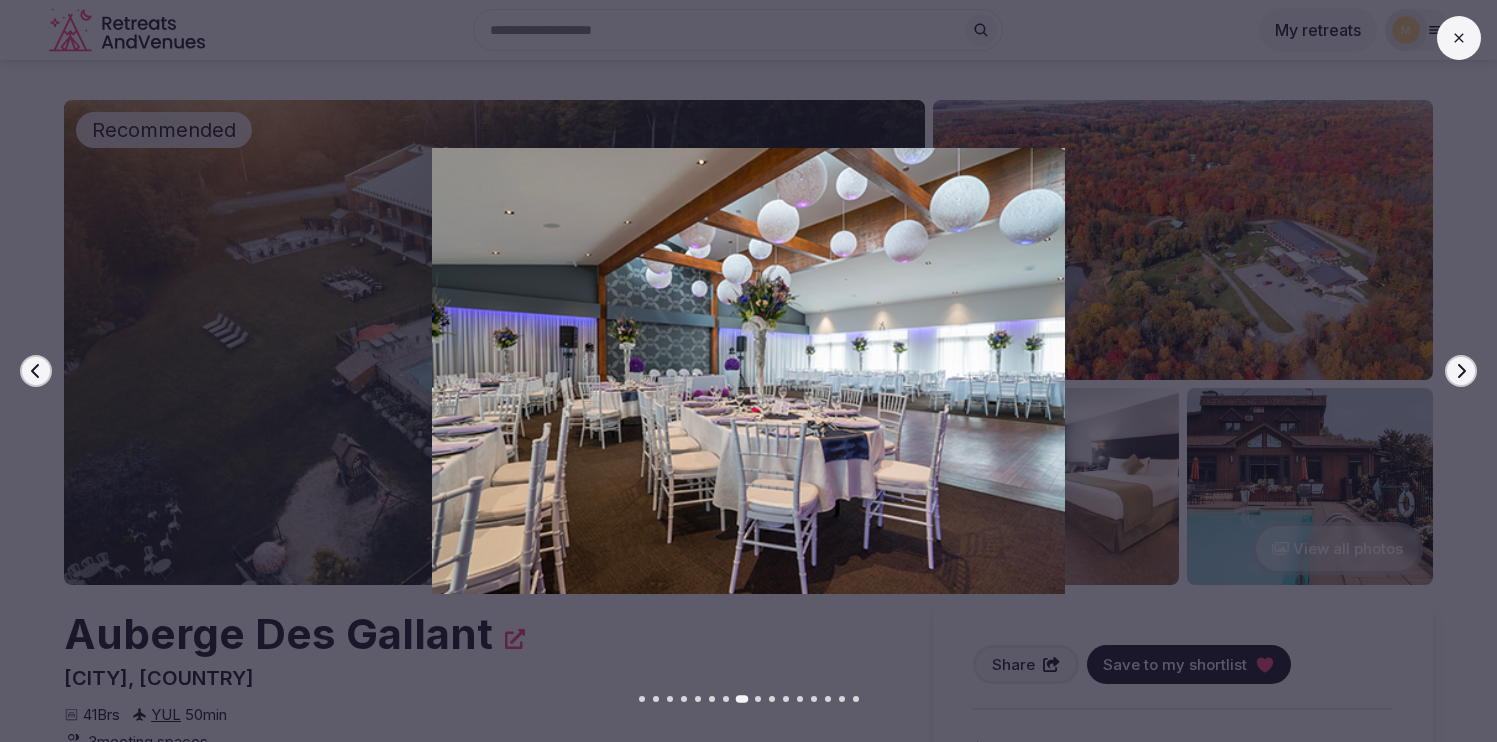 click 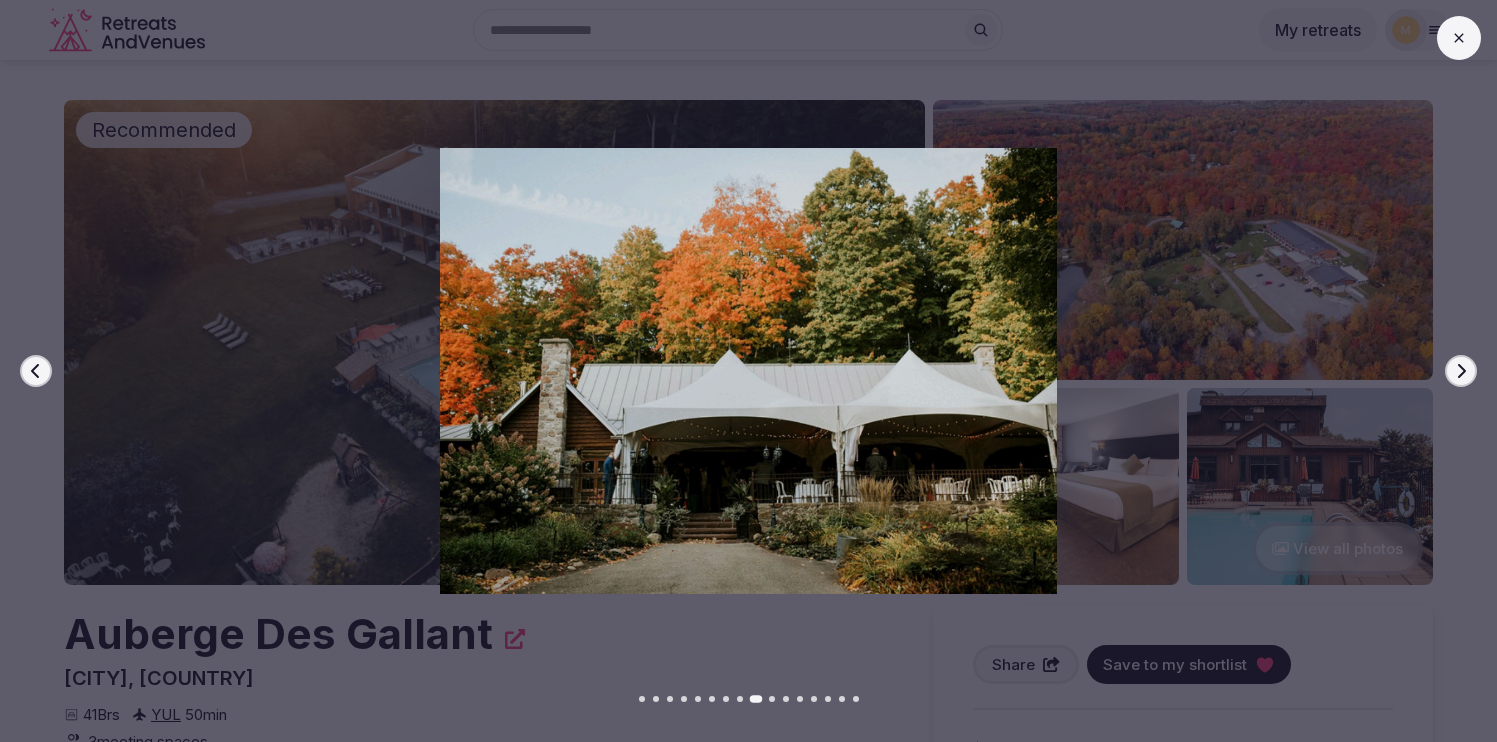 click 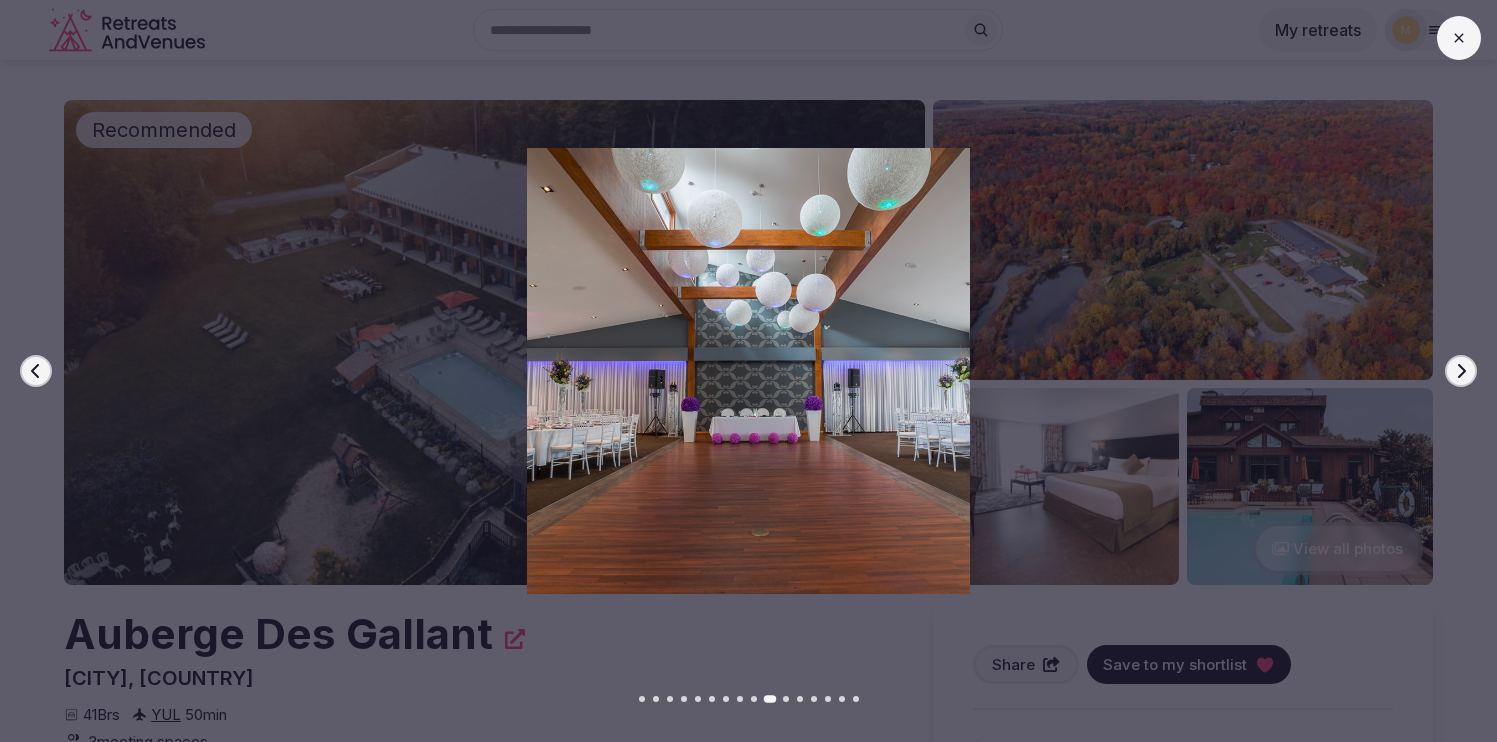 click 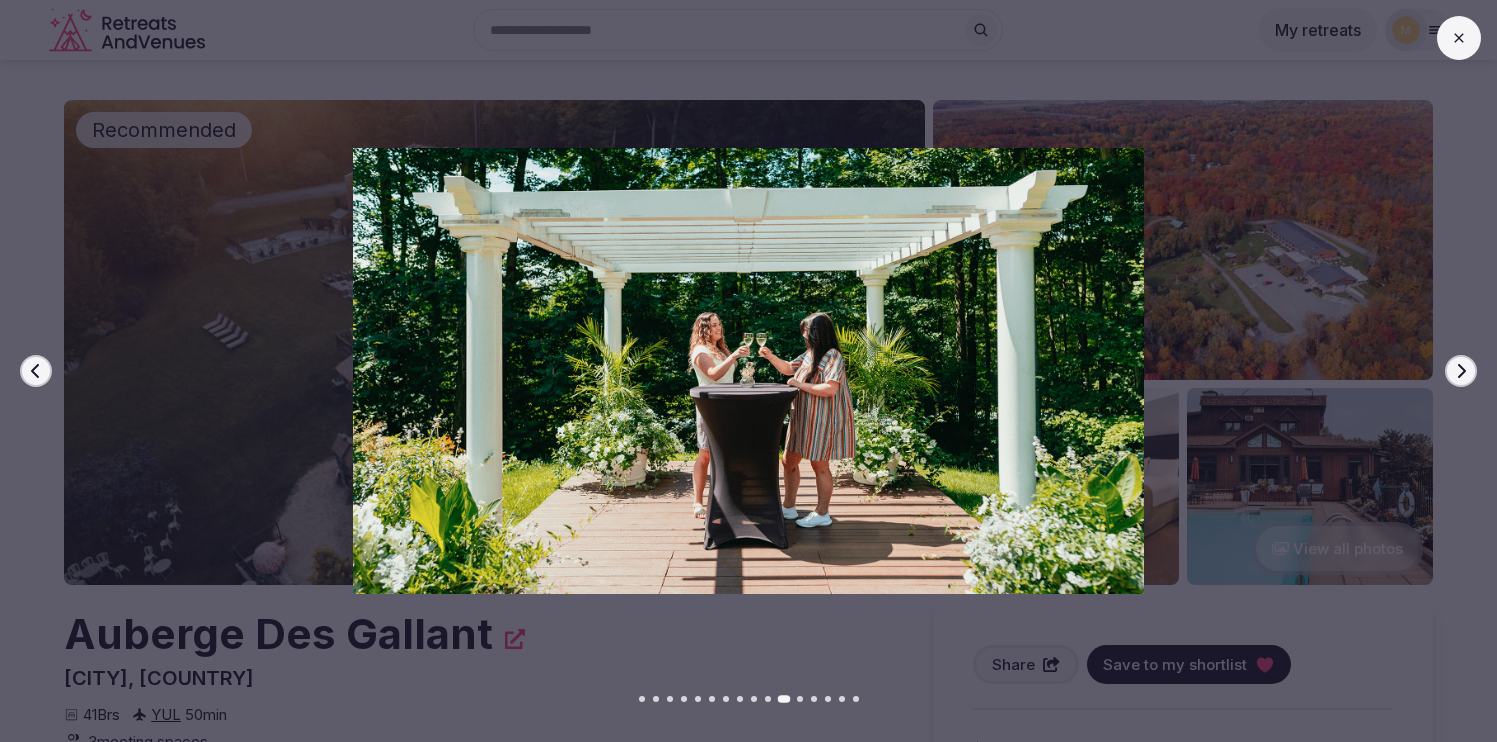click 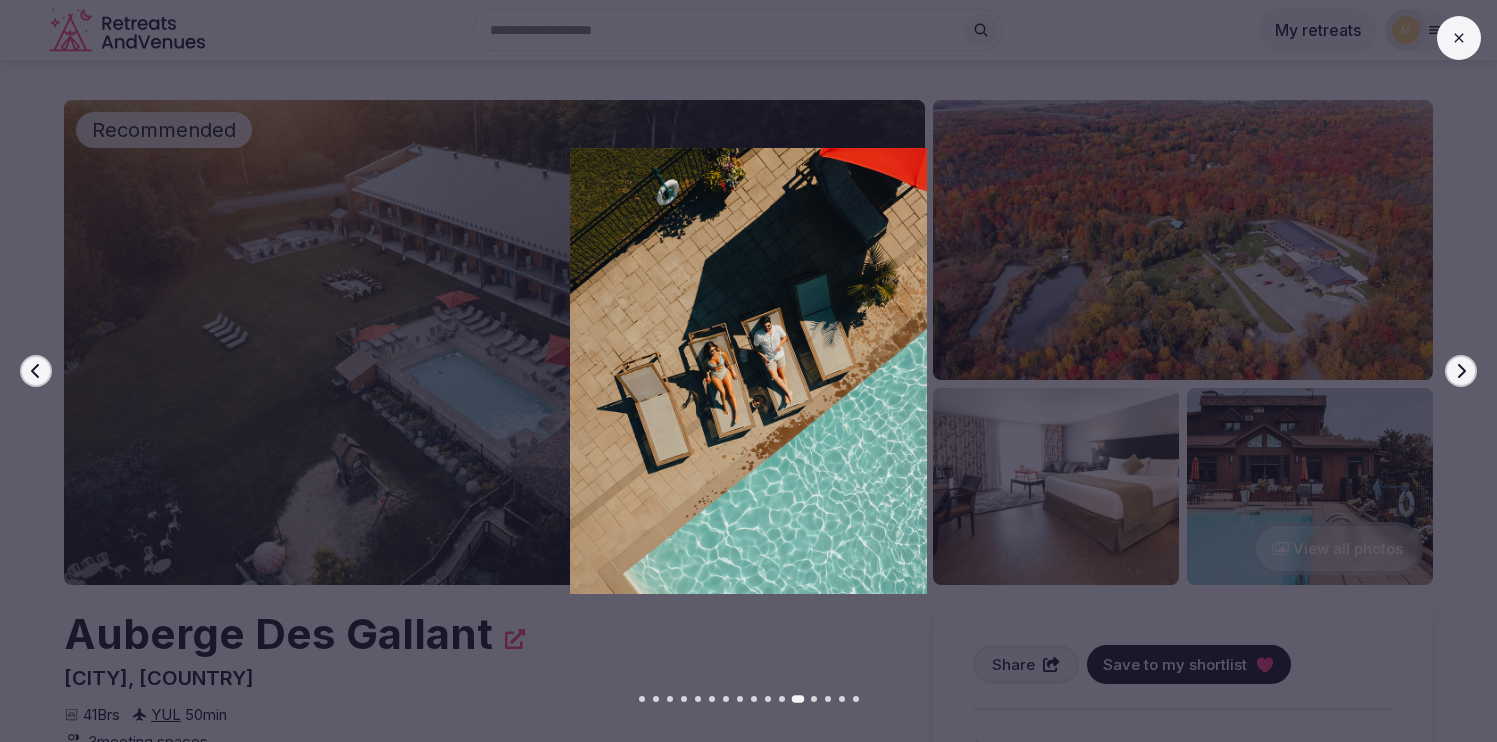 click 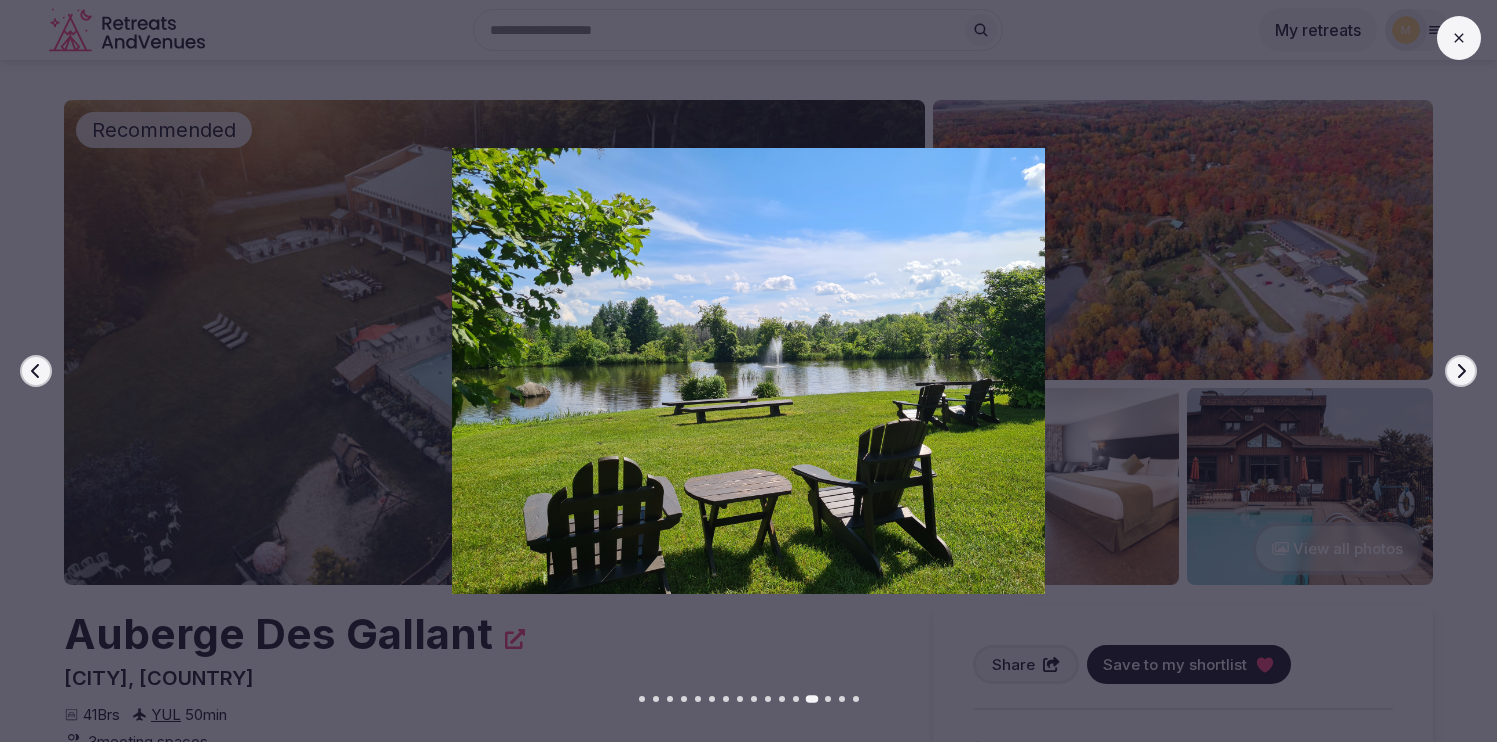 click 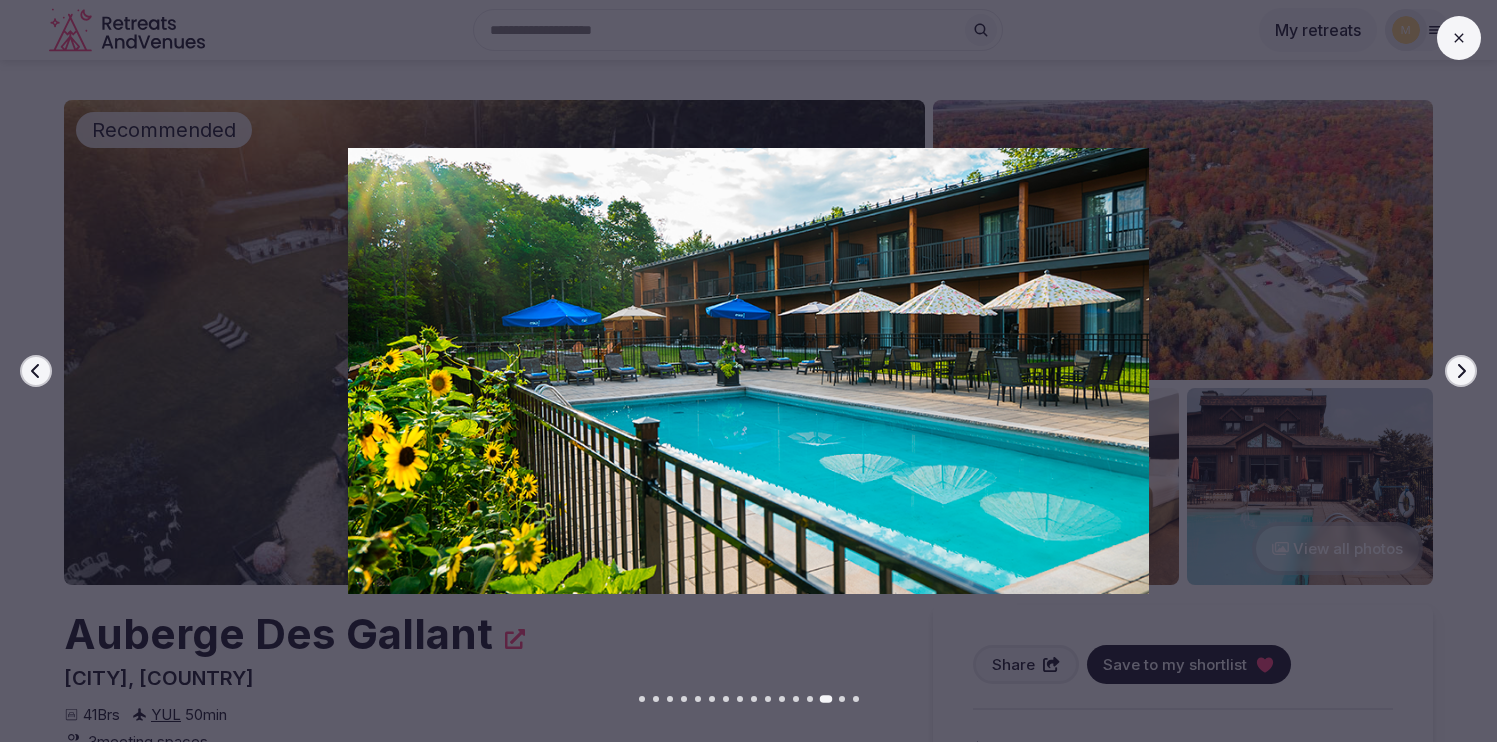 click 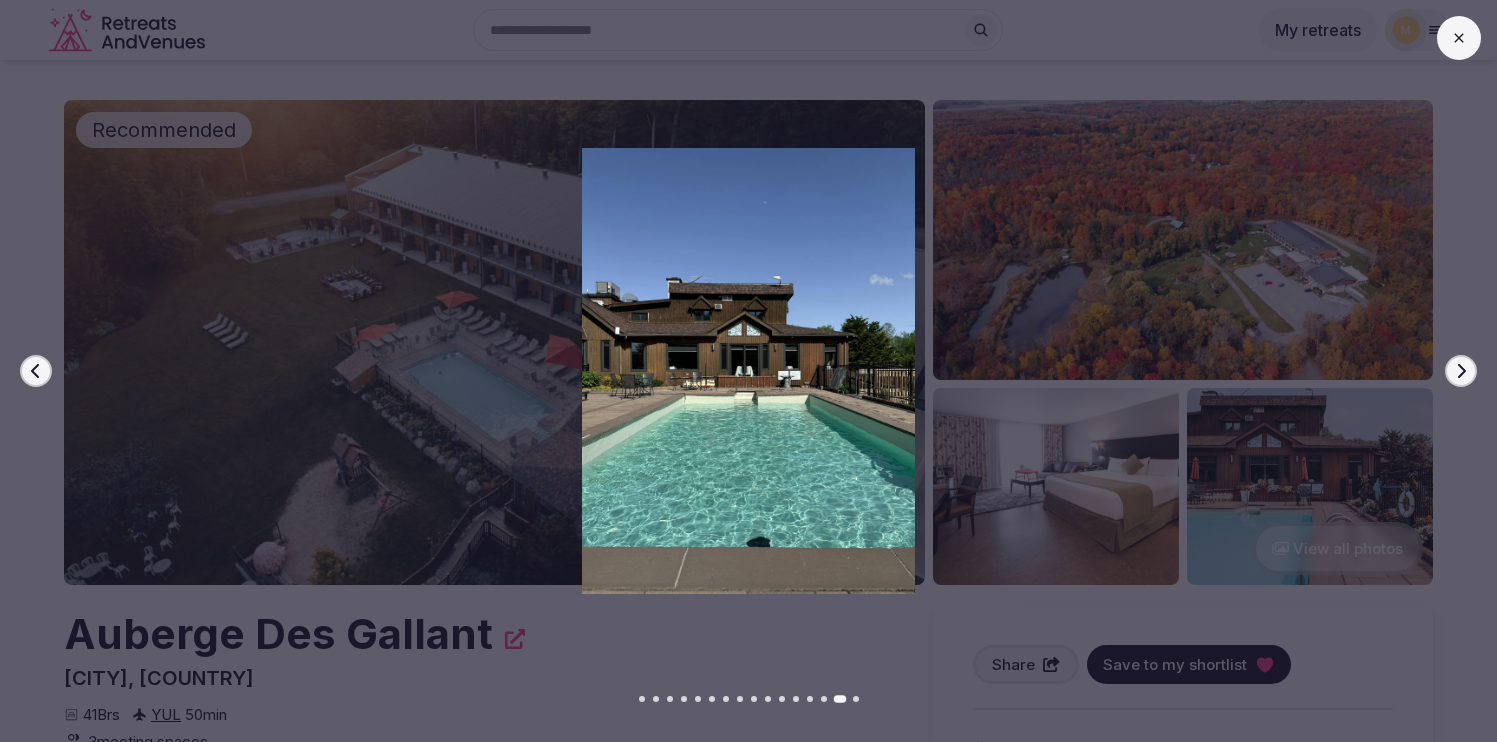 click 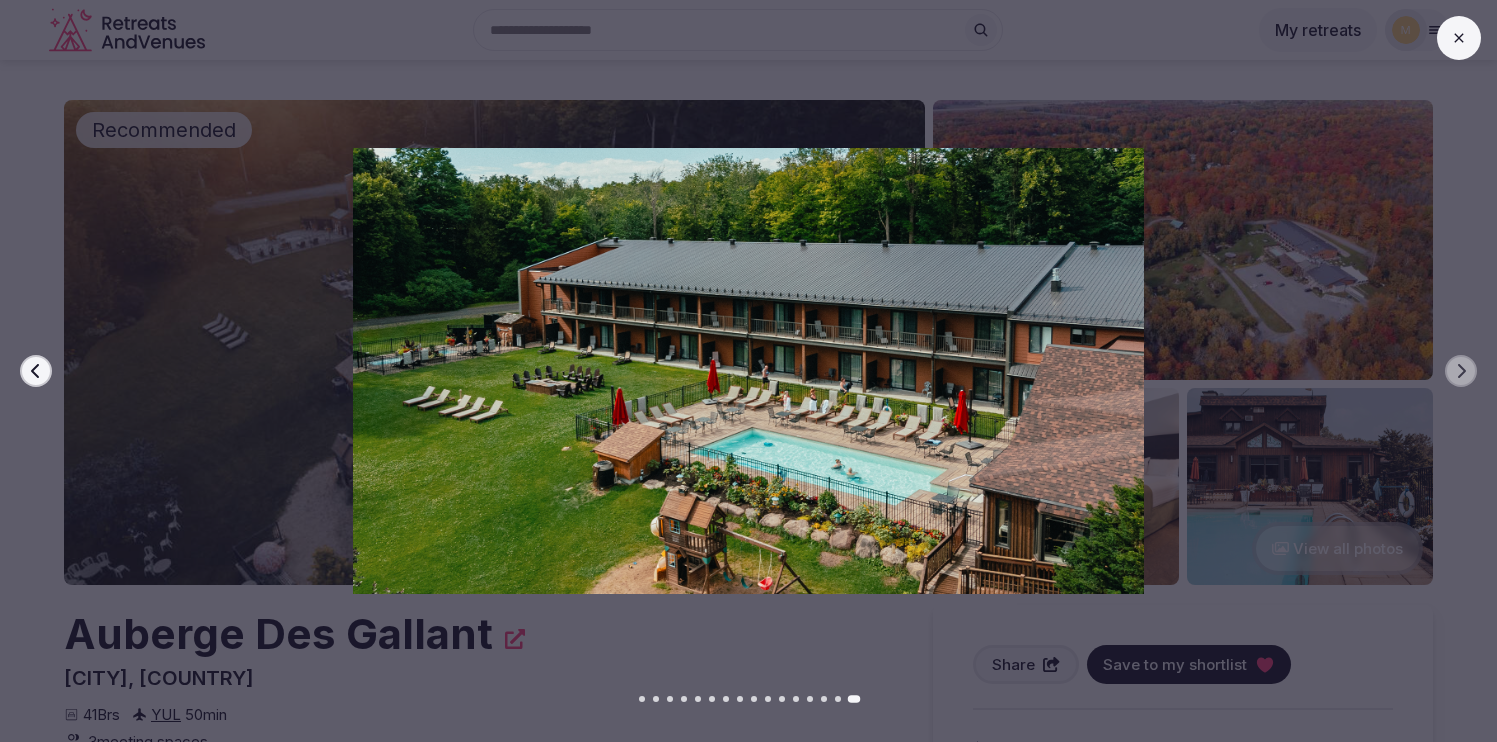 click 